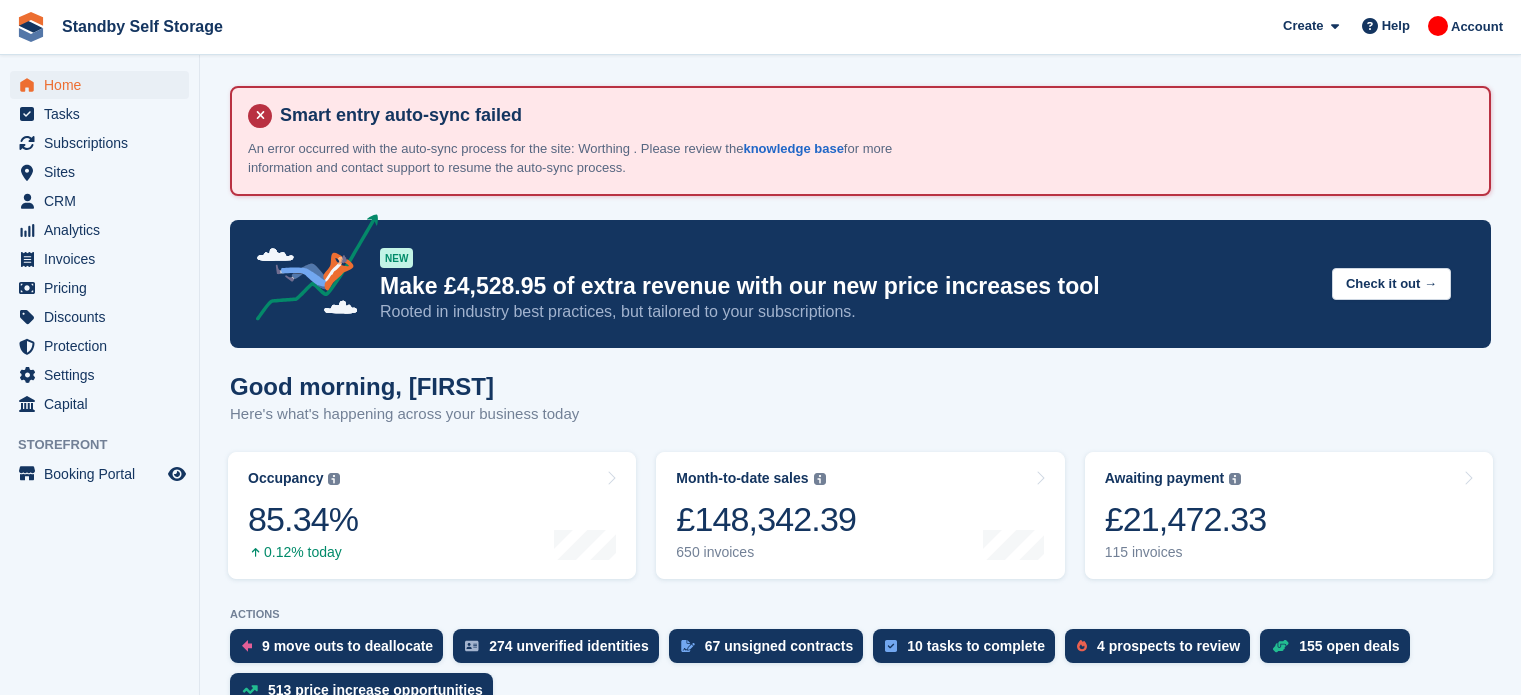 scroll, scrollTop: 0, scrollLeft: 0, axis: both 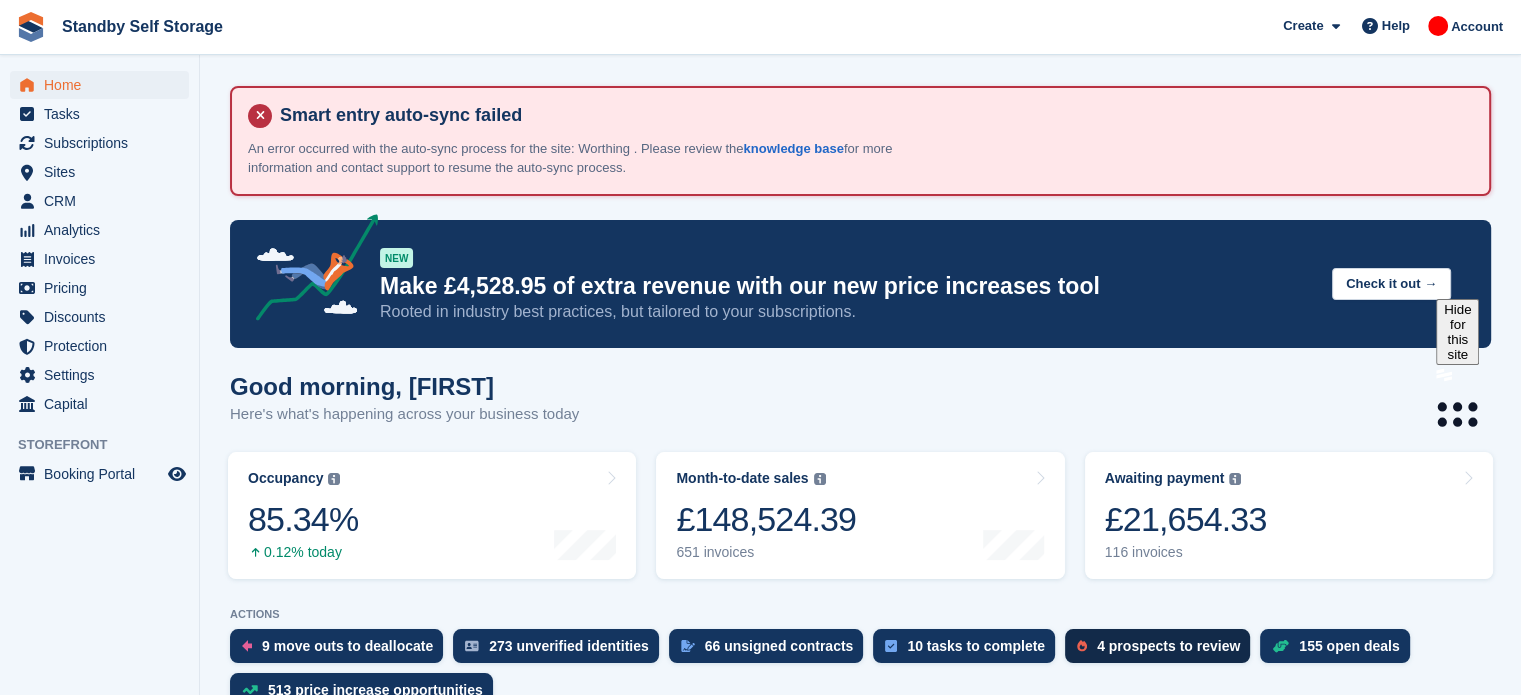 click on "4
prospects to review" at bounding box center (1168, 646) 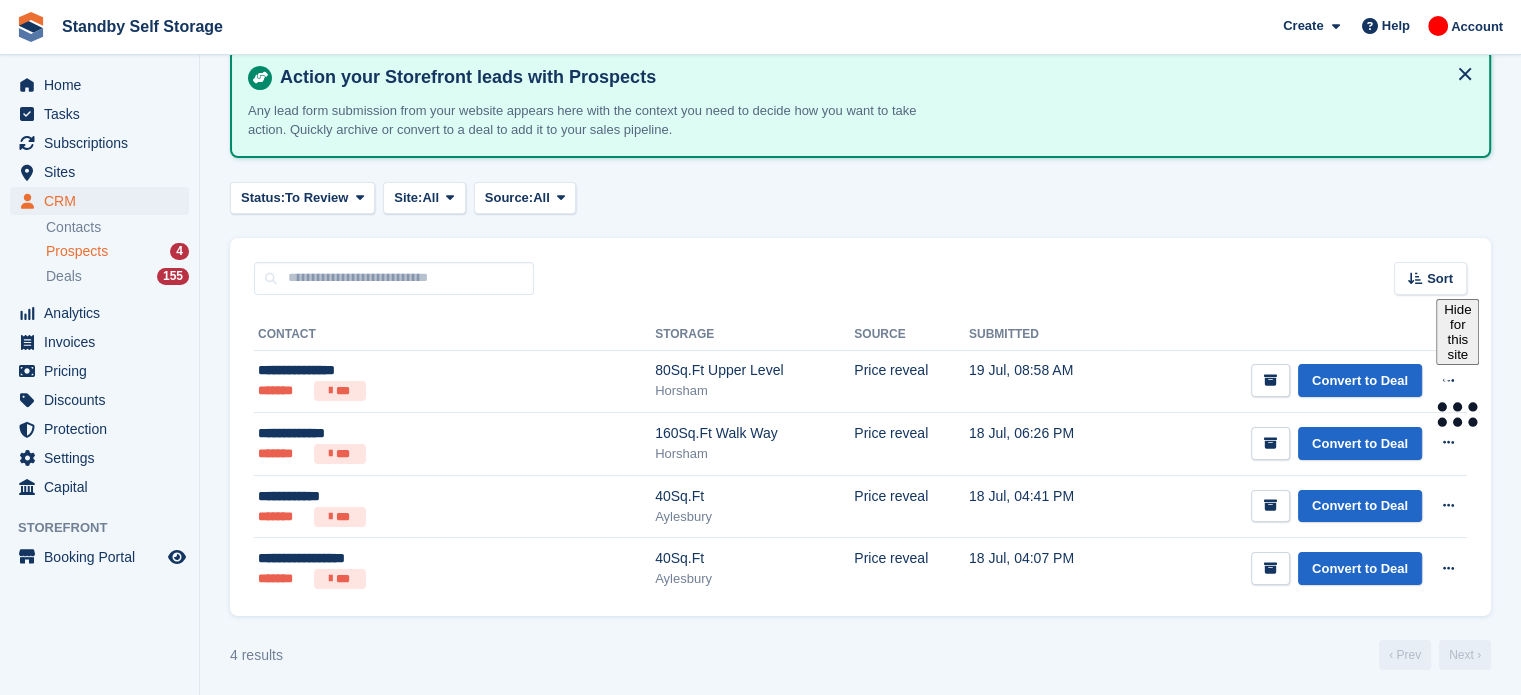 scroll, scrollTop: 234, scrollLeft: 0, axis: vertical 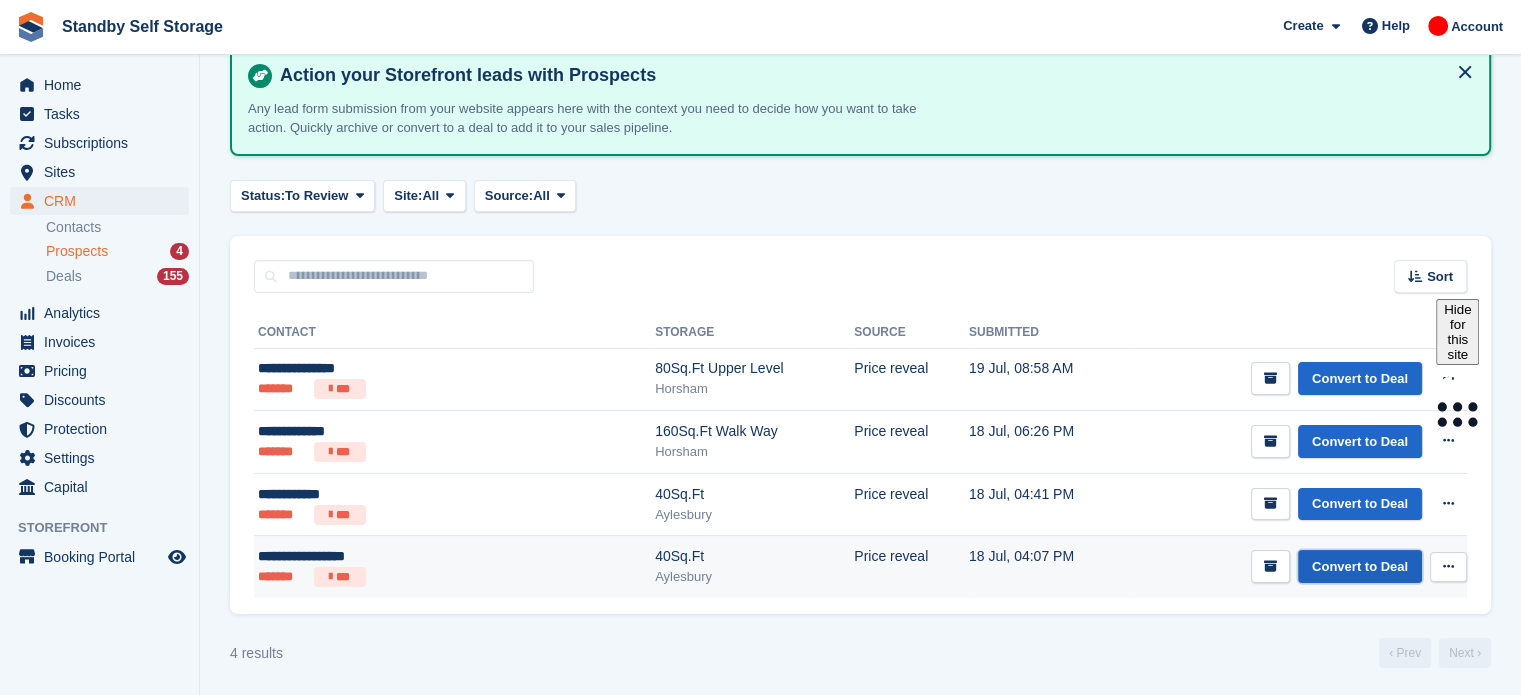 click on "Convert to Deal" at bounding box center (1360, 566) 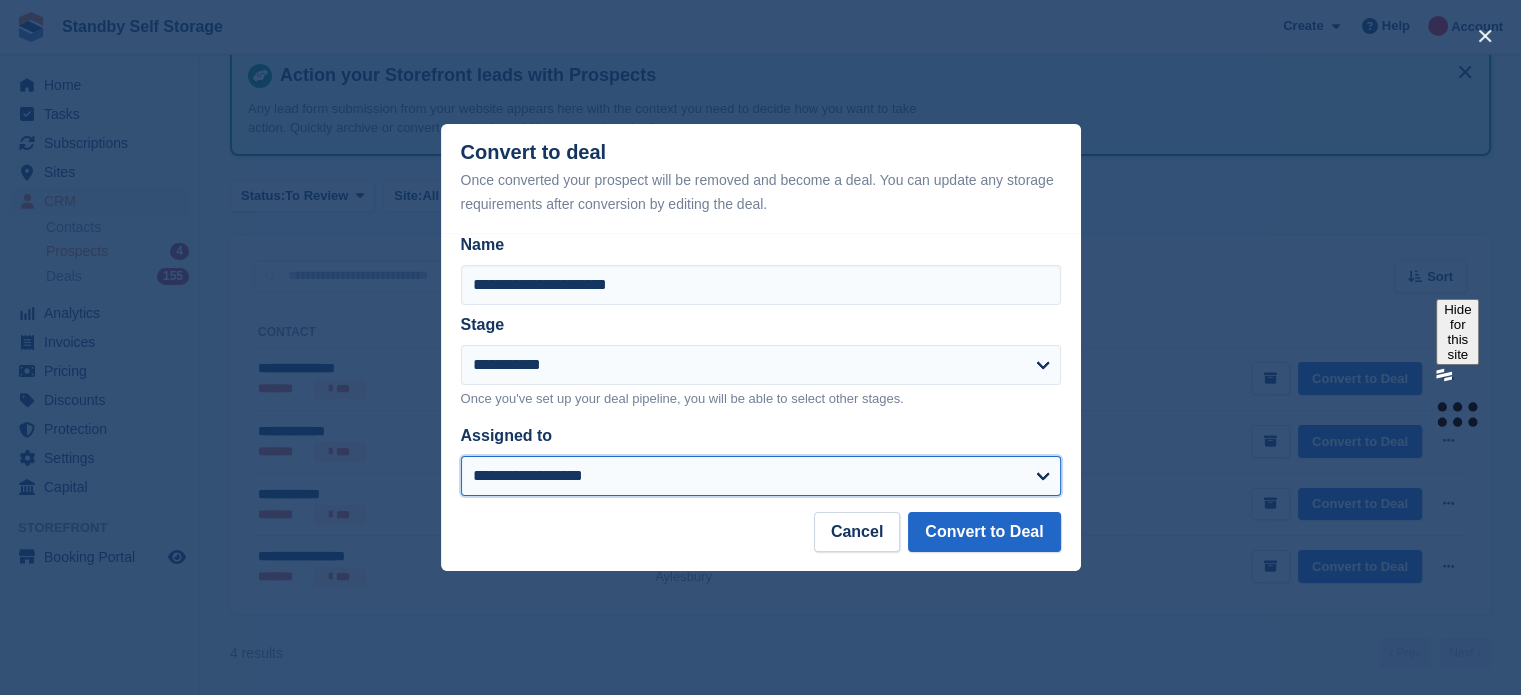 click on "**********" at bounding box center [761, 476] 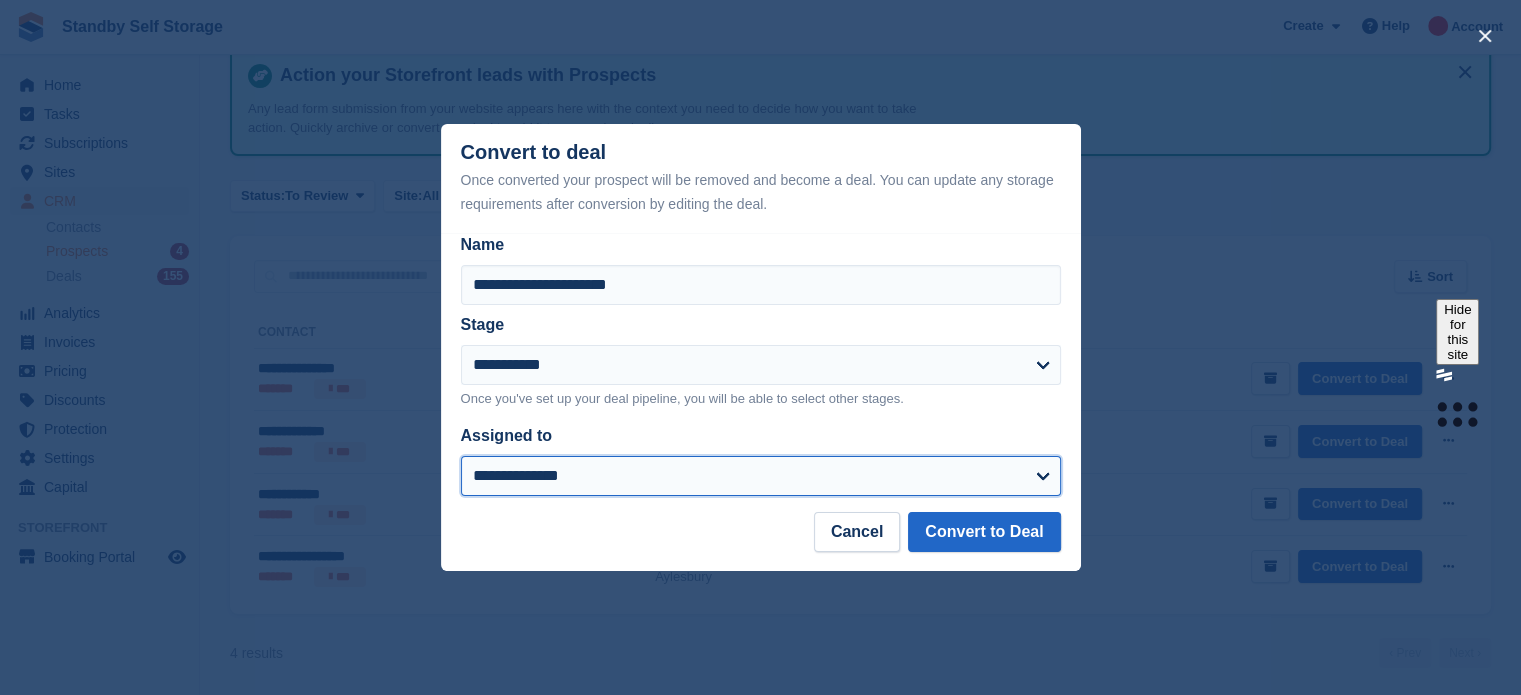 click on "**********" at bounding box center [761, 476] 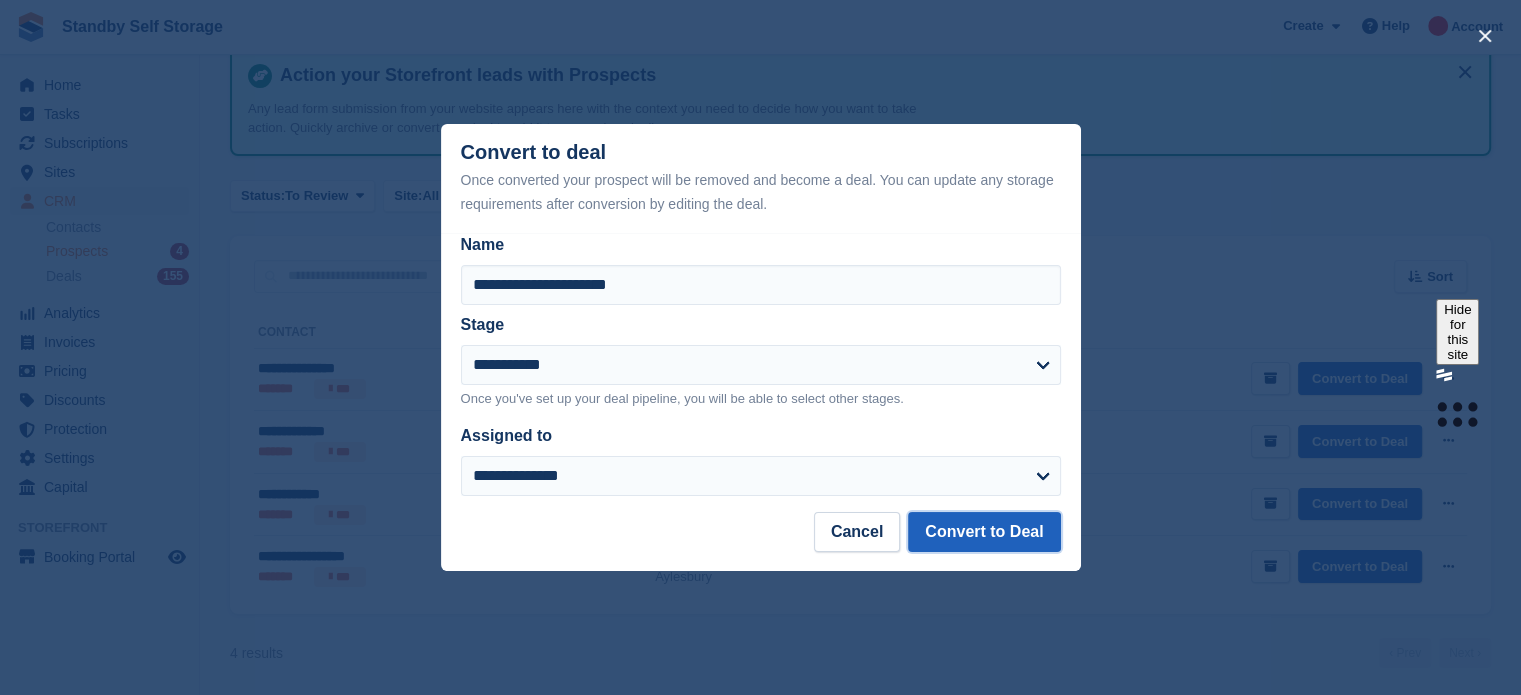 click on "Convert to Deal" at bounding box center (984, 532) 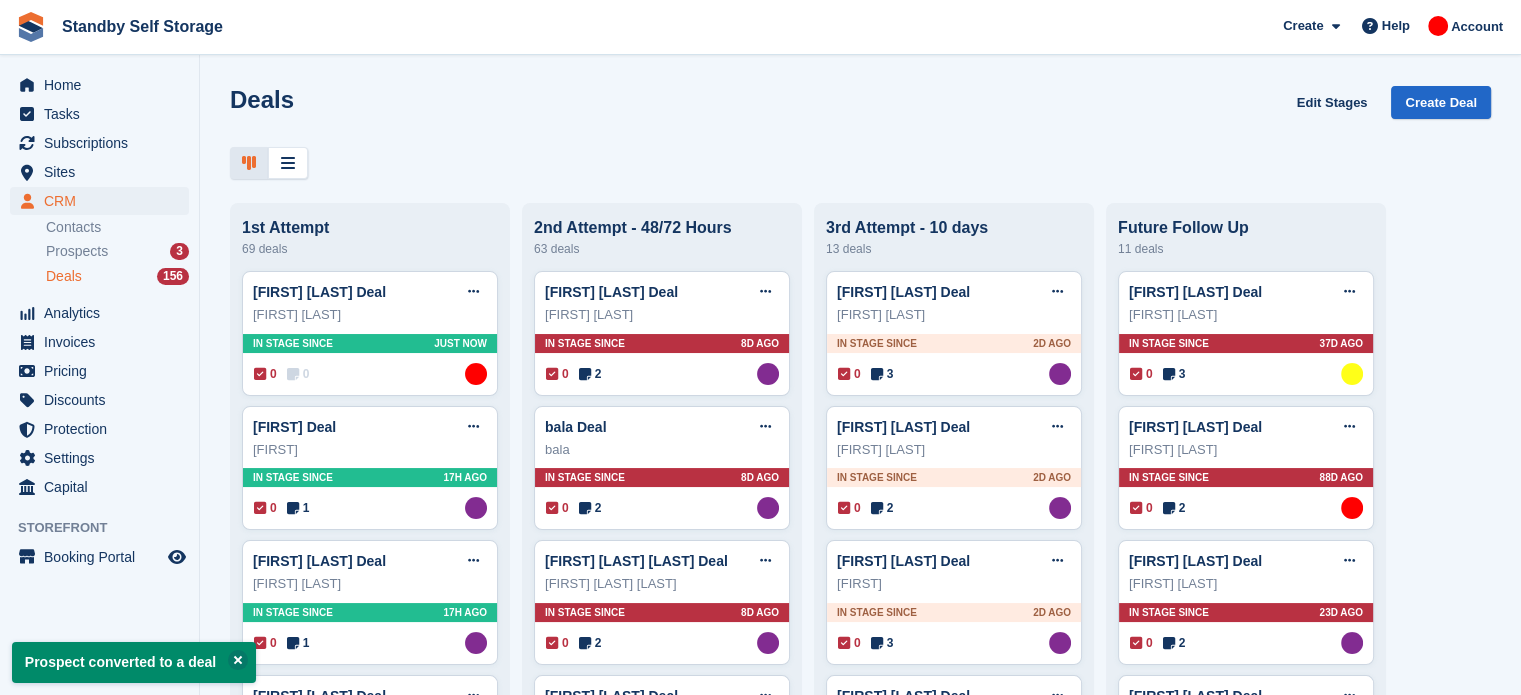 scroll, scrollTop: 0, scrollLeft: 0, axis: both 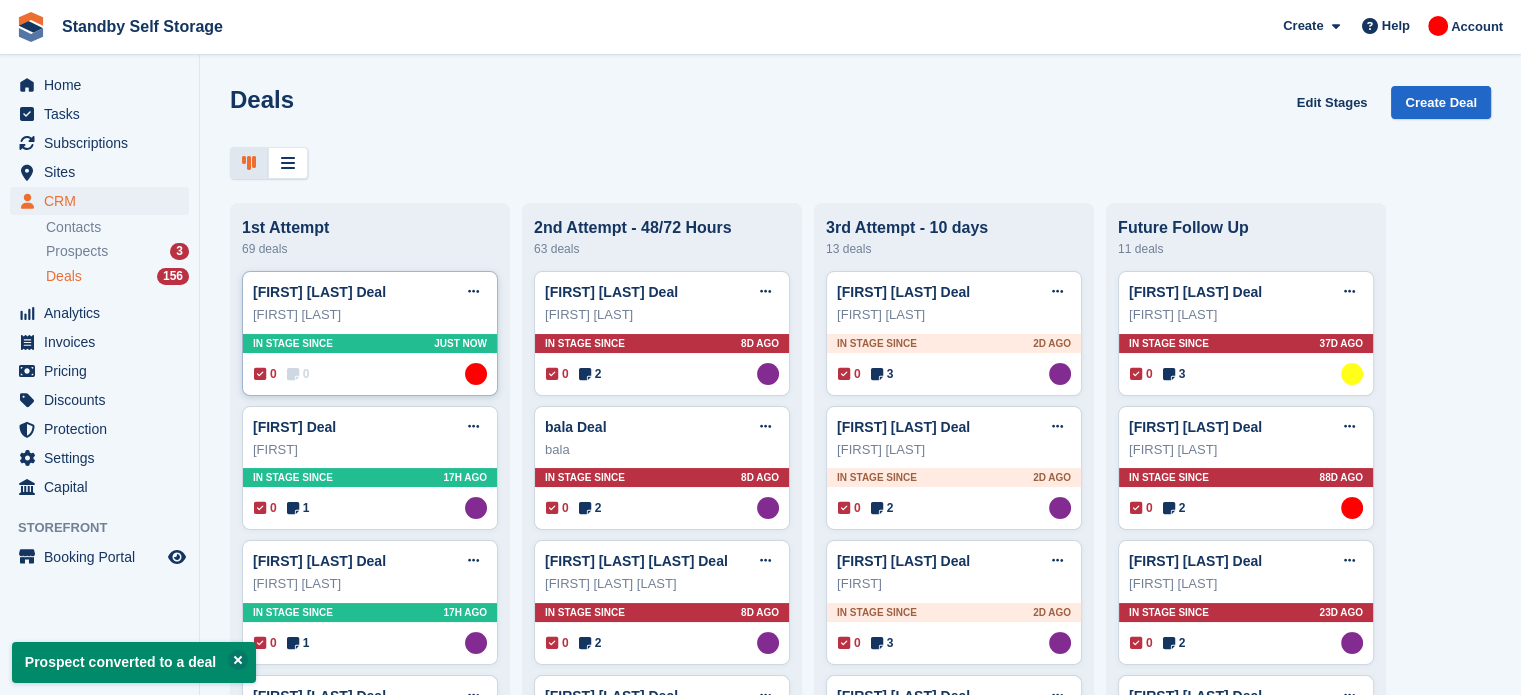 click on "In stage since" at bounding box center [293, 343] 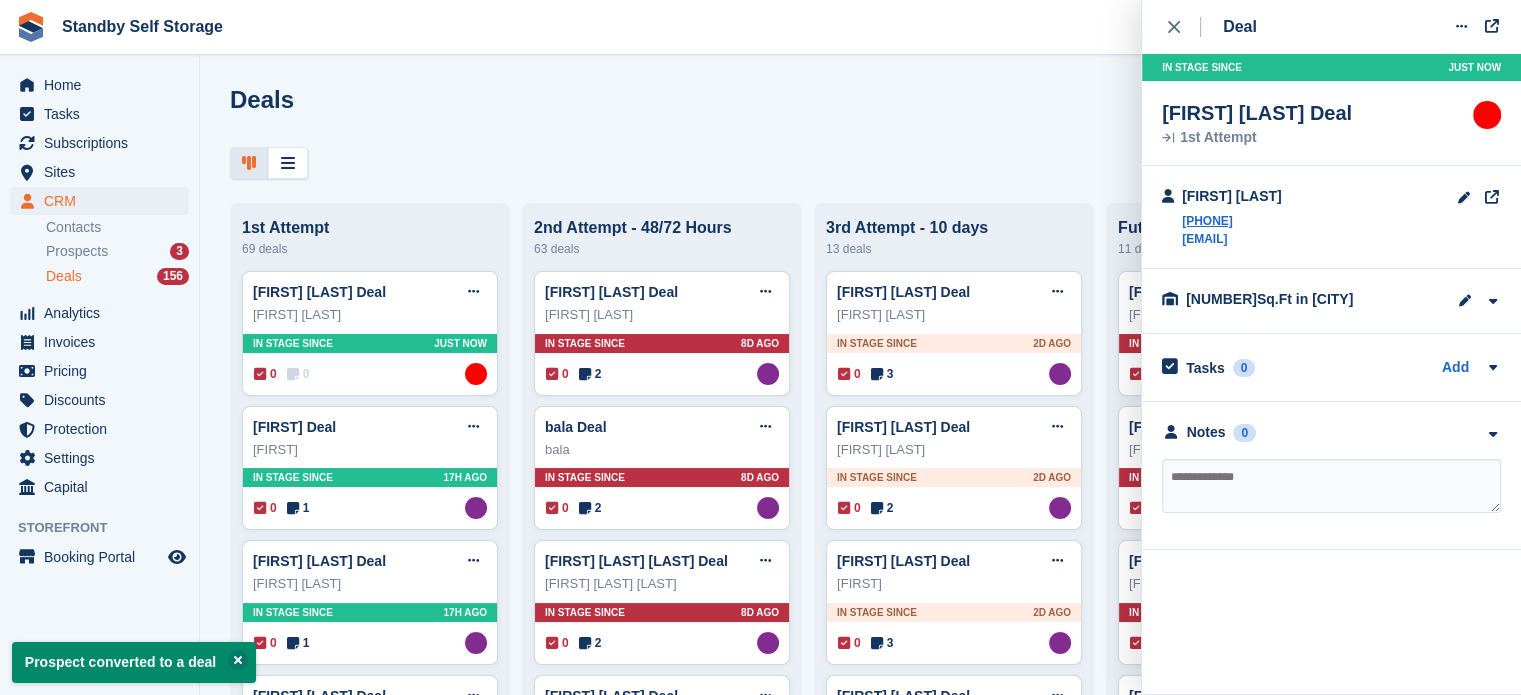 click at bounding box center [1331, 486] 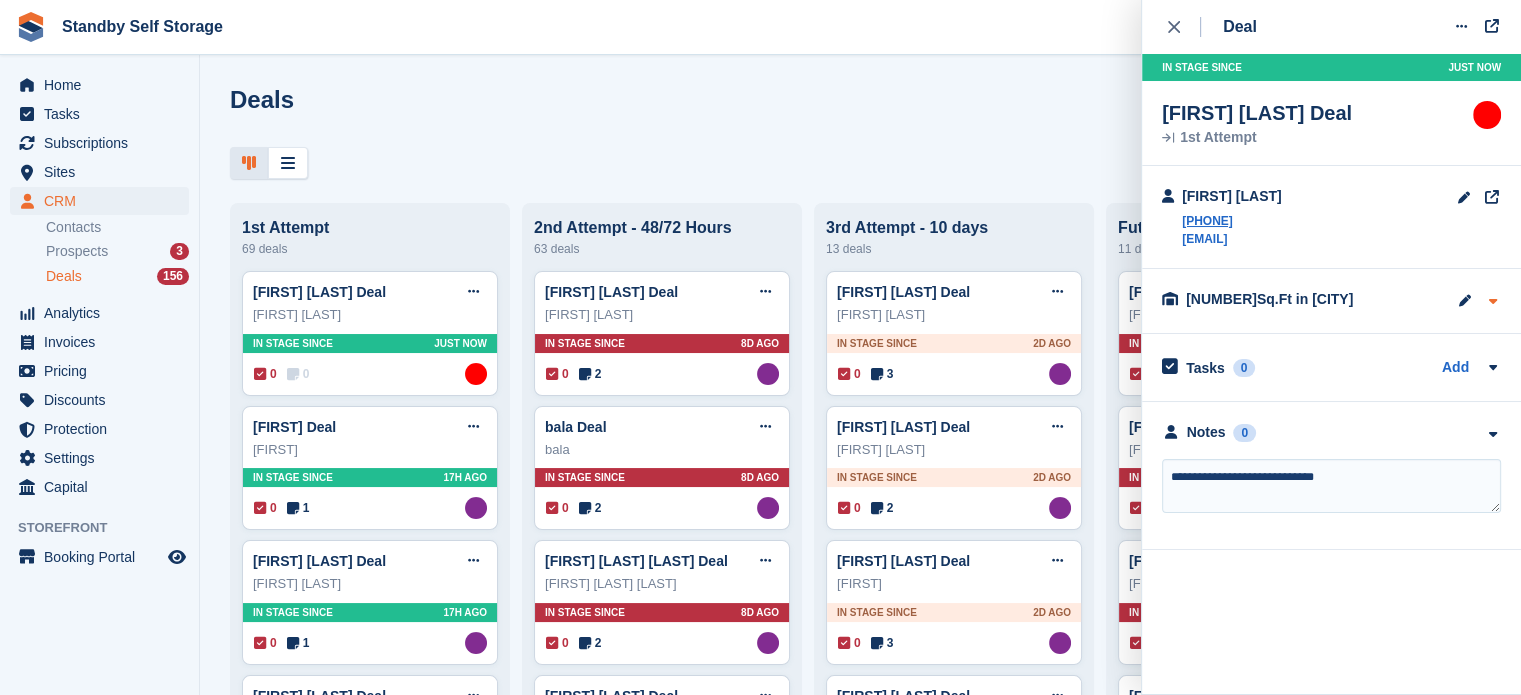 type on "**********" 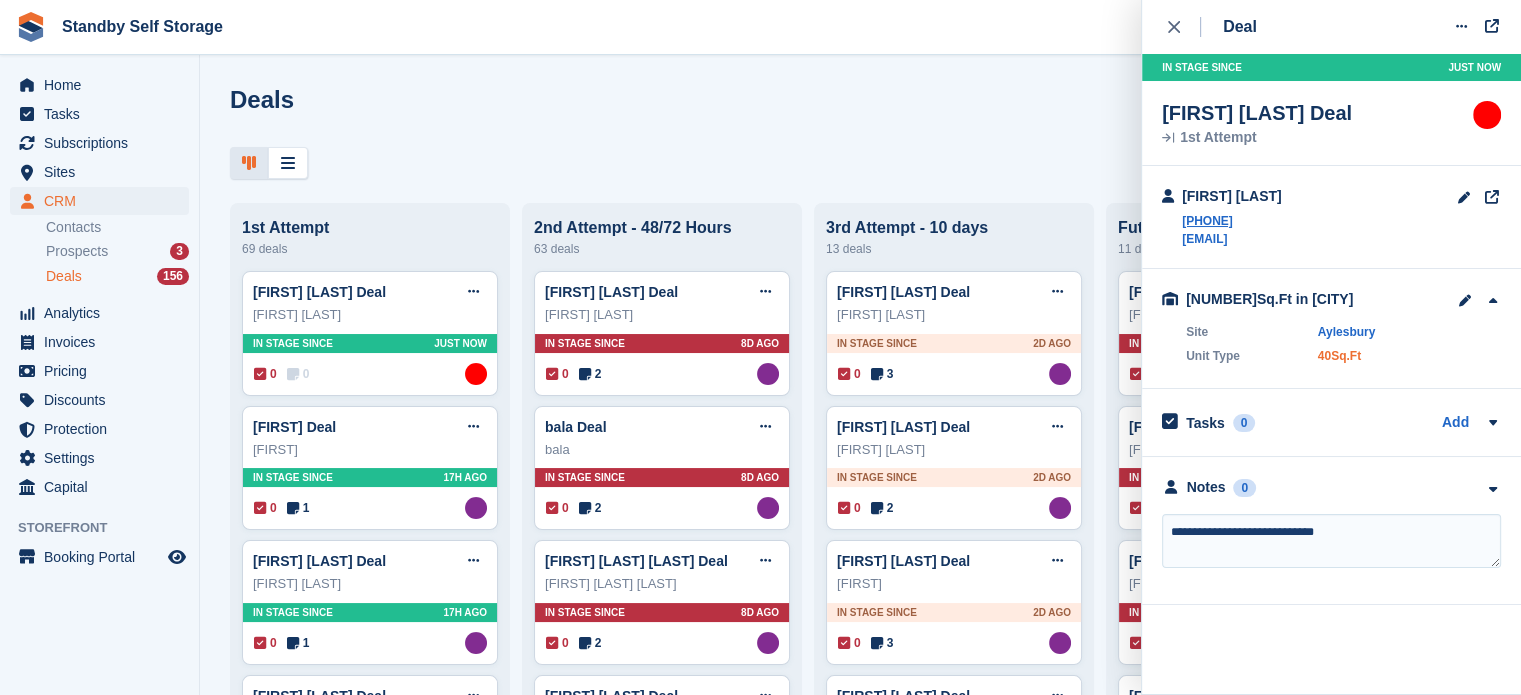 click on "40Sq.Ft" at bounding box center (1339, 356) 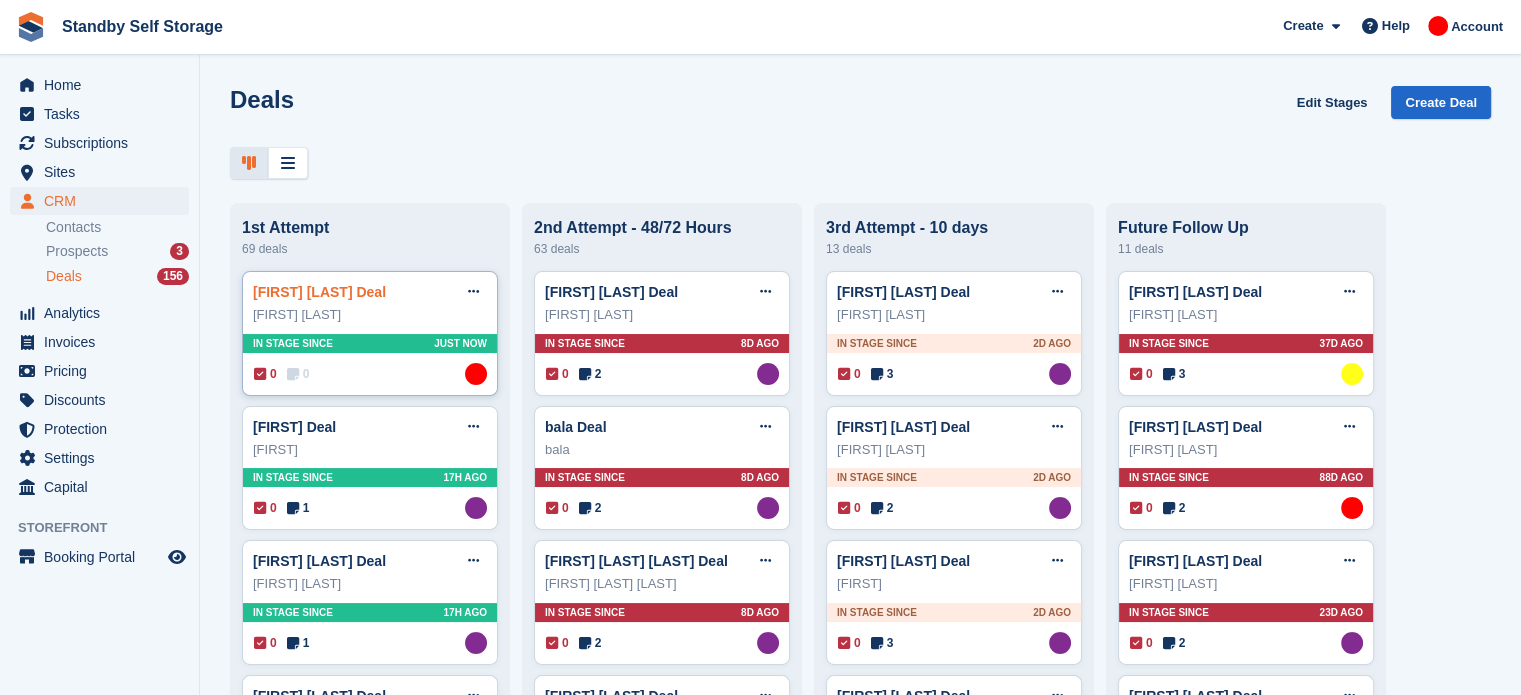 click on "Ahmed mumtaz baig Deal" at bounding box center (319, 292) 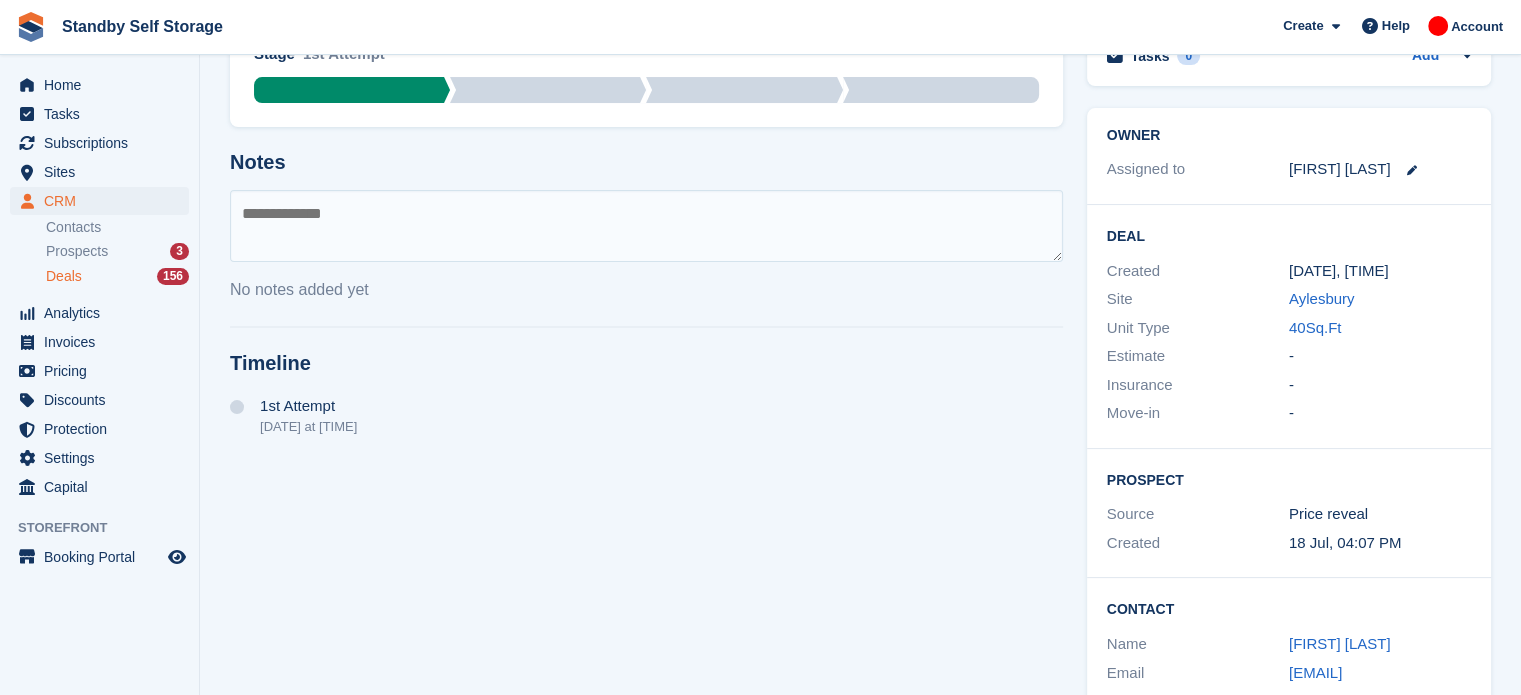 scroll, scrollTop: 303, scrollLeft: 0, axis: vertical 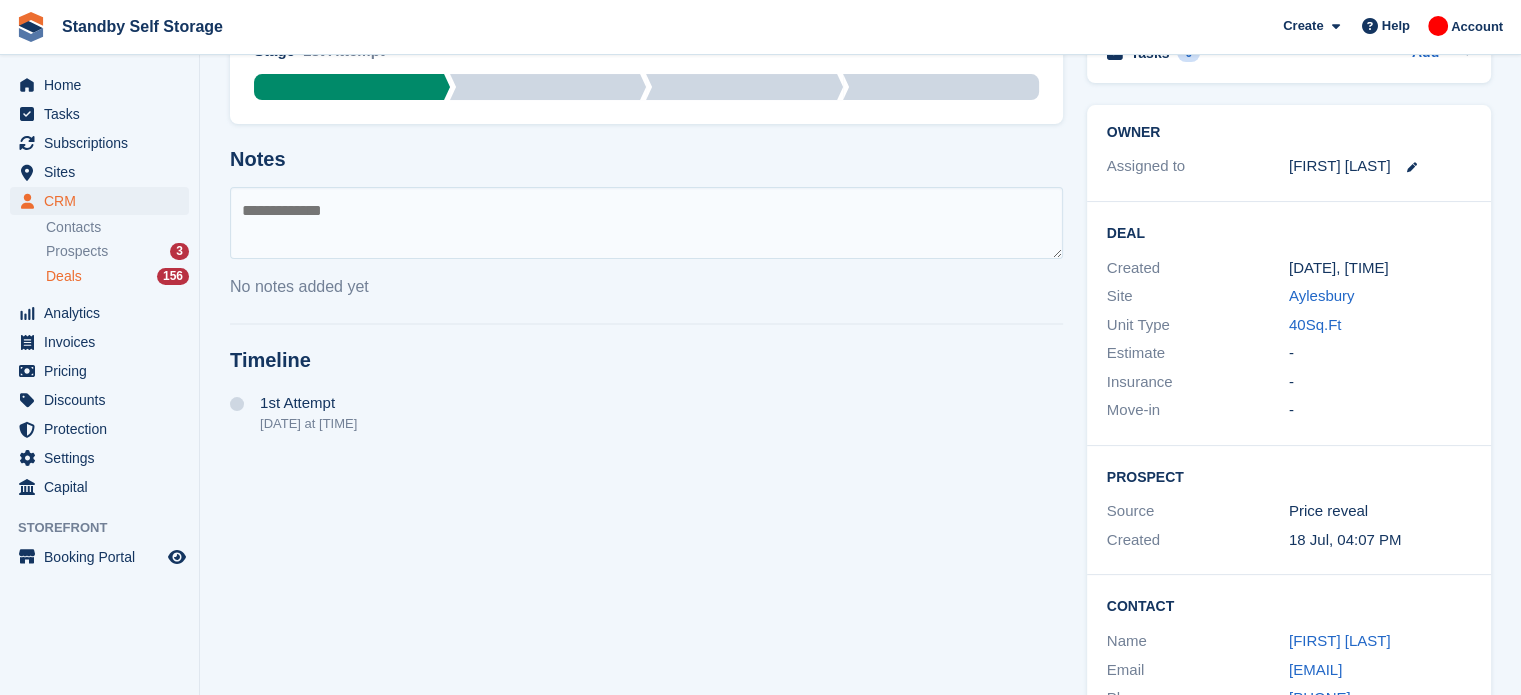 click at bounding box center (646, 223) 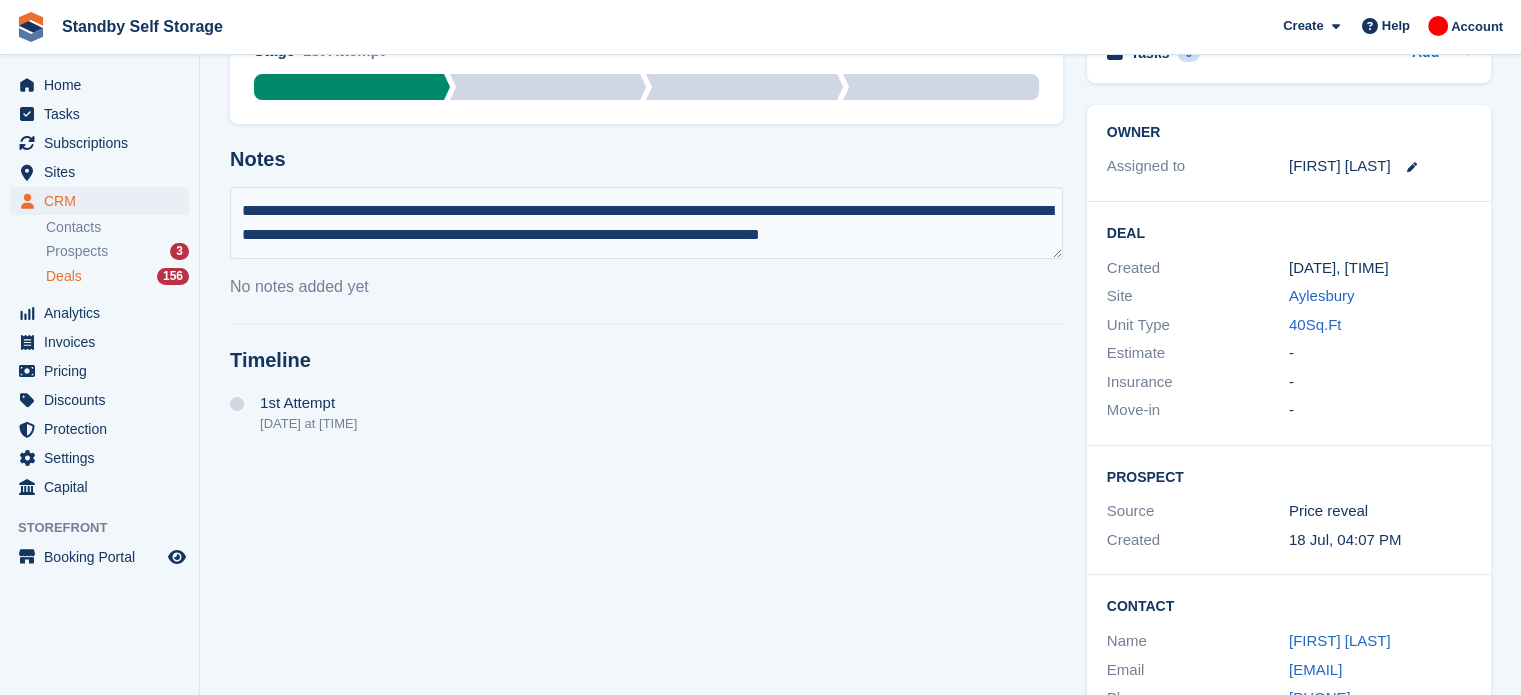 scroll, scrollTop: 12, scrollLeft: 0, axis: vertical 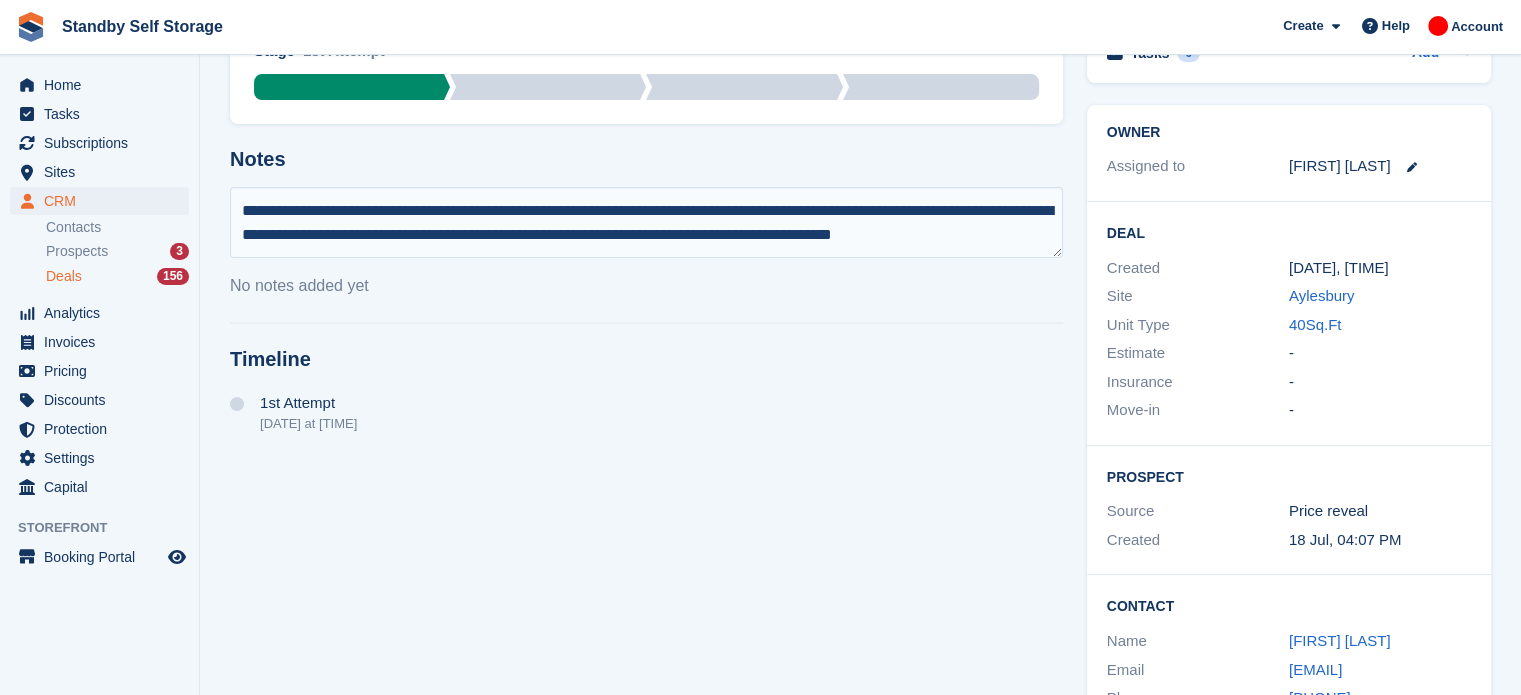 click on "**********" at bounding box center [646, 223] 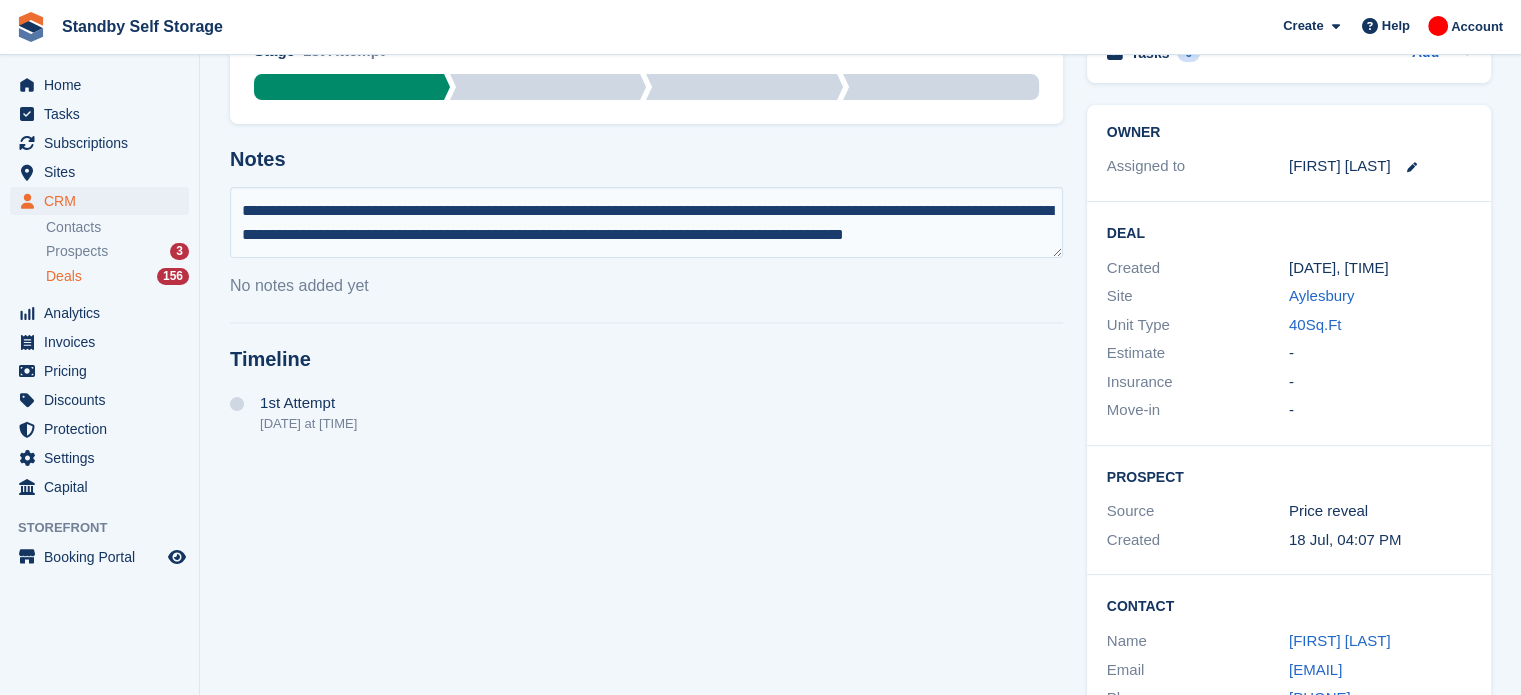 scroll, scrollTop: 11, scrollLeft: 0, axis: vertical 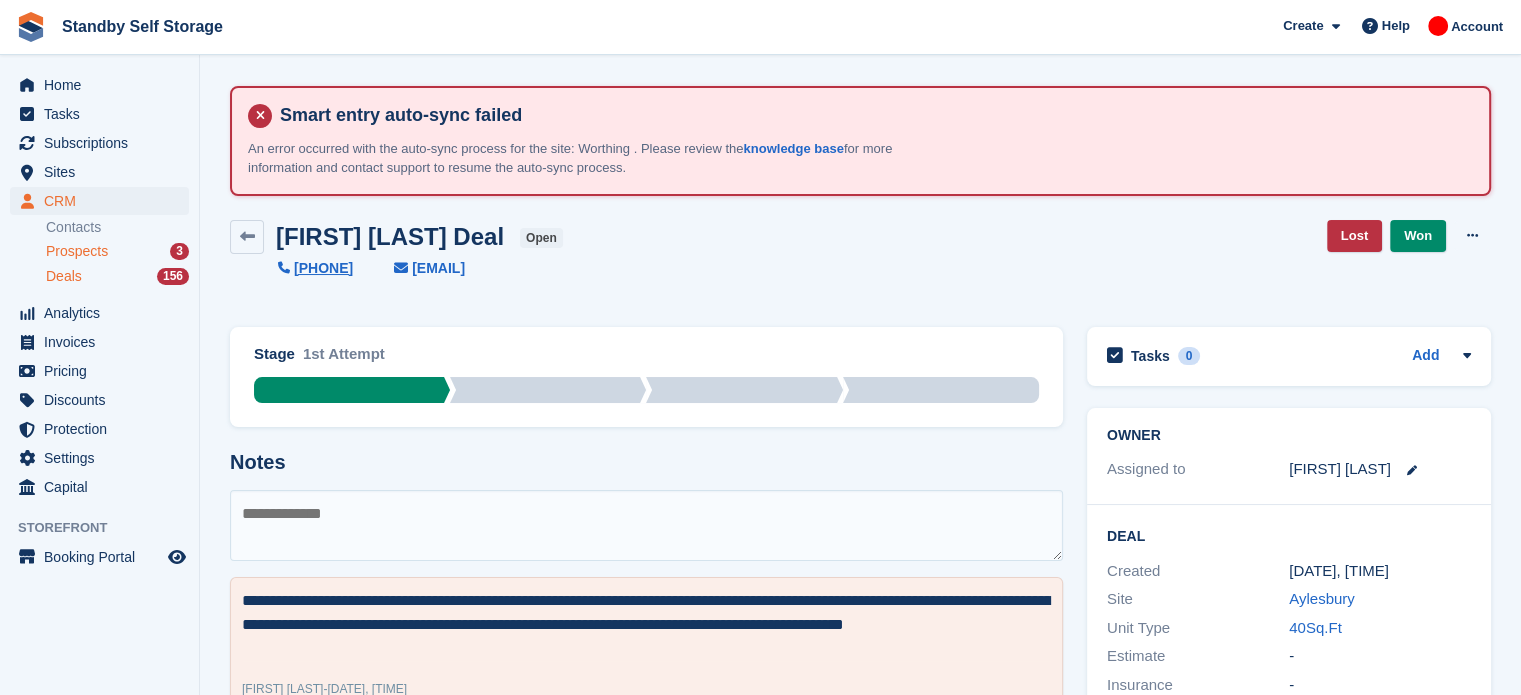 click on "Prospects" at bounding box center [77, 251] 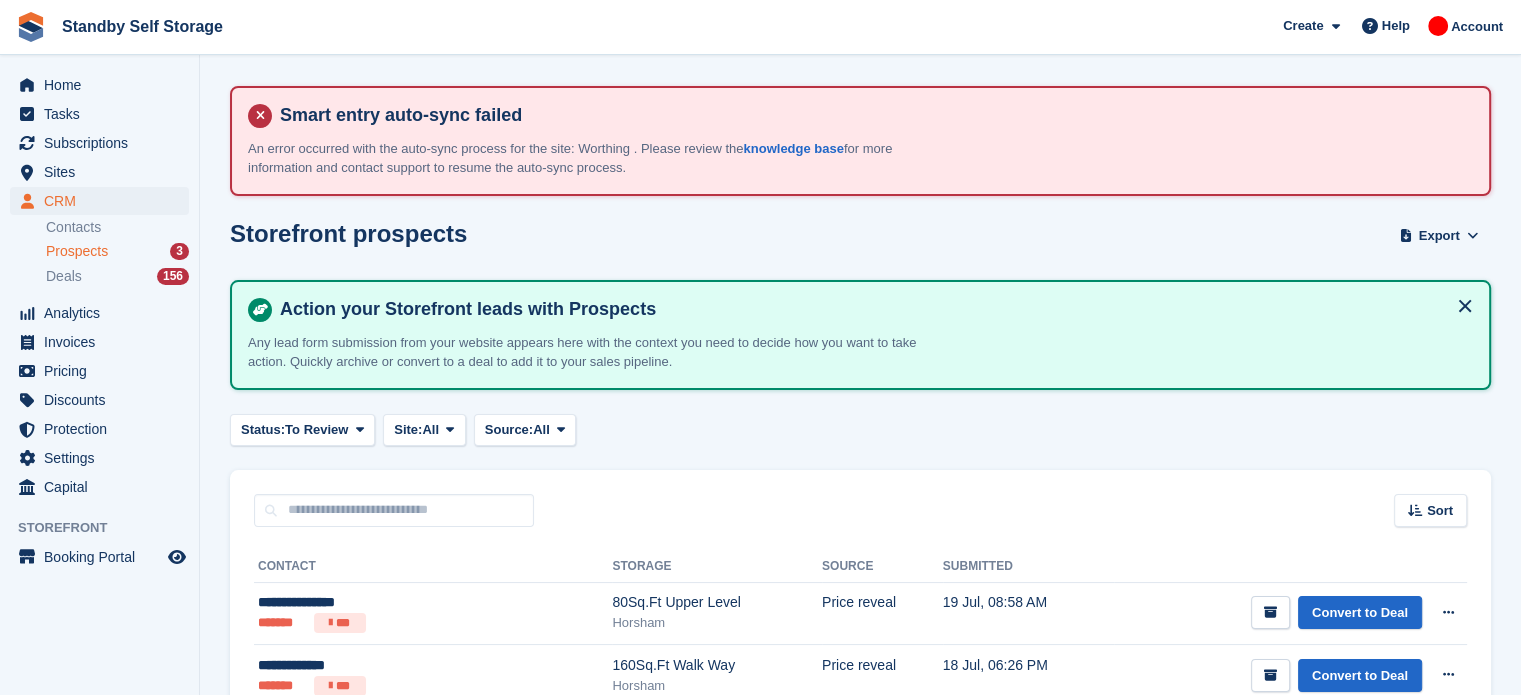 scroll, scrollTop: 172, scrollLeft: 0, axis: vertical 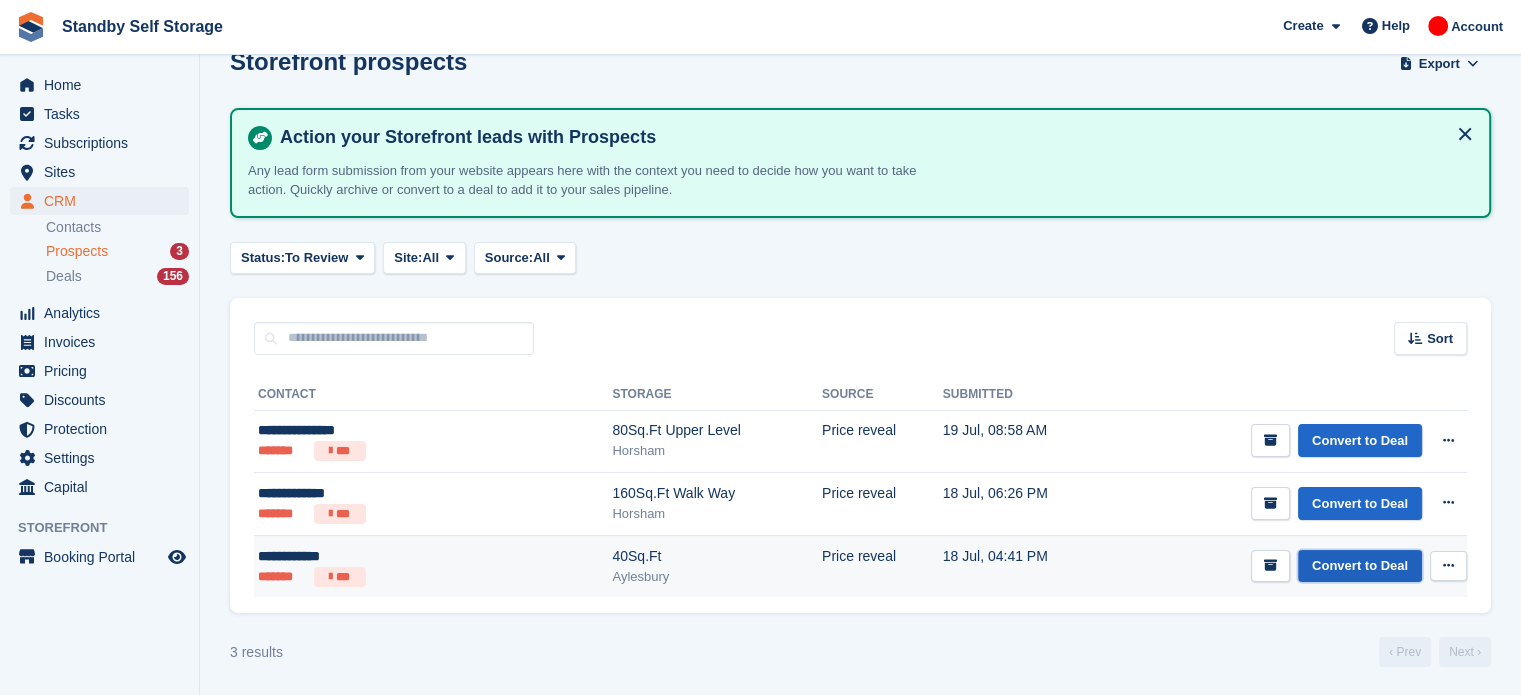 click on "Convert to Deal" at bounding box center (1360, 566) 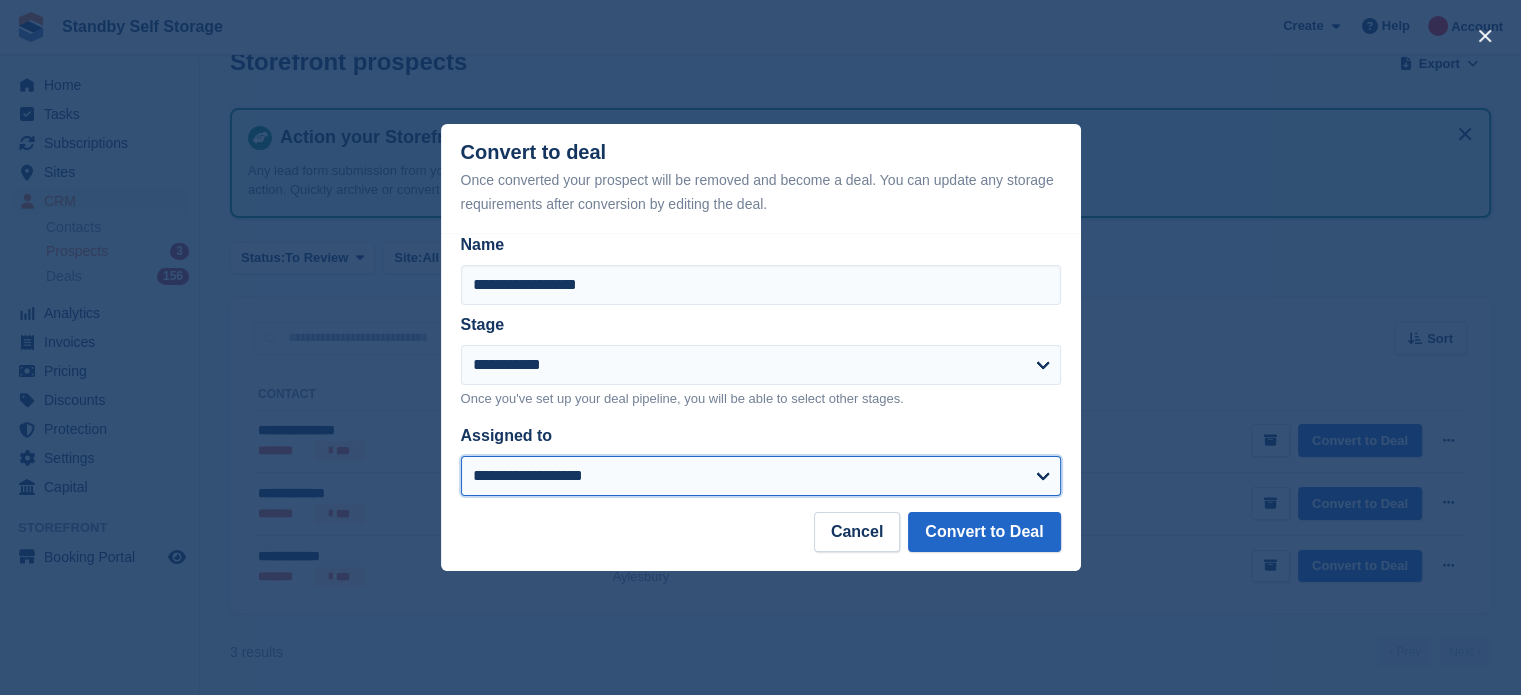 click on "**********" at bounding box center (761, 476) 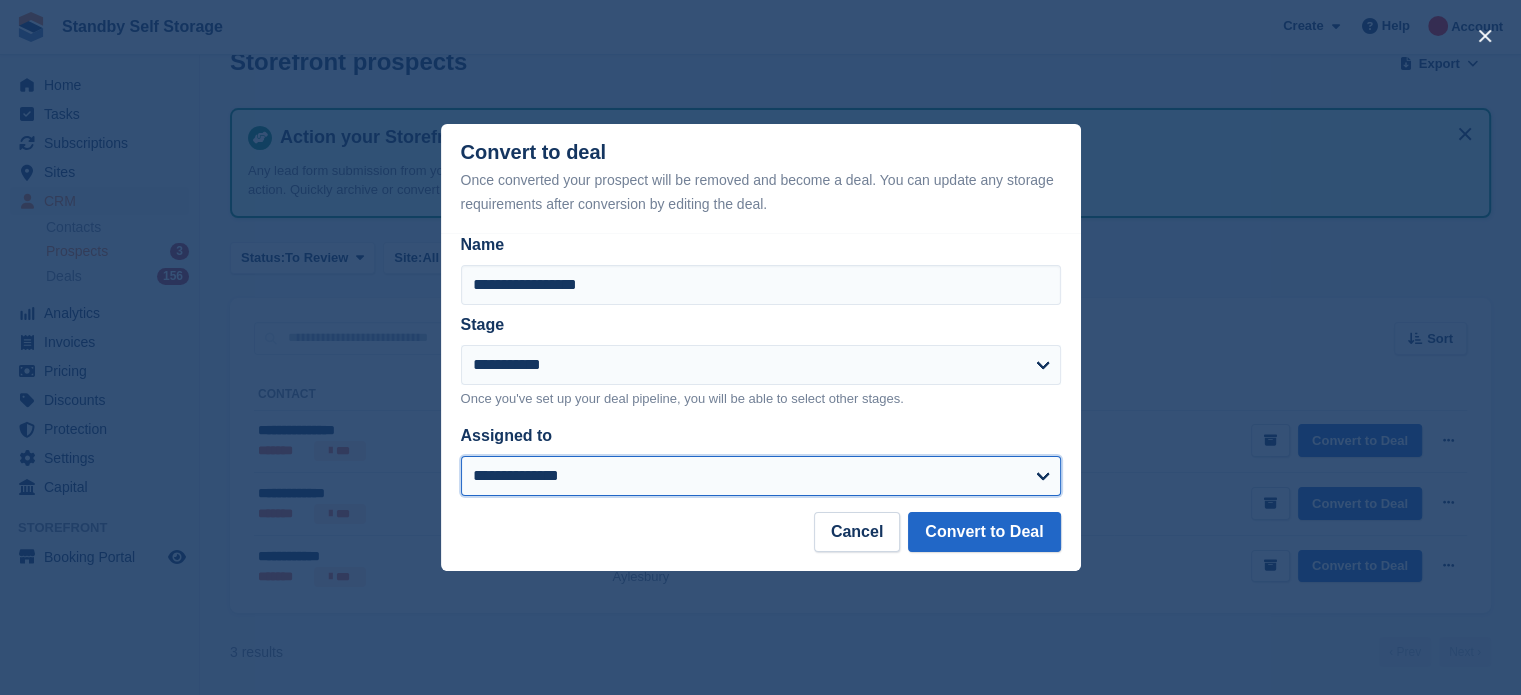 click on "**********" at bounding box center (761, 476) 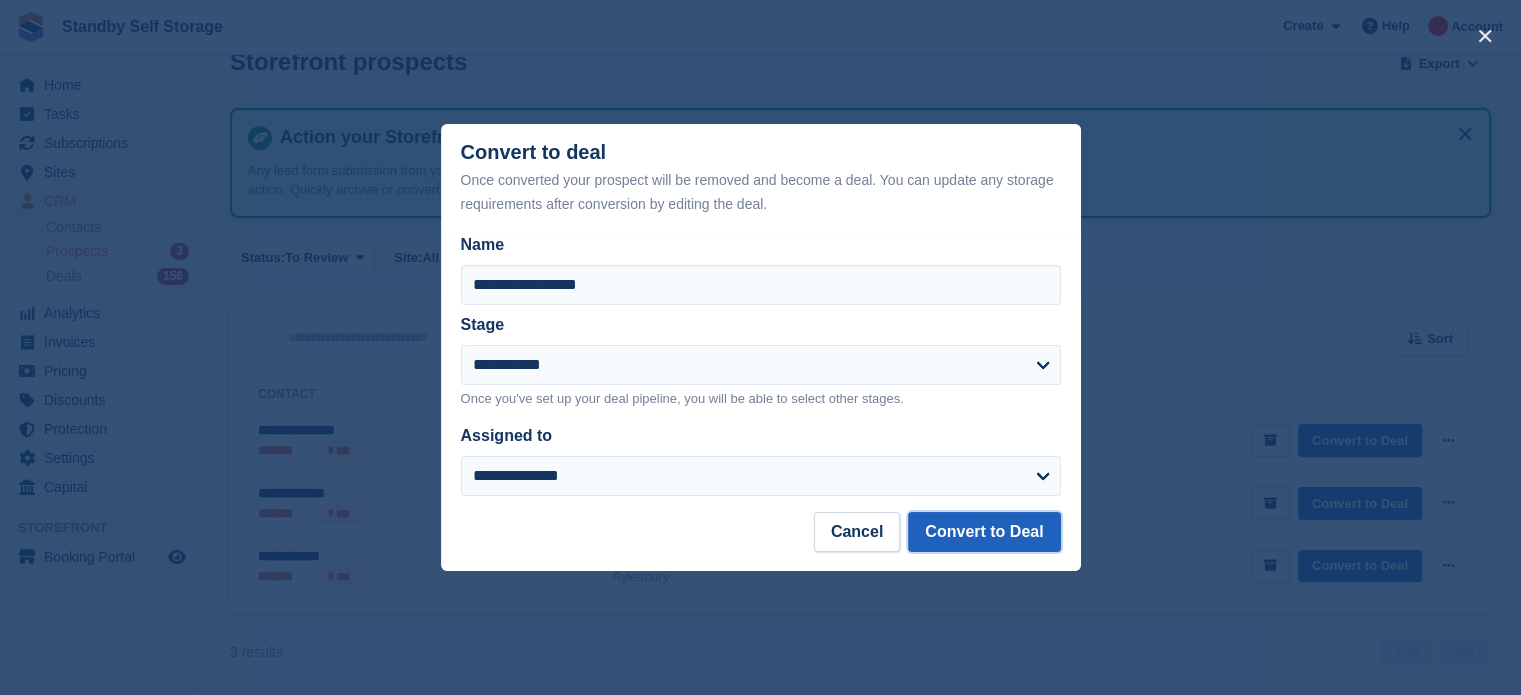 click on "Convert to Deal" at bounding box center [984, 532] 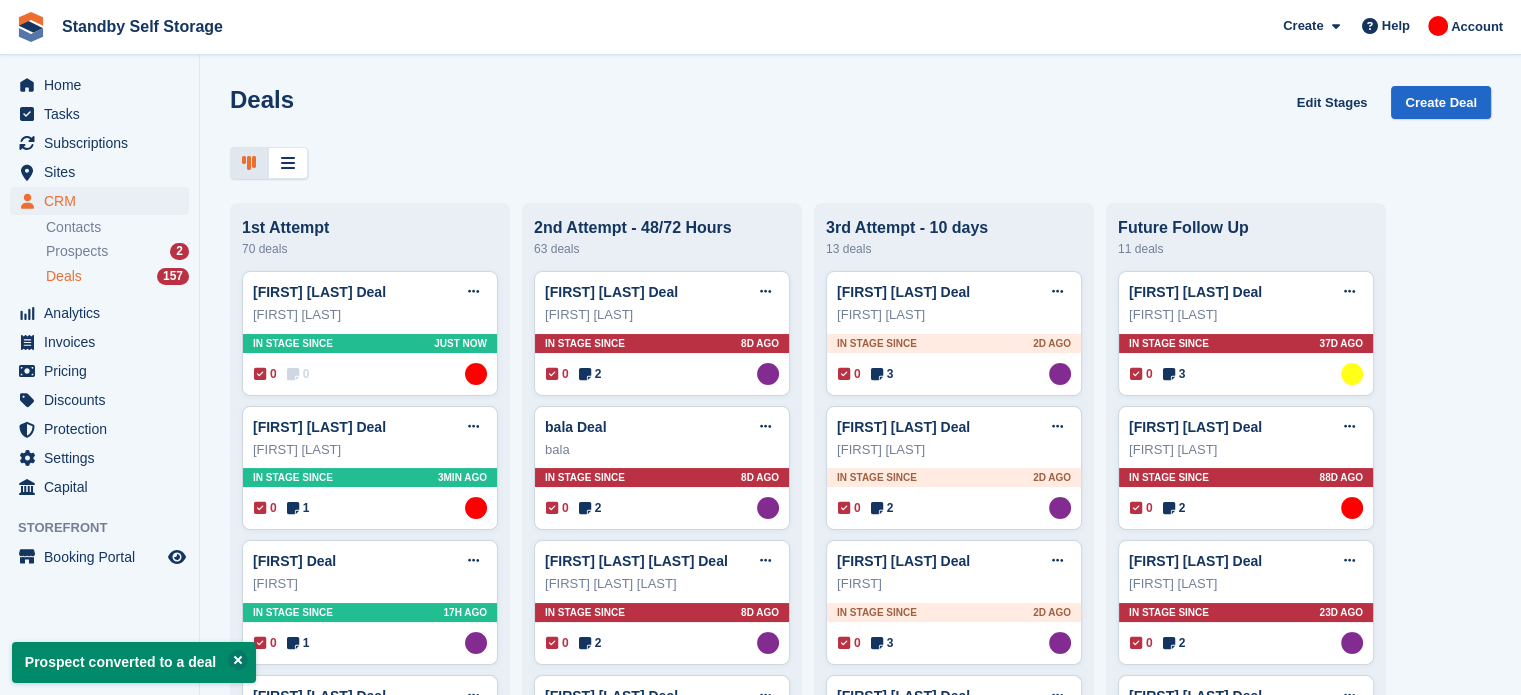 scroll, scrollTop: 0, scrollLeft: 0, axis: both 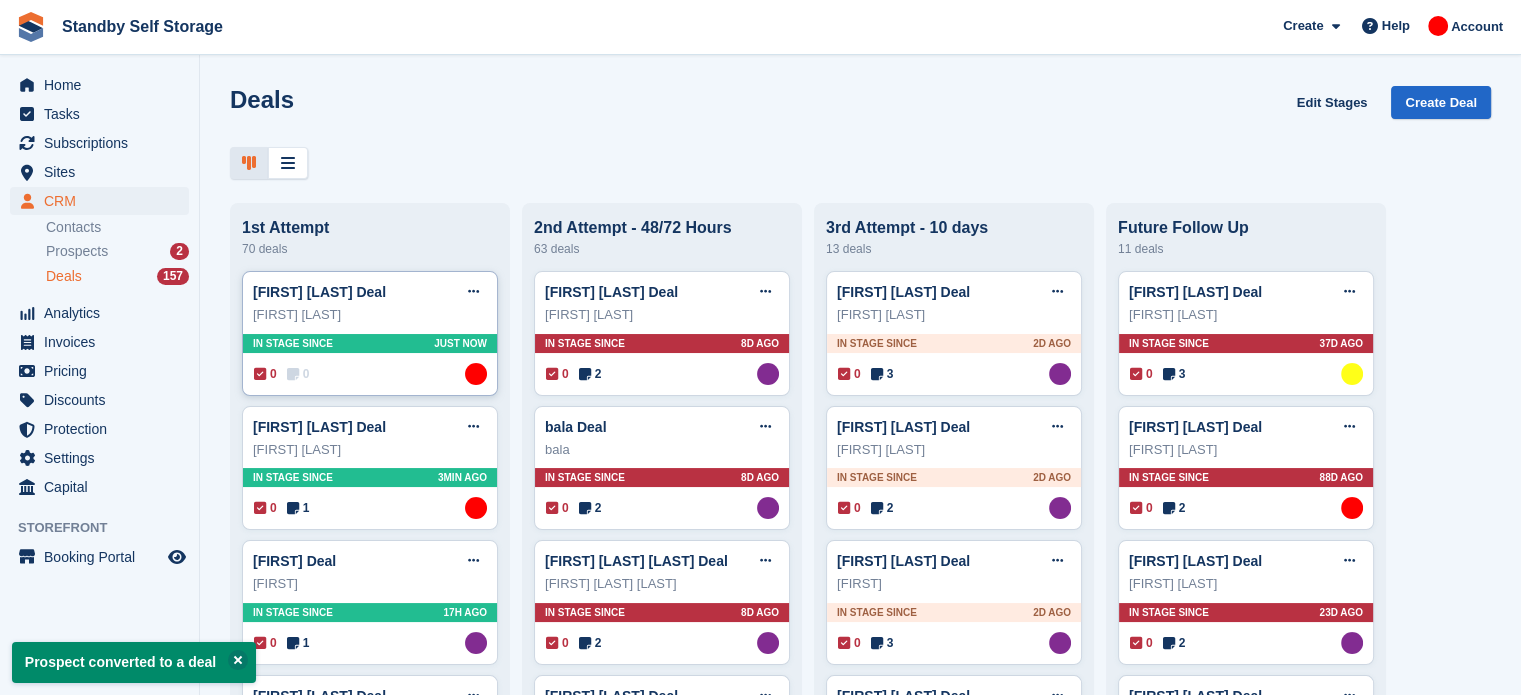 click on "[FIRST] [LAST]" at bounding box center [370, 315] 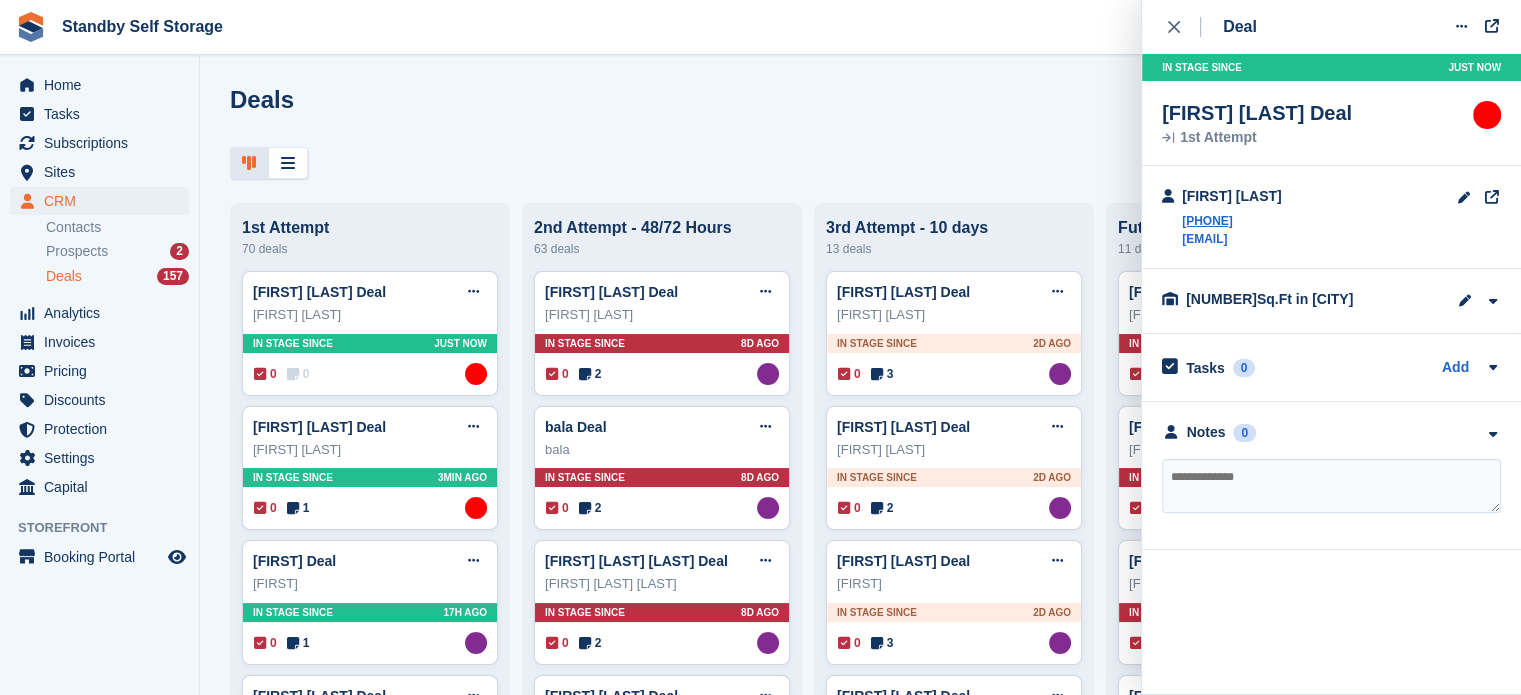 click at bounding box center [1331, 486] 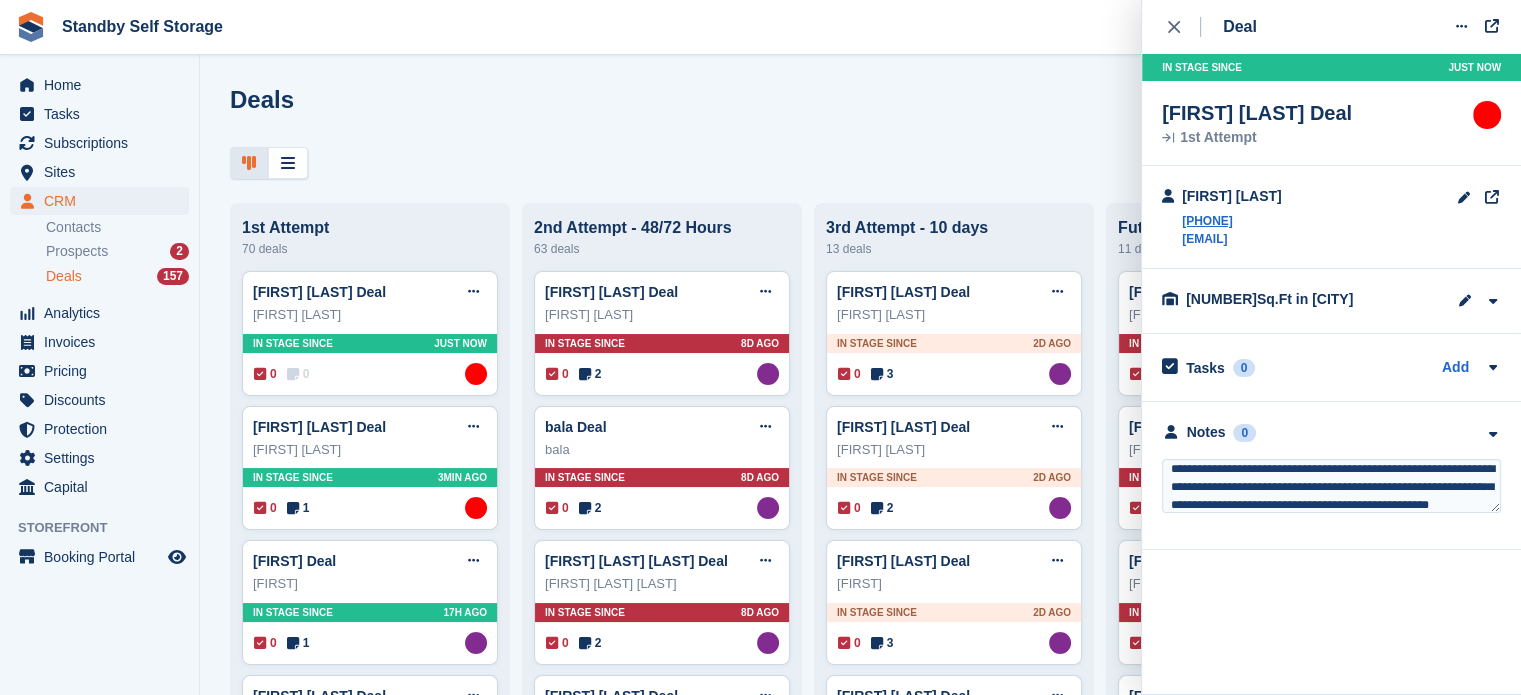 scroll, scrollTop: 27, scrollLeft: 0, axis: vertical 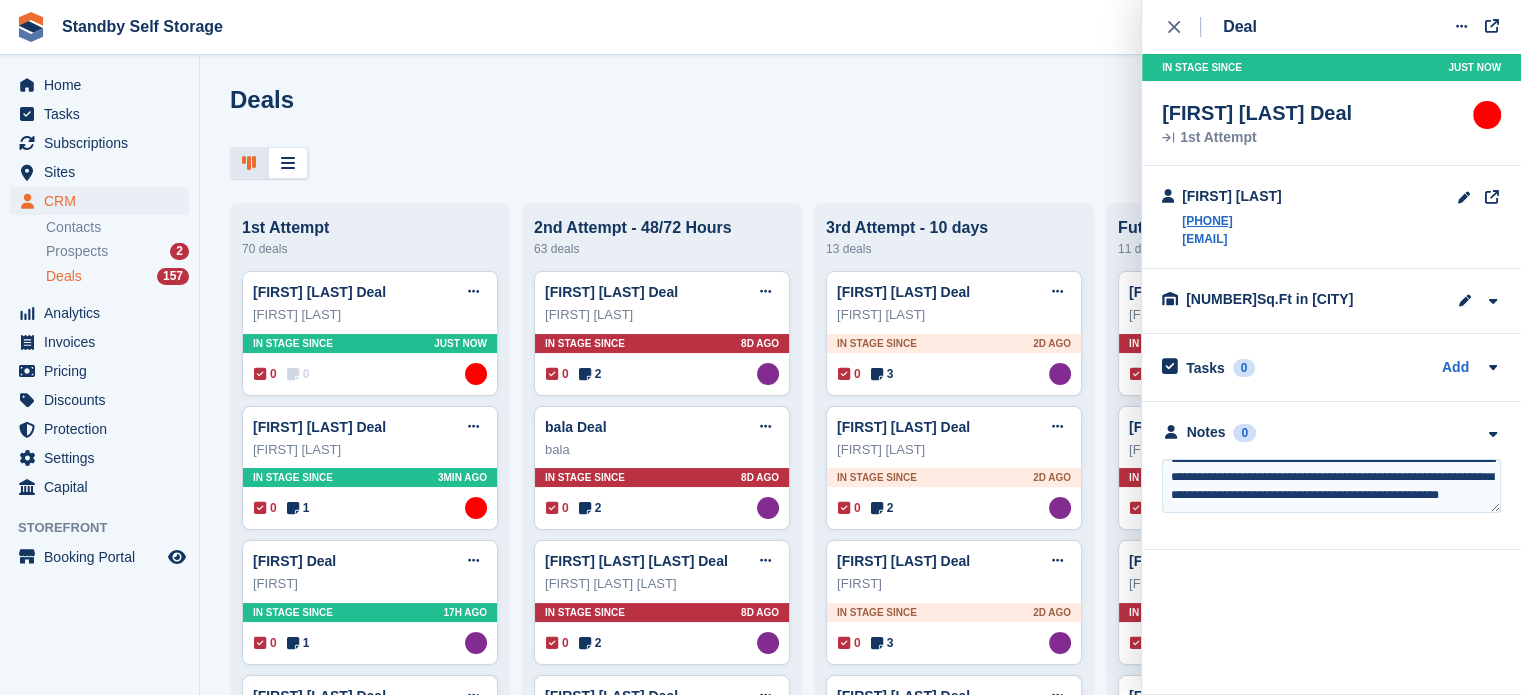 click on "**********" at bounding box center [1331, 486] 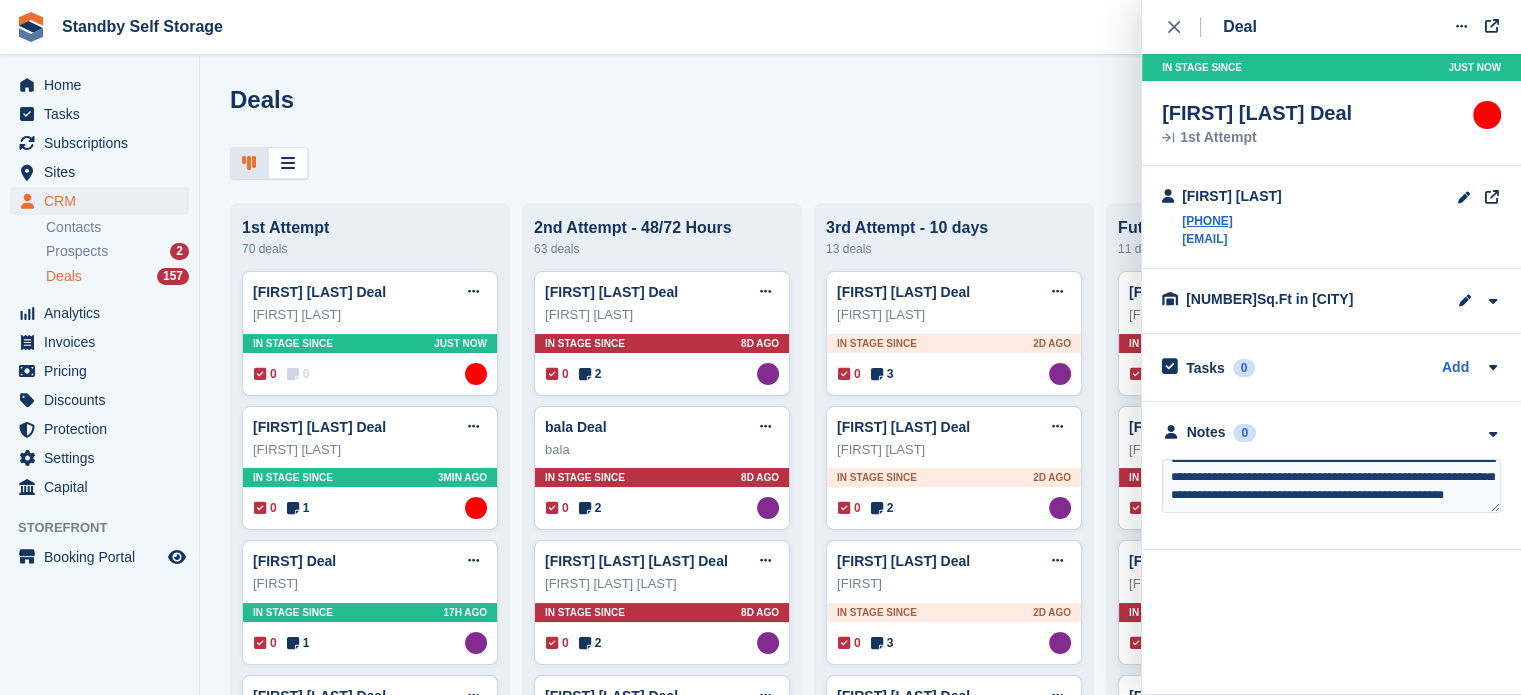 type 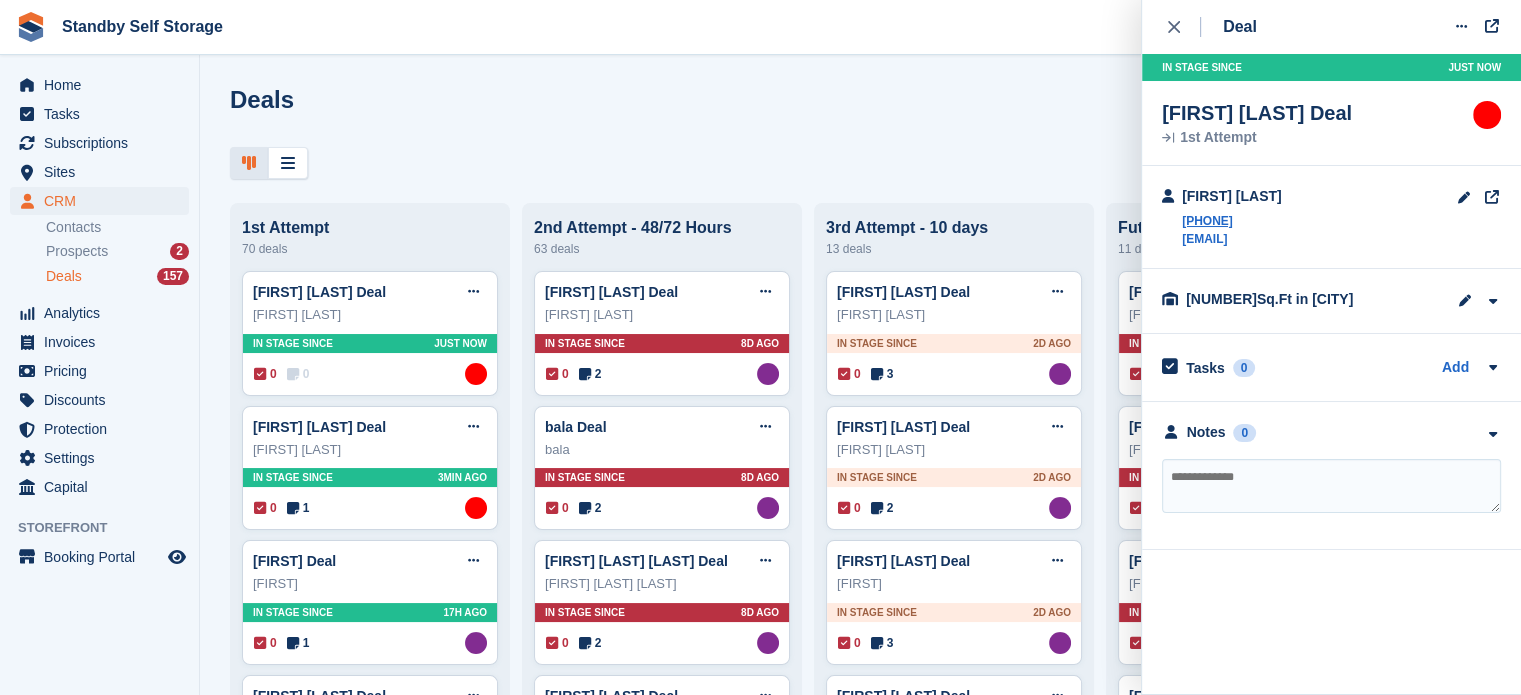 scroll, scrollTop: 0, scrollLeft: 0, axis: both 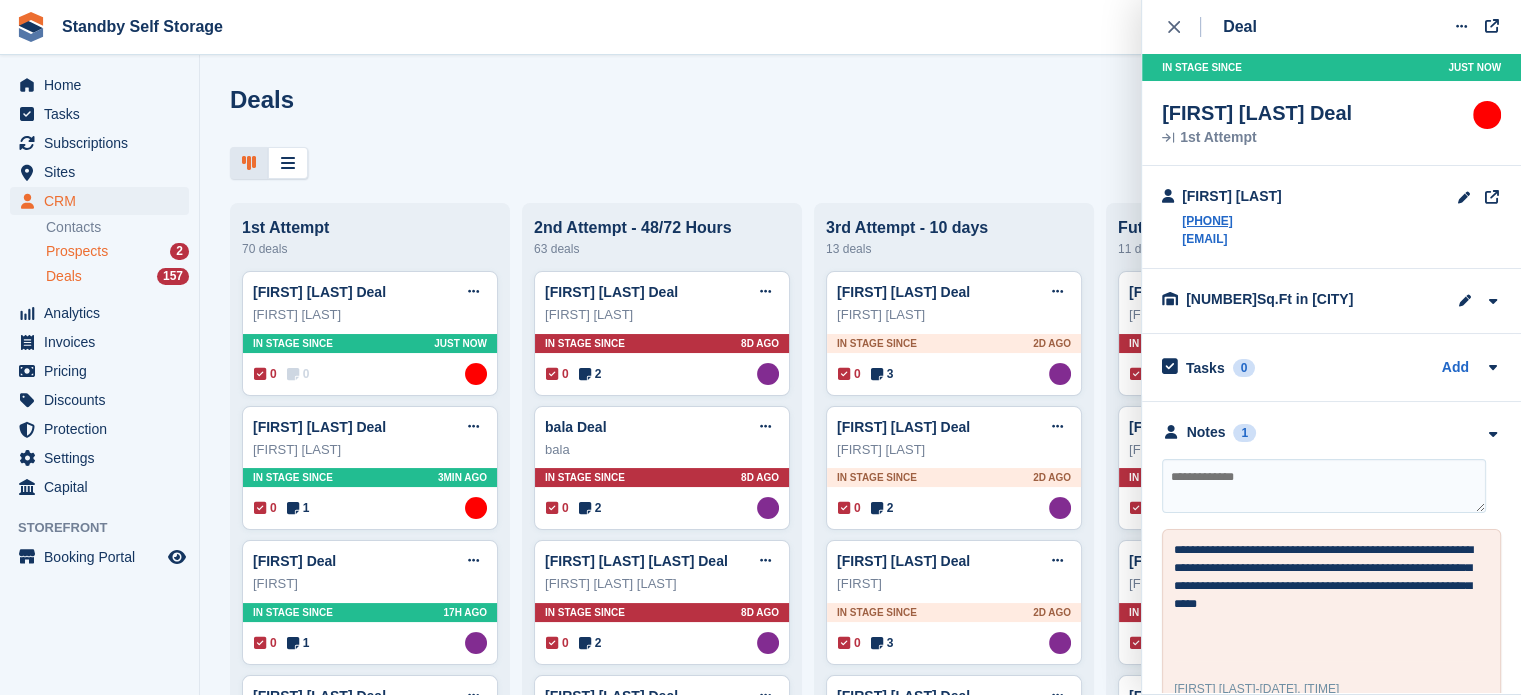 click on "Prospects" at bounding box center [77, 251] 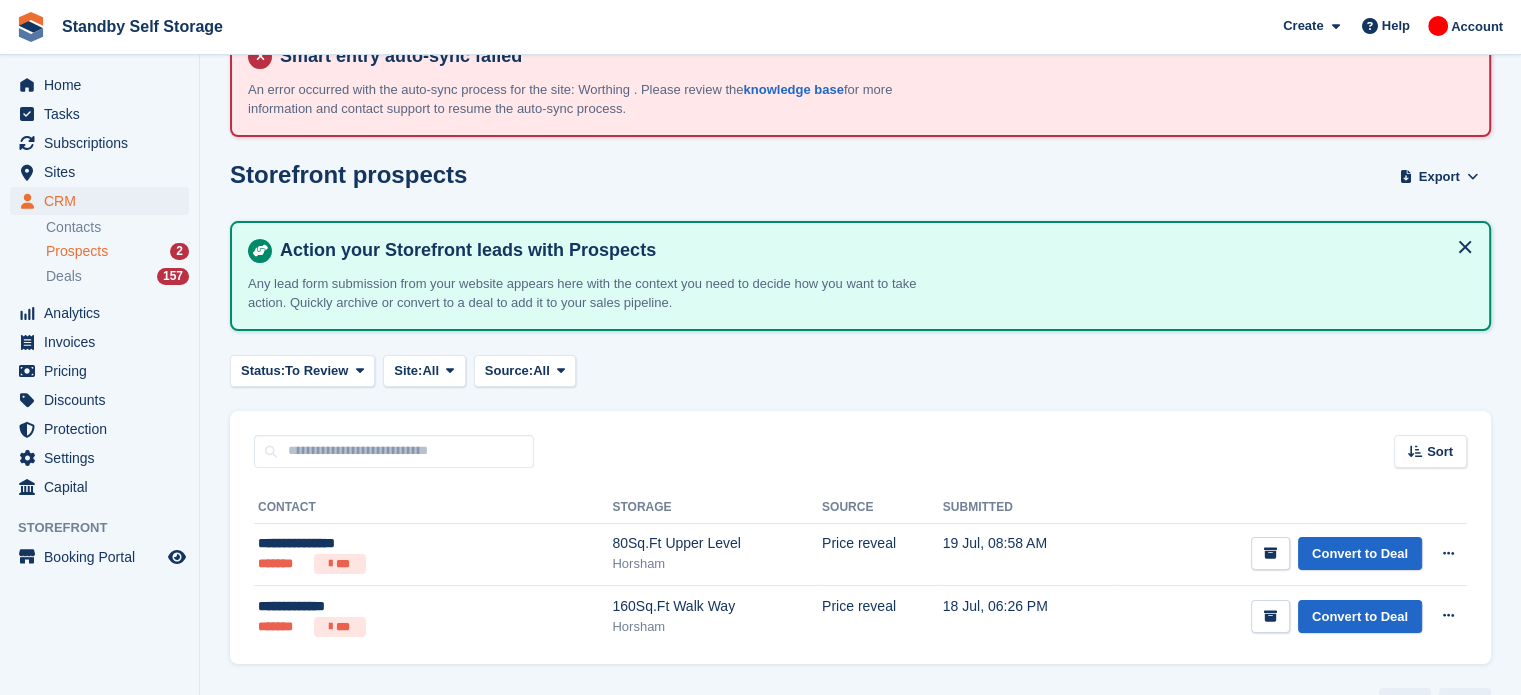 scroll, scrollTop: 109, scrollLeft: 0, axis: vertical 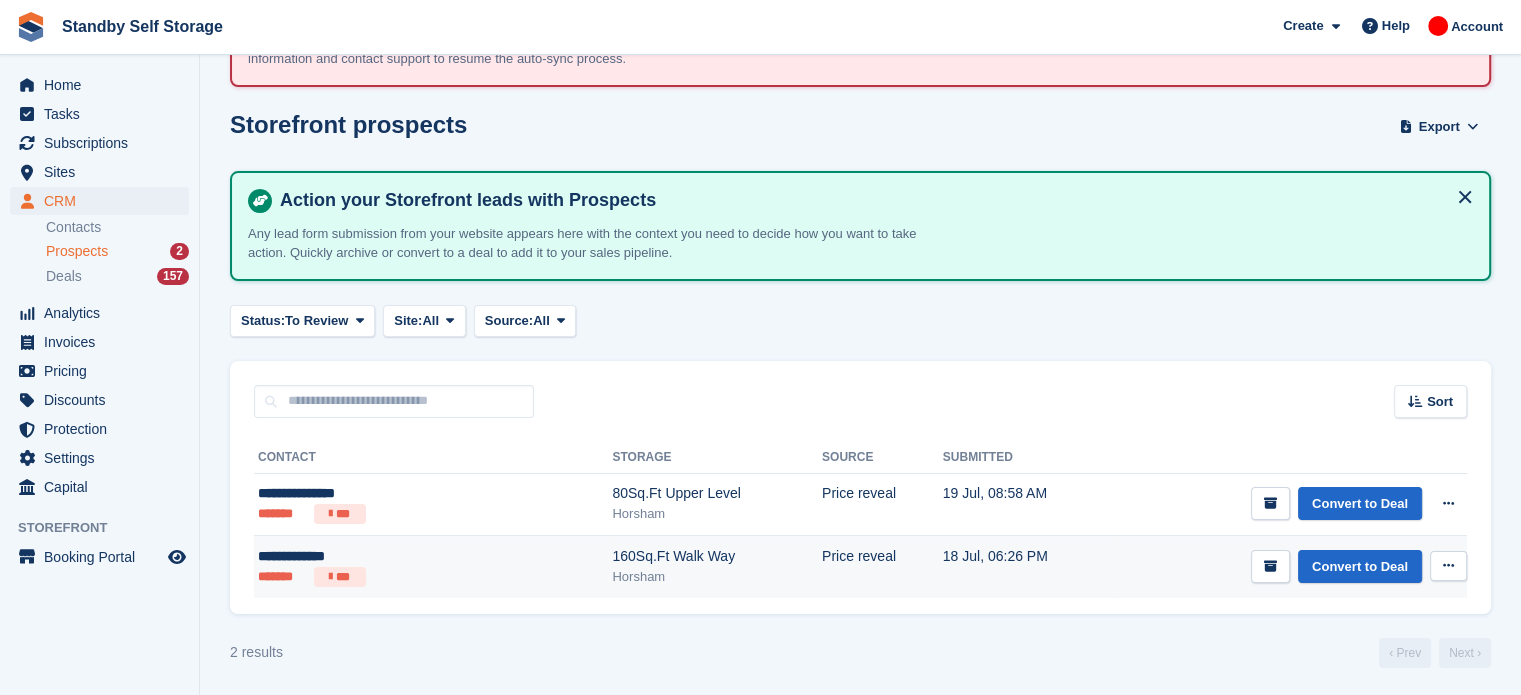 click on "Horsham" at bounding box center (717, 577) 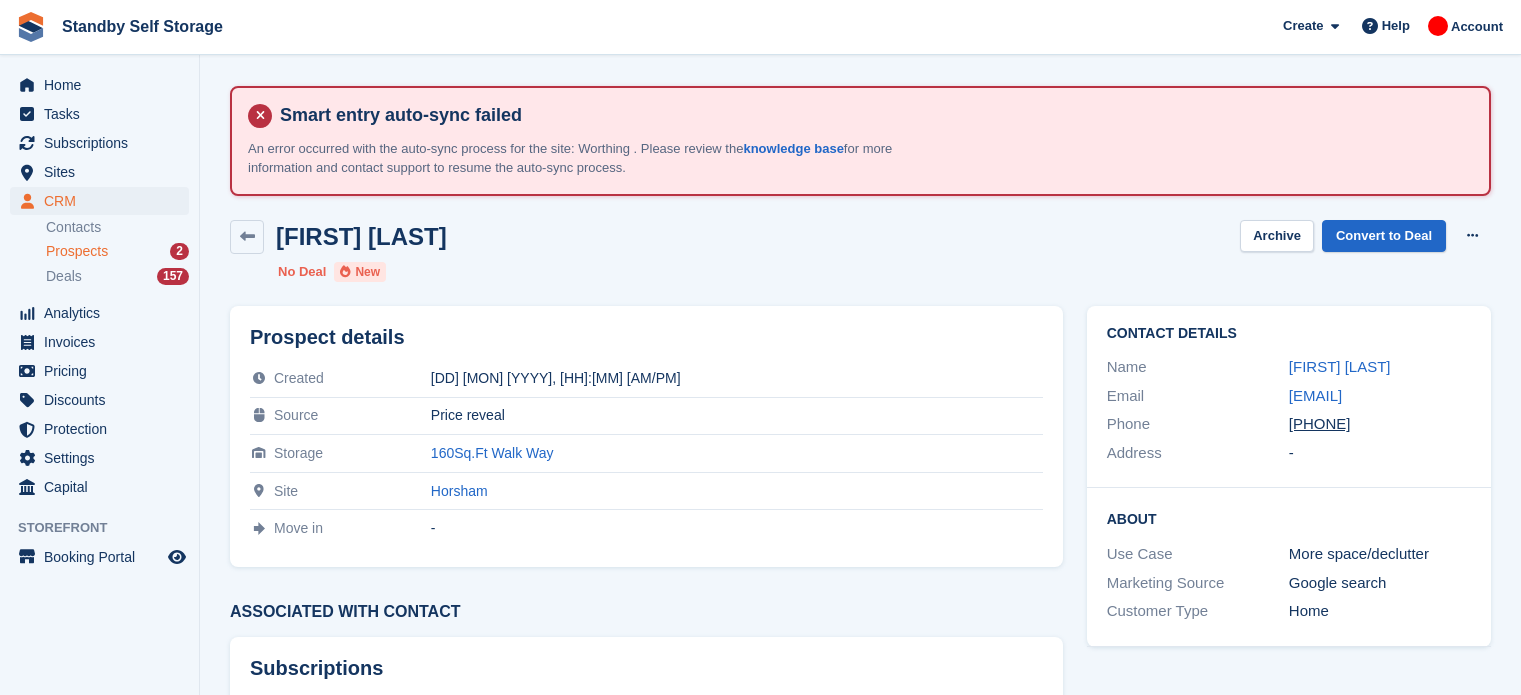 scroll, scrollTop: 0, scrollLeft: 0, axis: both 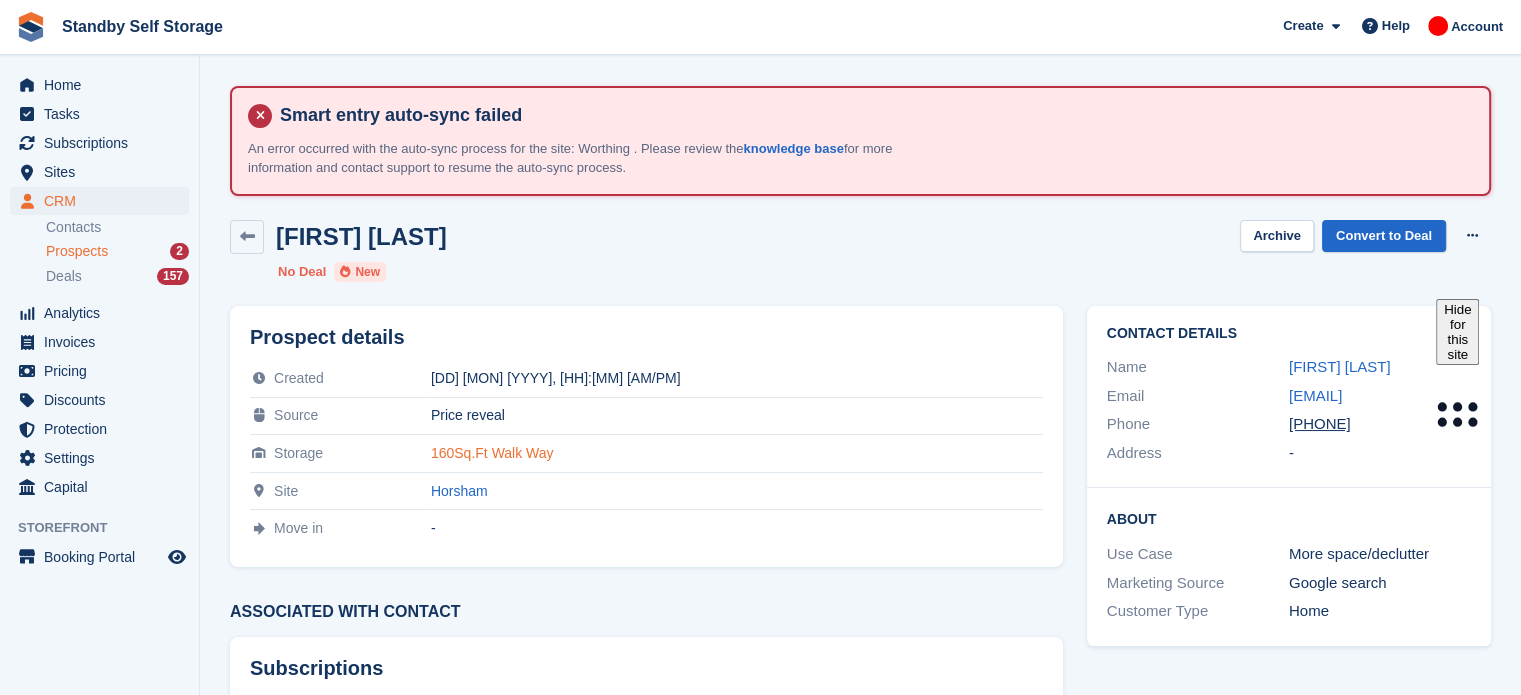 click on "160Sq.Ft Walk Way" at bounding box center (492, 453) 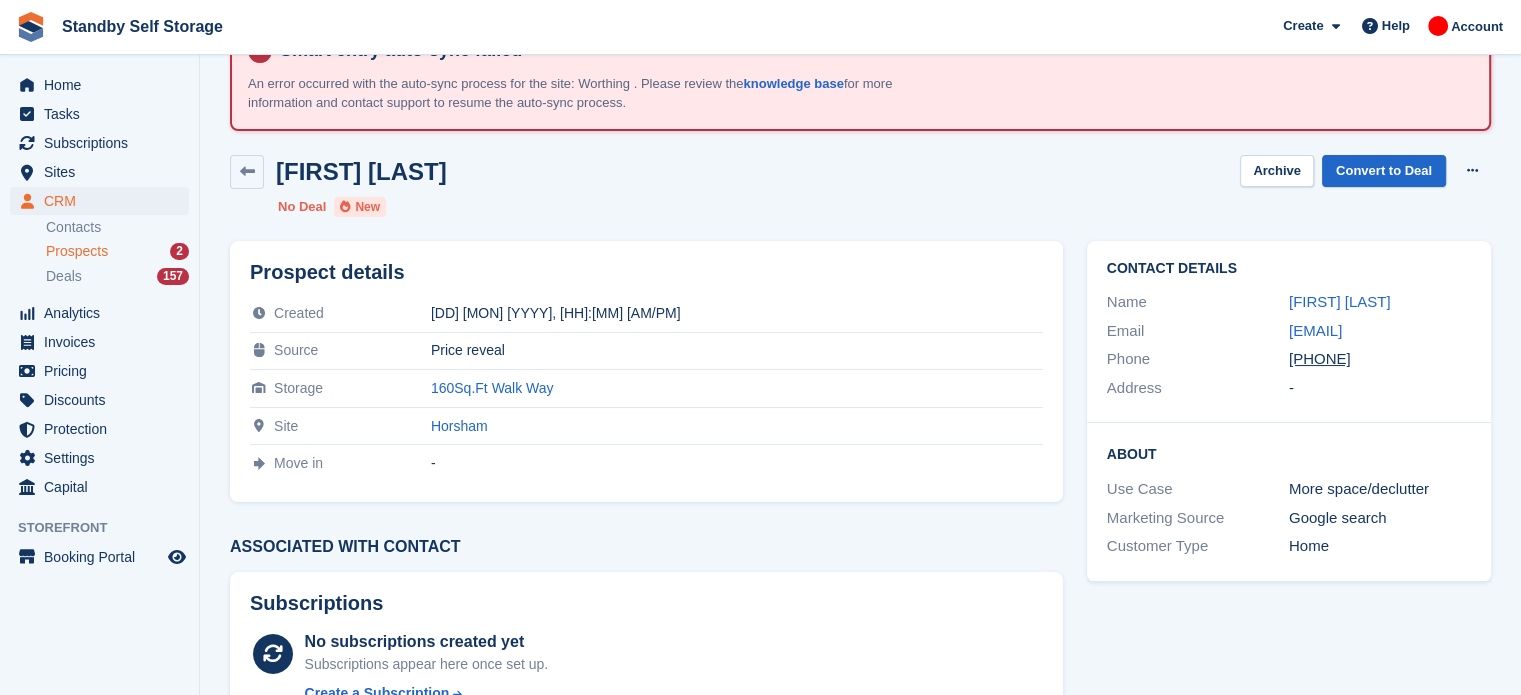 scroll, scrollTop: 67, scrollLeft: 0, axis: vertical 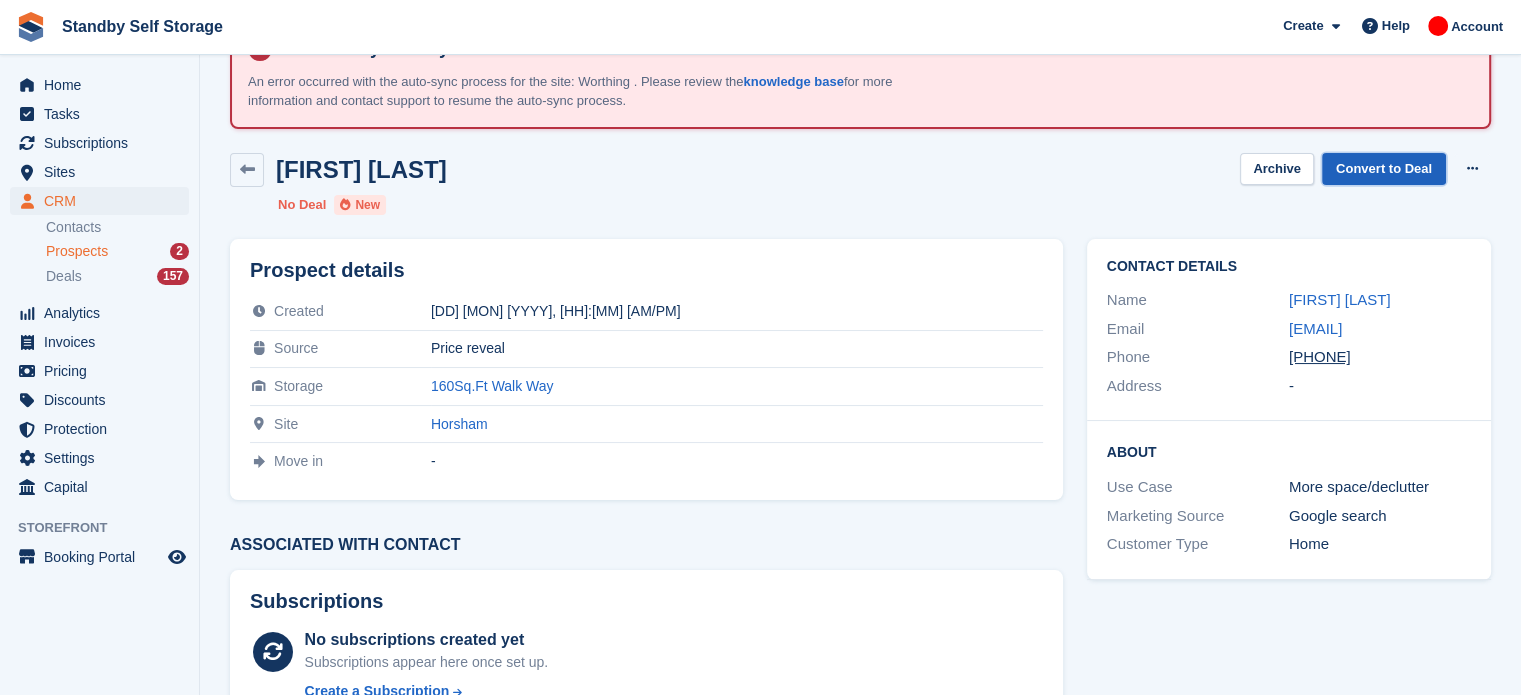 click on "Convert to Deal" at bounding box center [1384, 169] 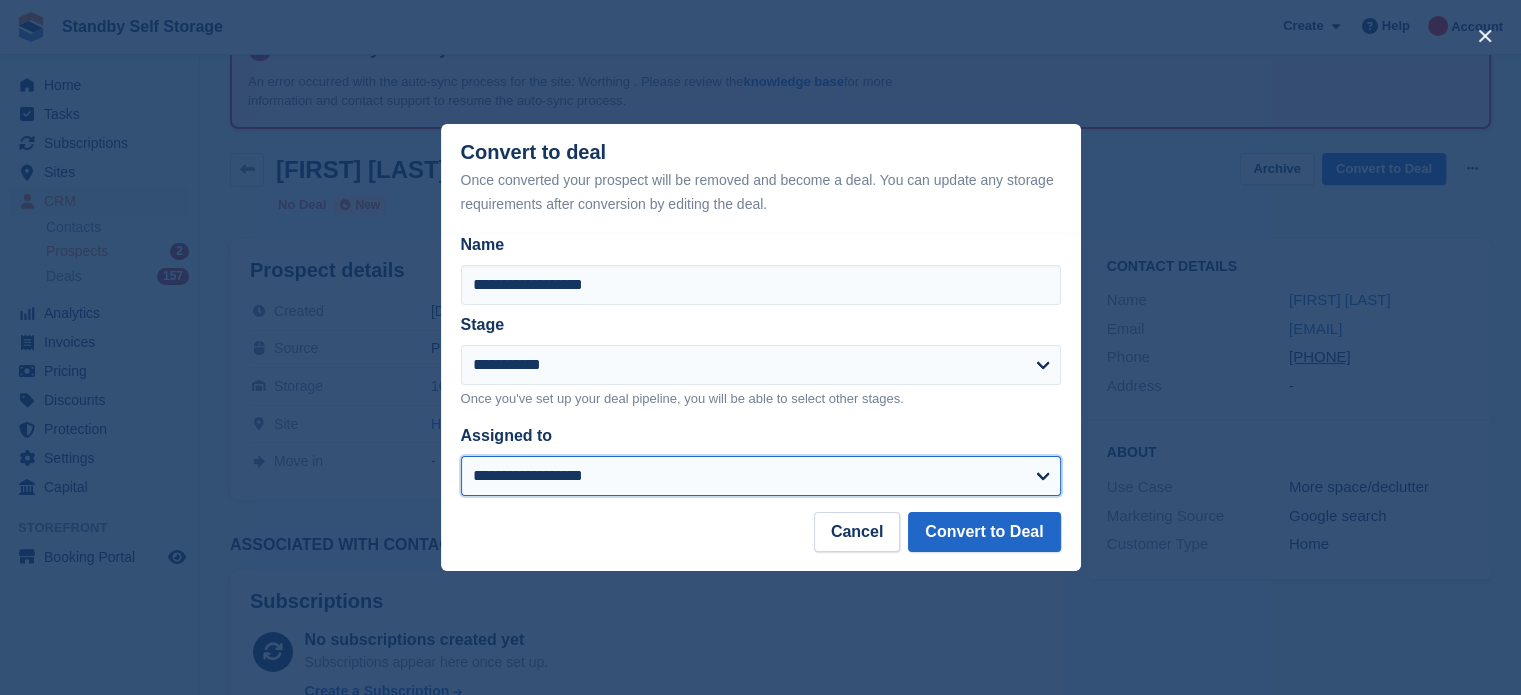click on "**********" at bounding box center (761, 476) 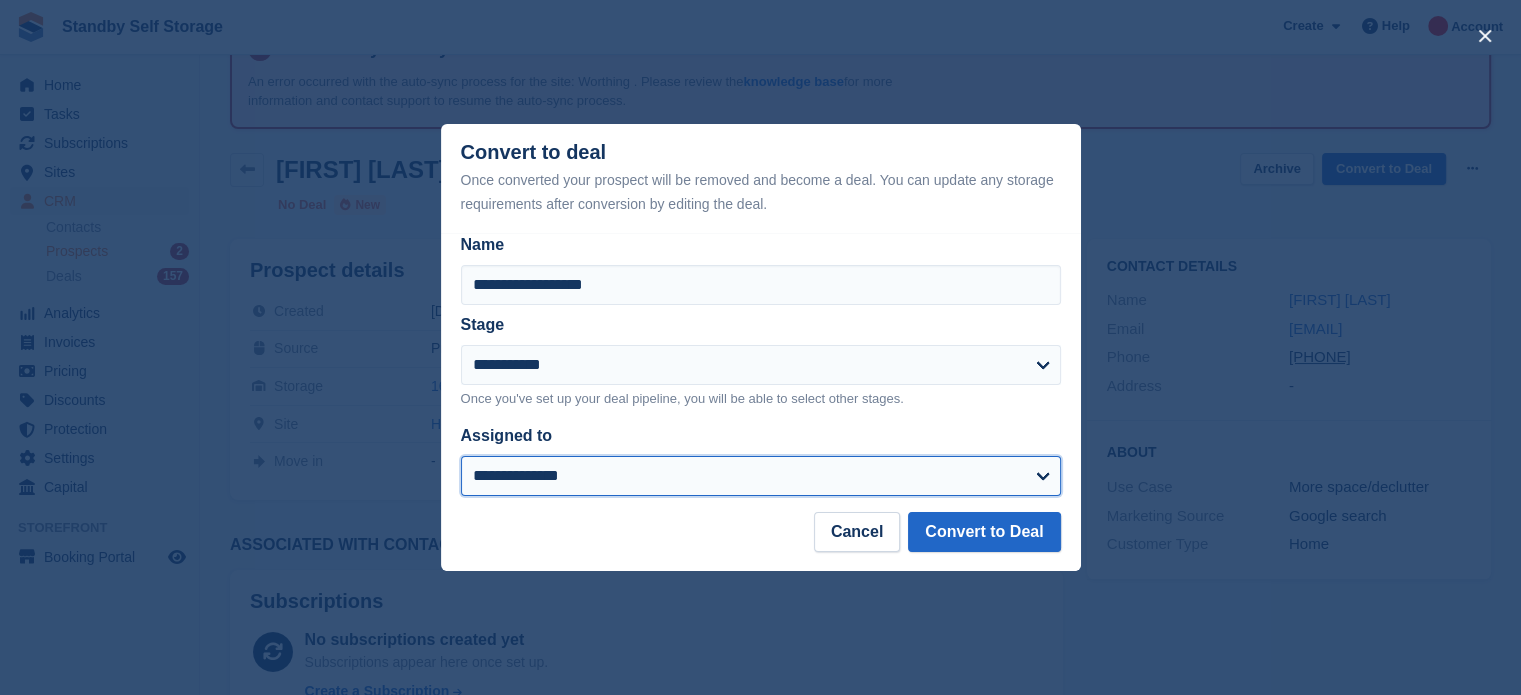 click on "**********" at bounding box center [761, 476] 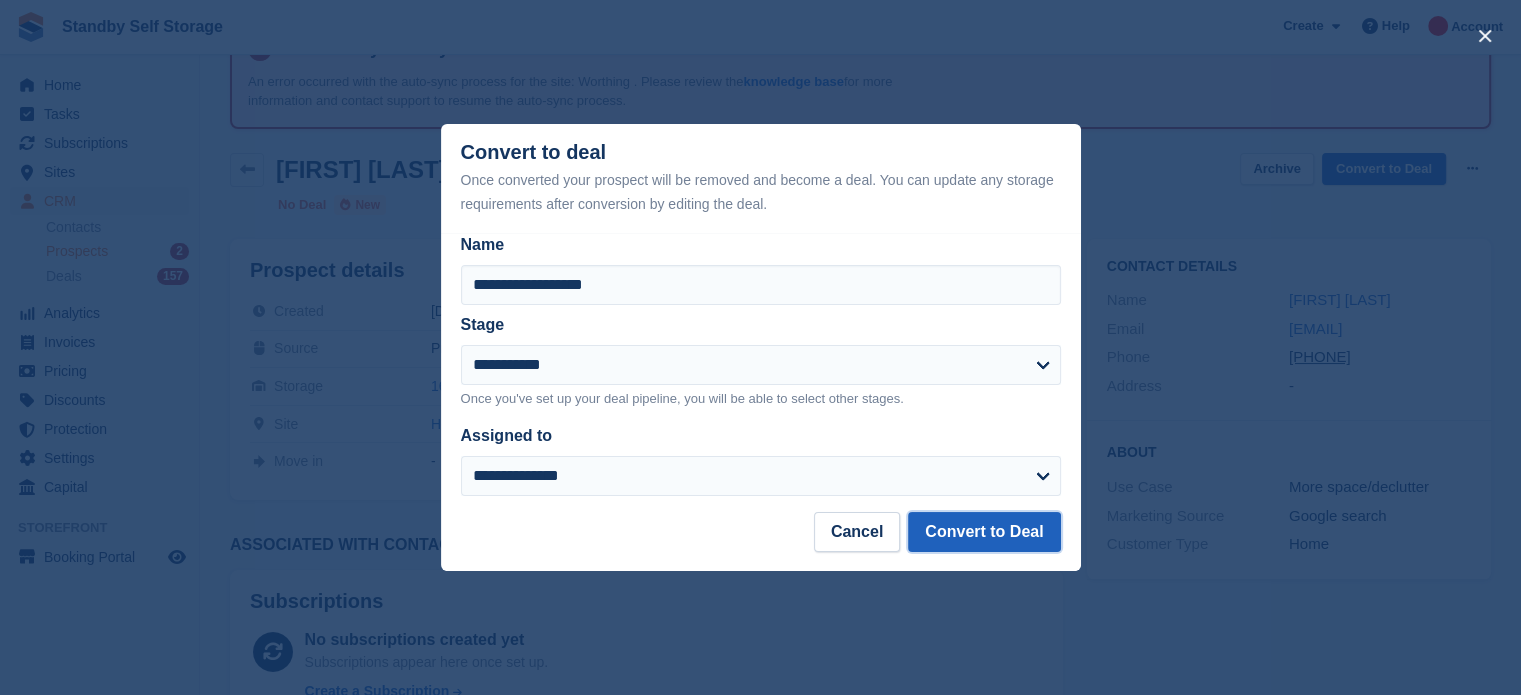 click on "Convert to Deal" at bounding box center [984, 532] 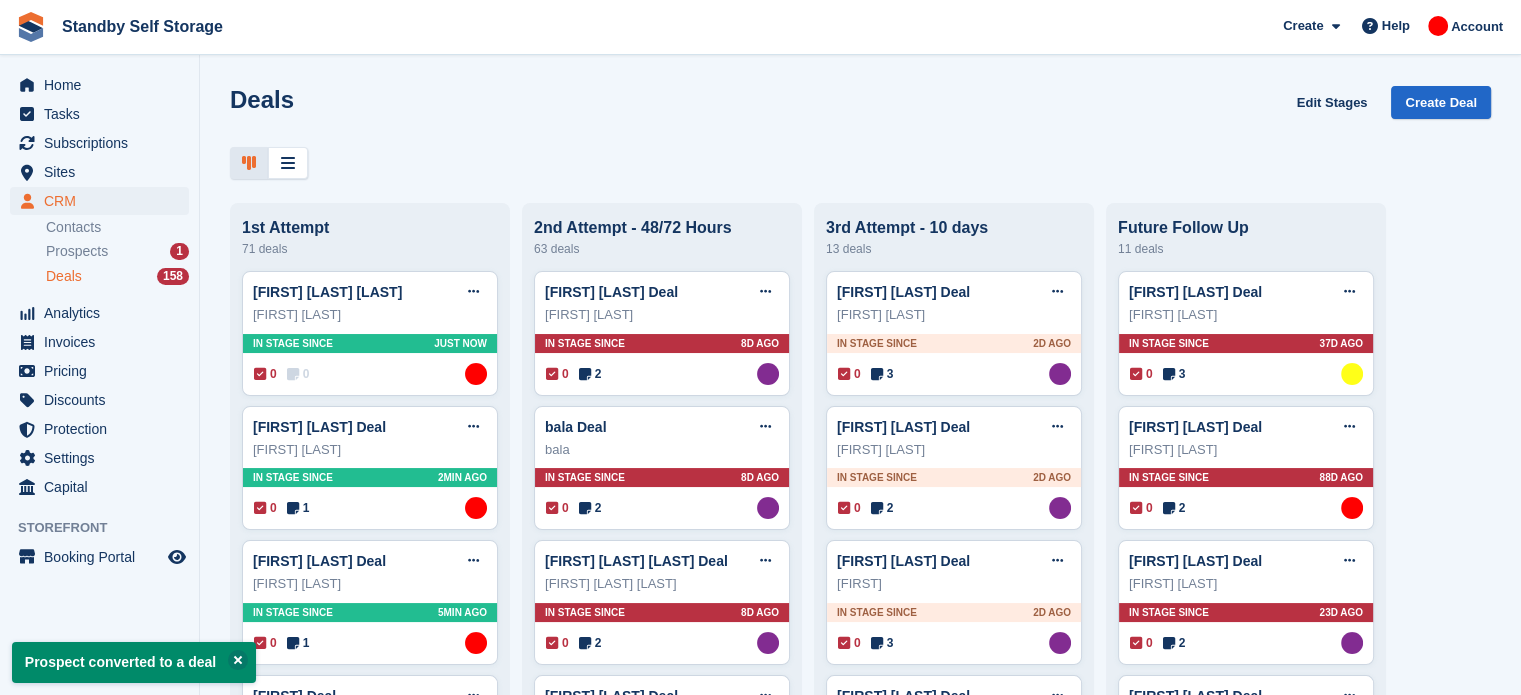 scroll, scrollTop: 0, scrollLeft: 0, axis: both 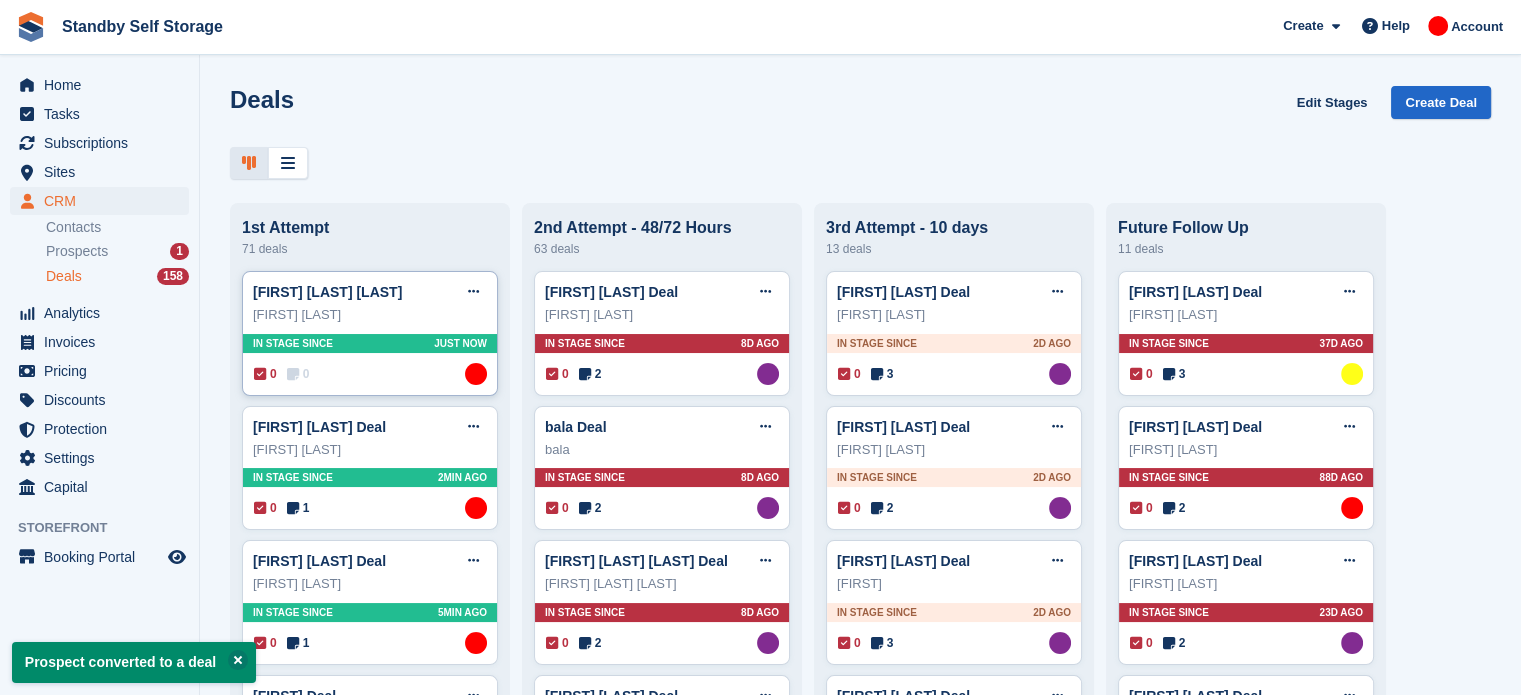click on "In stage since Just now" at bounding box center (370, 343) 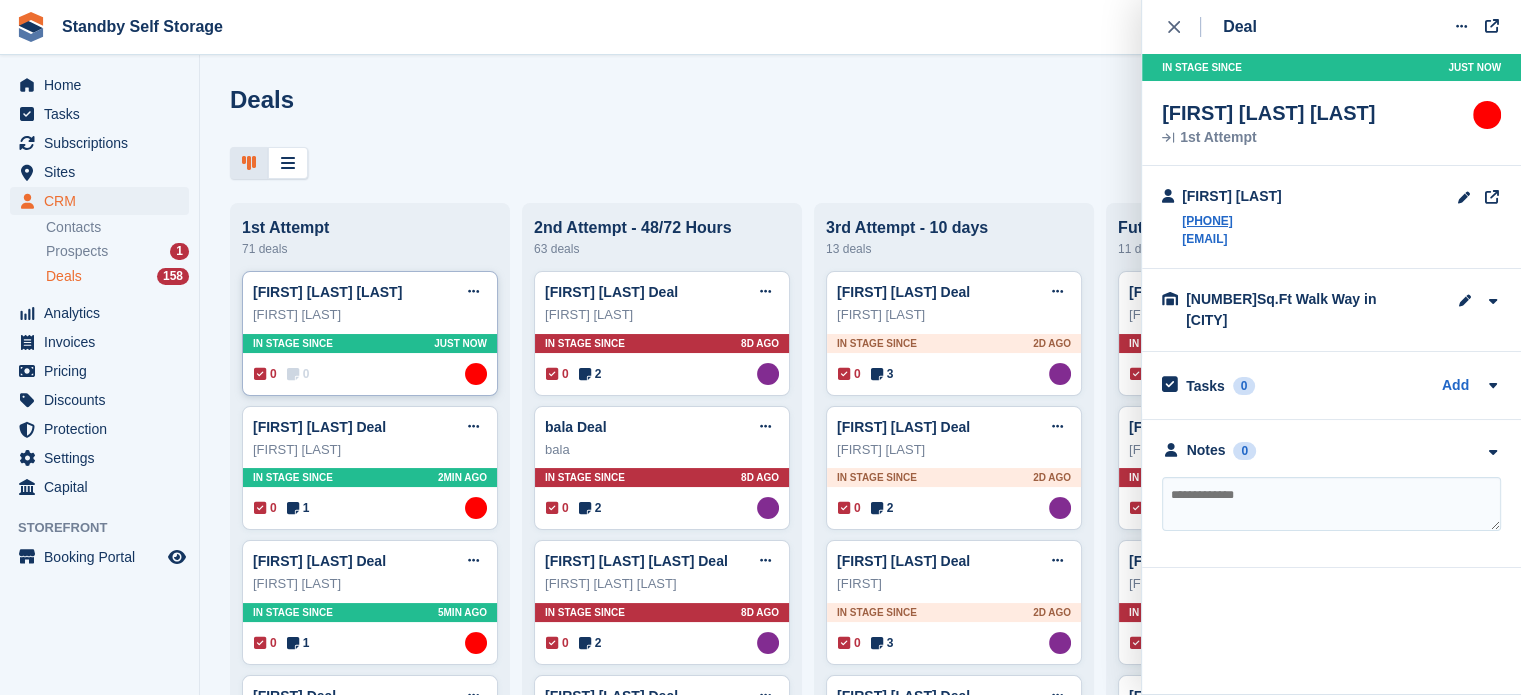 click on "Louise Winder" at bounding box center [370, 315] 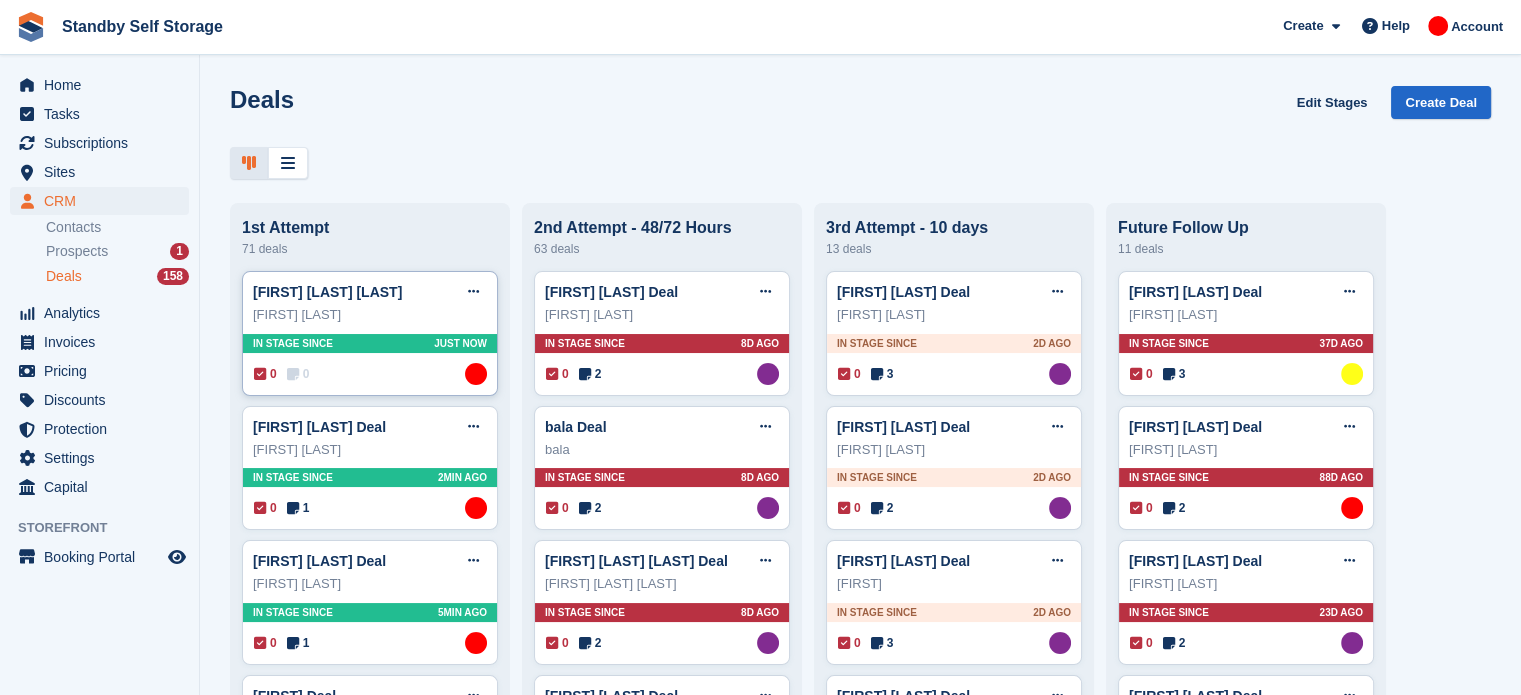 click on "In stage since" at bounding box center (293, 343) 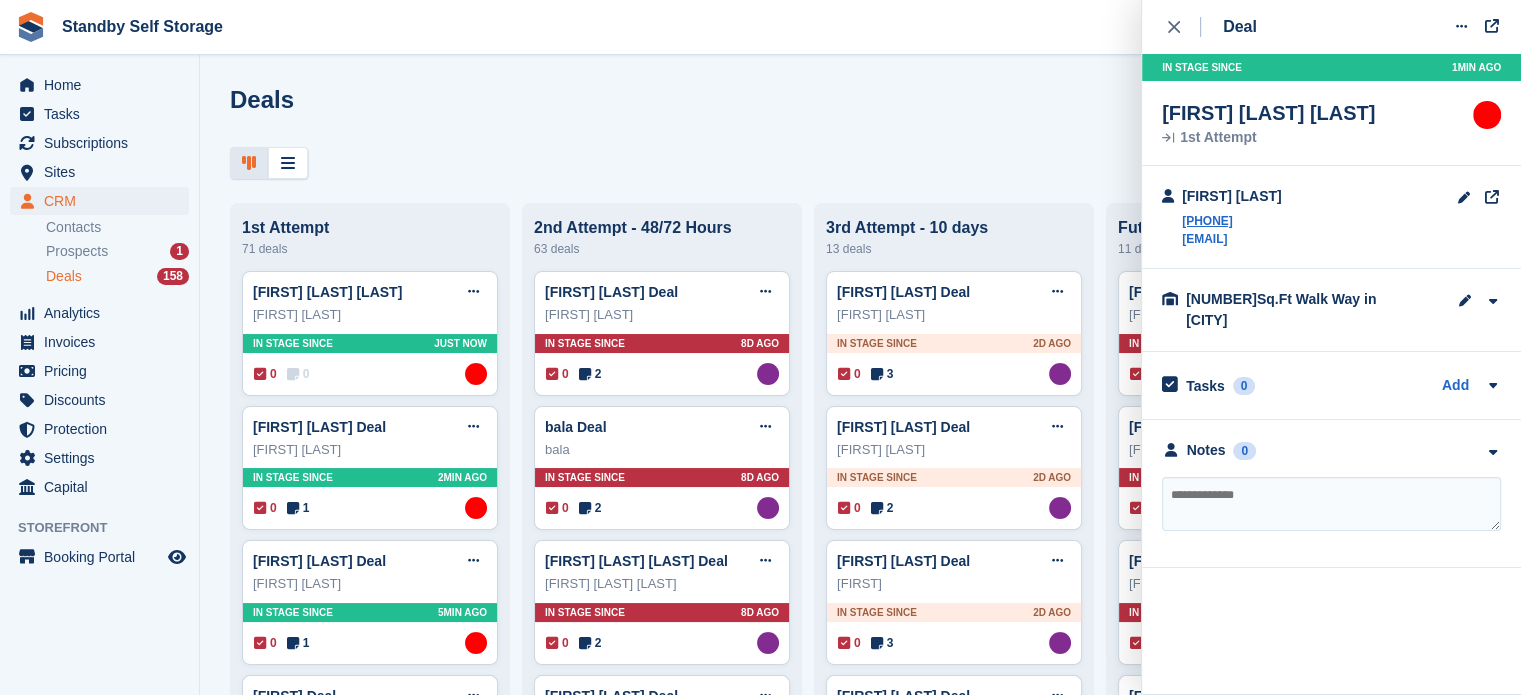 click at bounding box center [1331, 504] 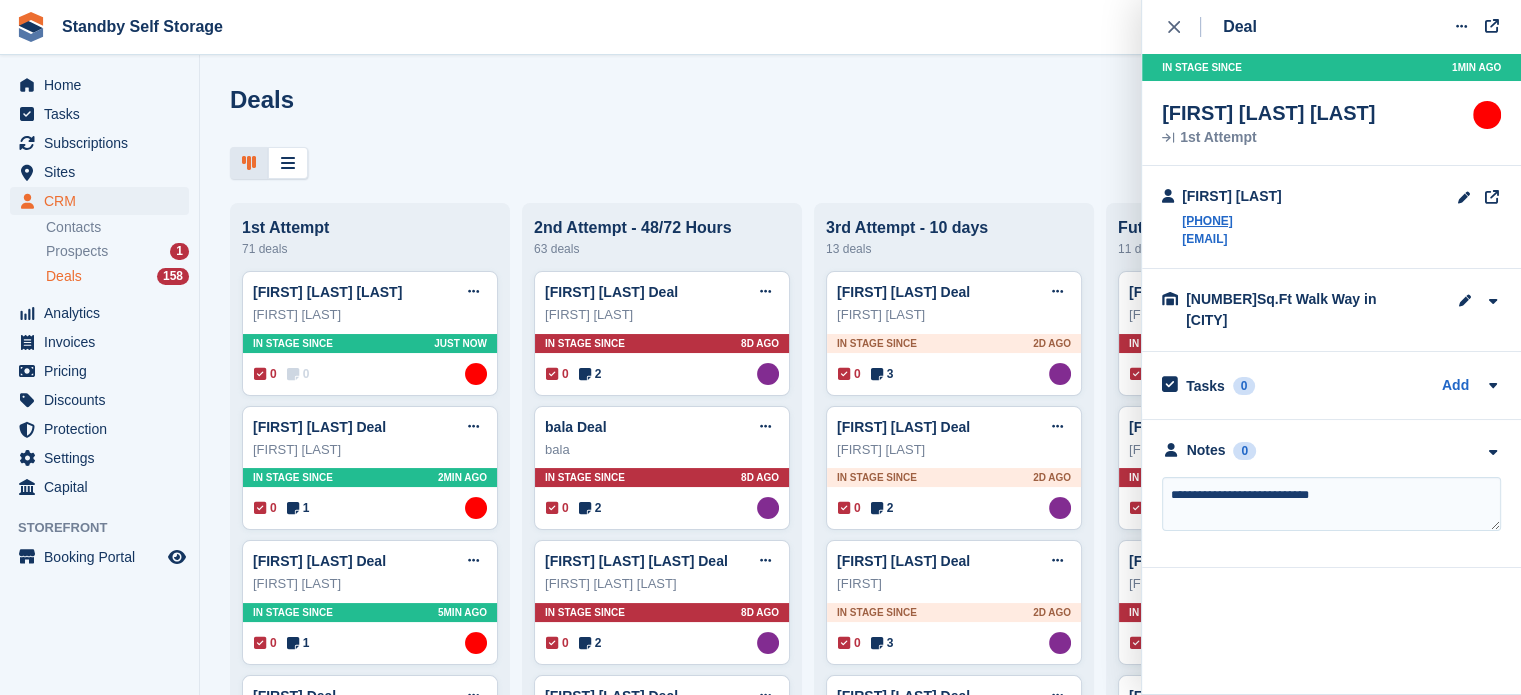 type on "**********" 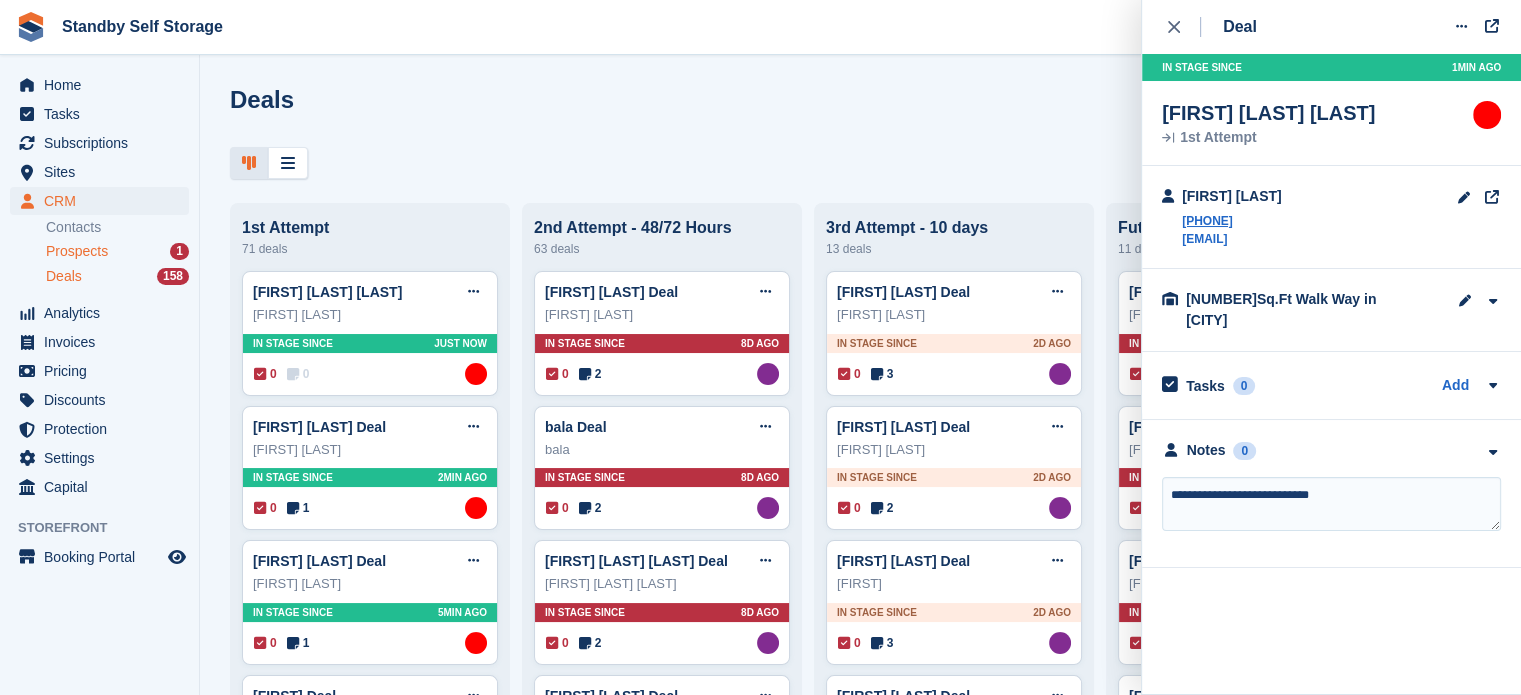 click on "Prospects" at bounding box center [77, 251] 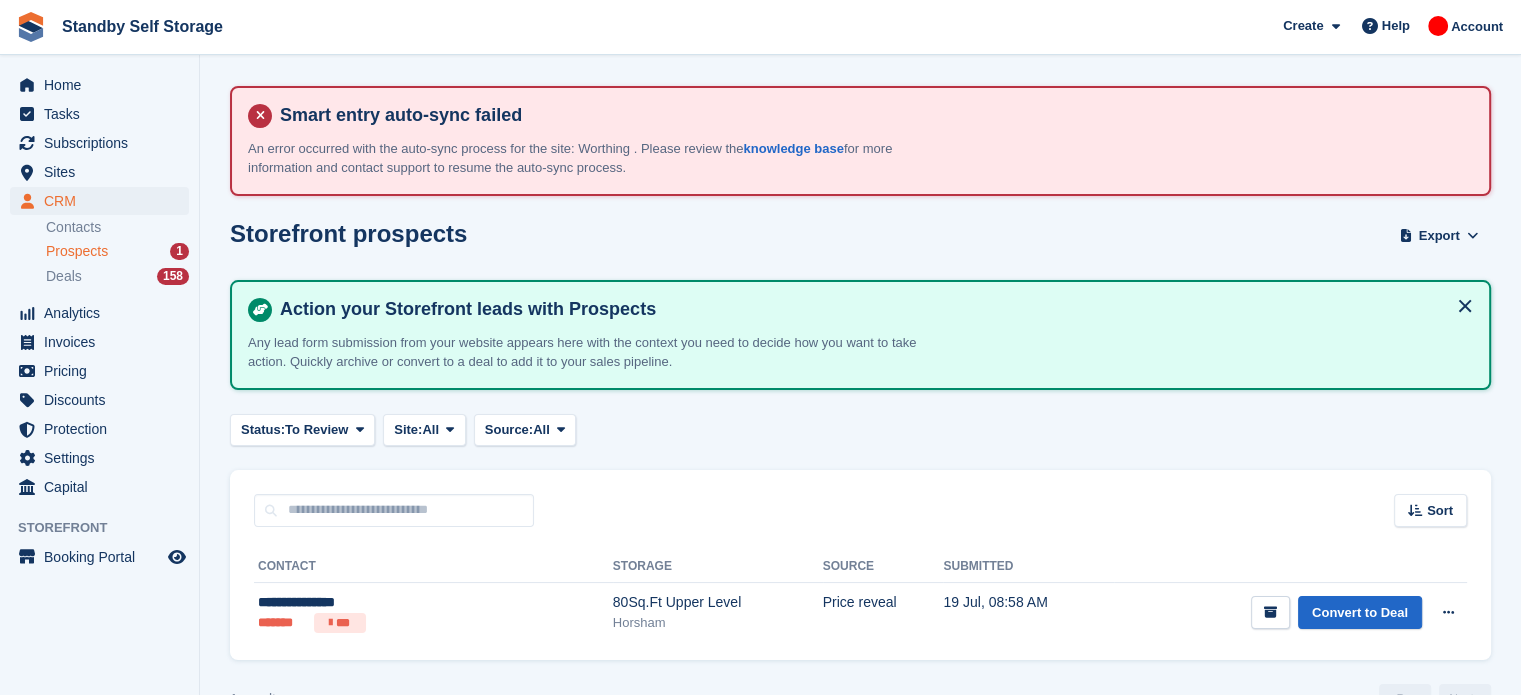 scroll, scrollTop: 47, scrollLeft: 0, axis: vertical 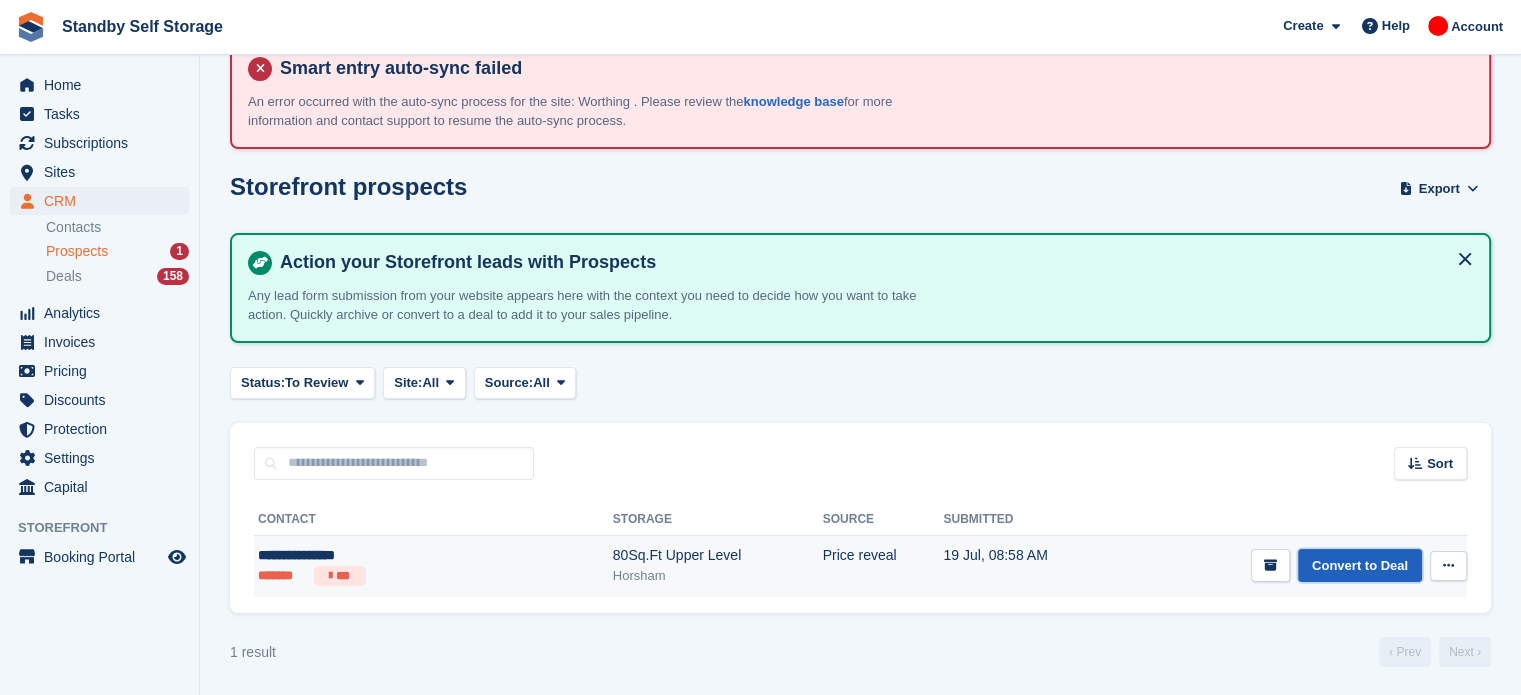 click on "Convert to Deal" at bounding box center [1360, 565] 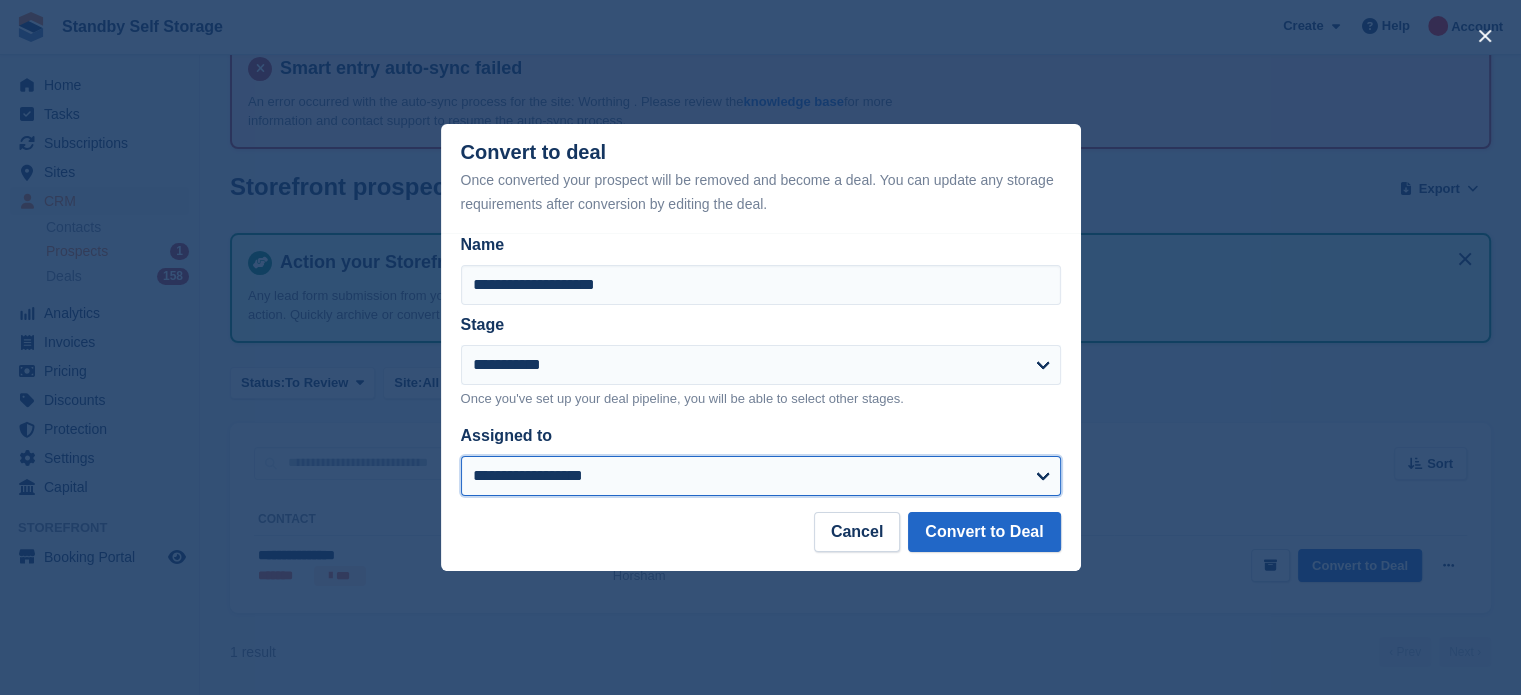 click on "**********" at bounding box center [761, 476] 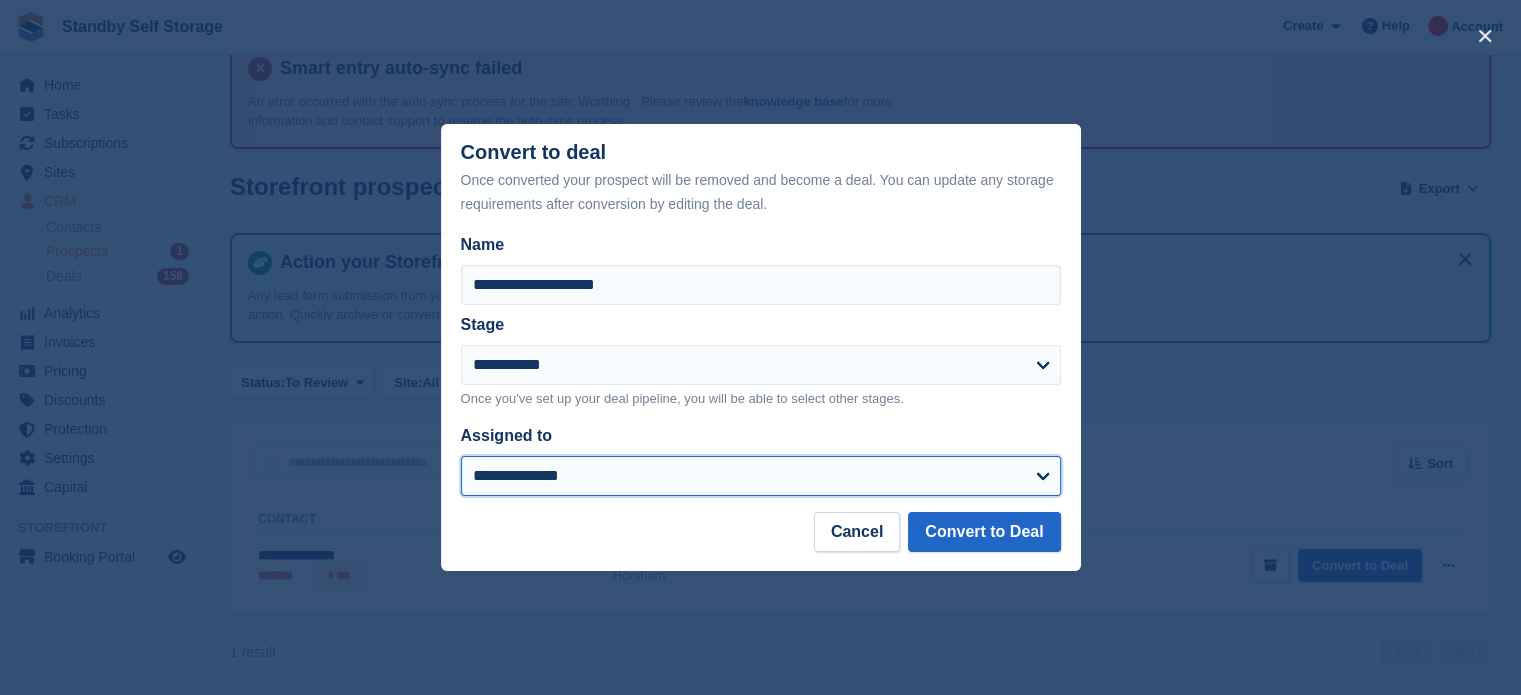 click on "**********" at bounding box center [761, 476] 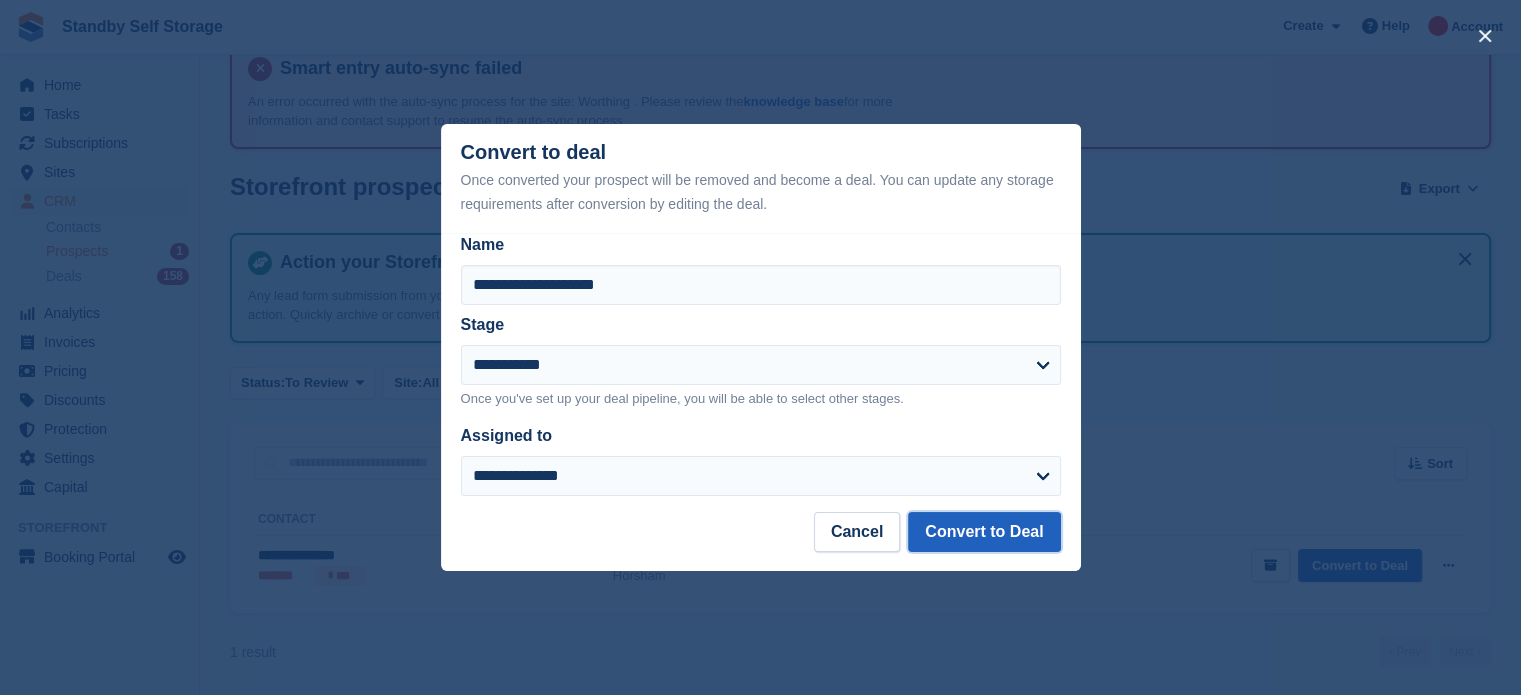 click on "Convert to Deal" at bounding box center (984, 532) 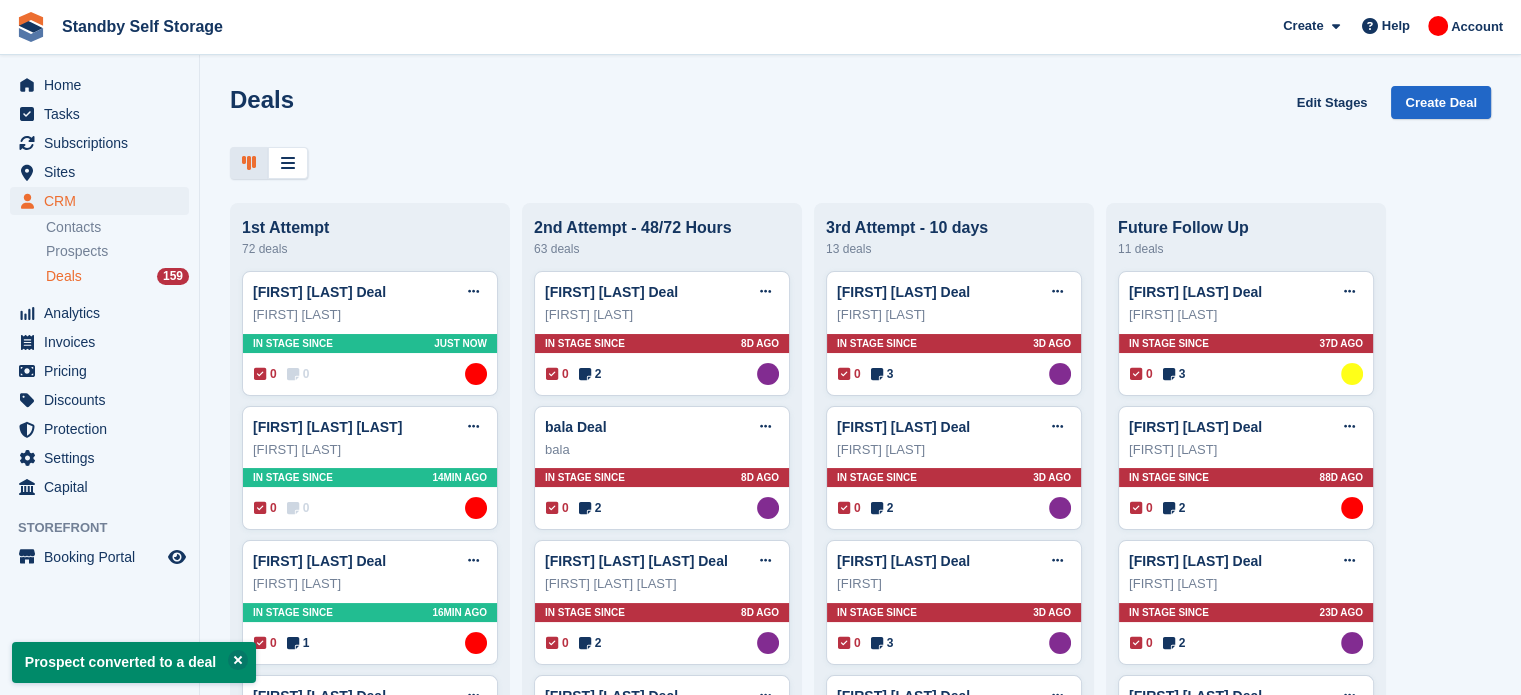 scroll, scrollTop: 0, scrollLeft: 0, axis: both 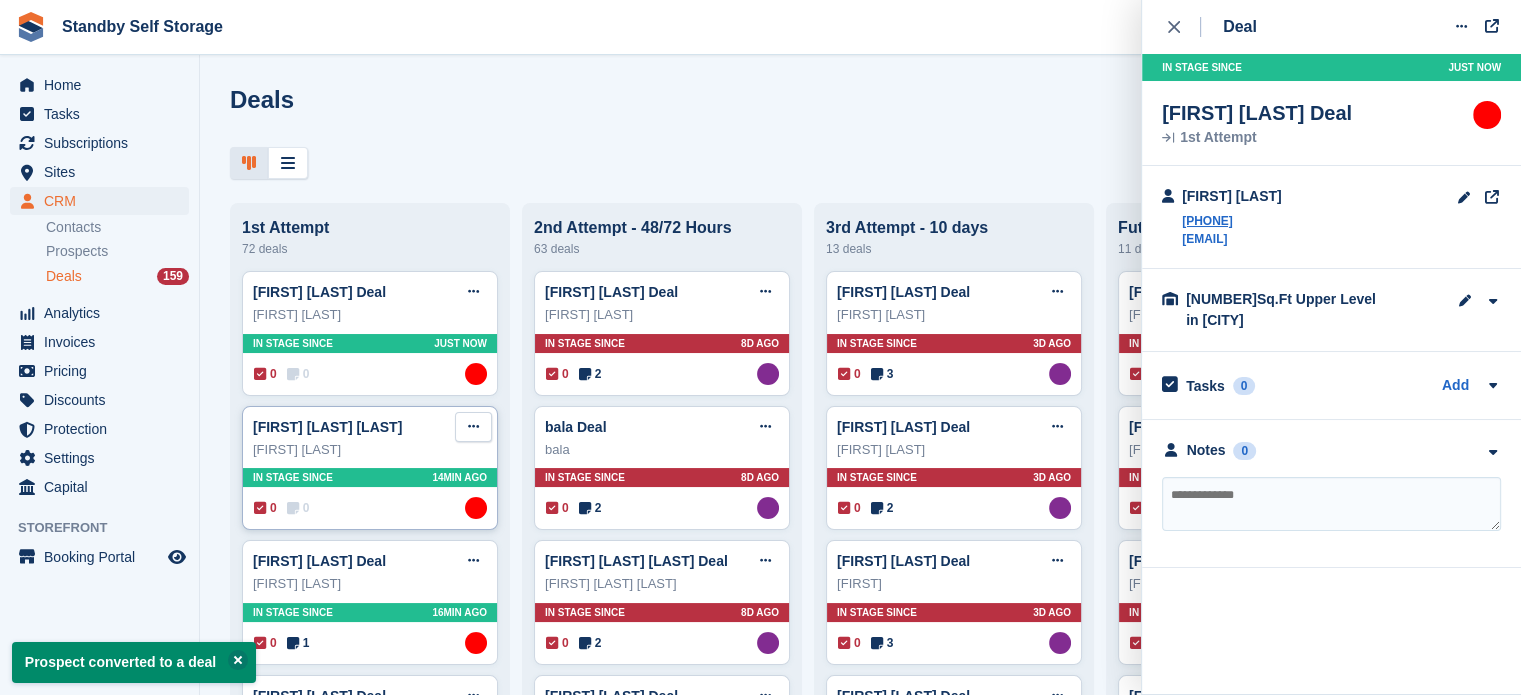 click at bounding box center [473, 427] 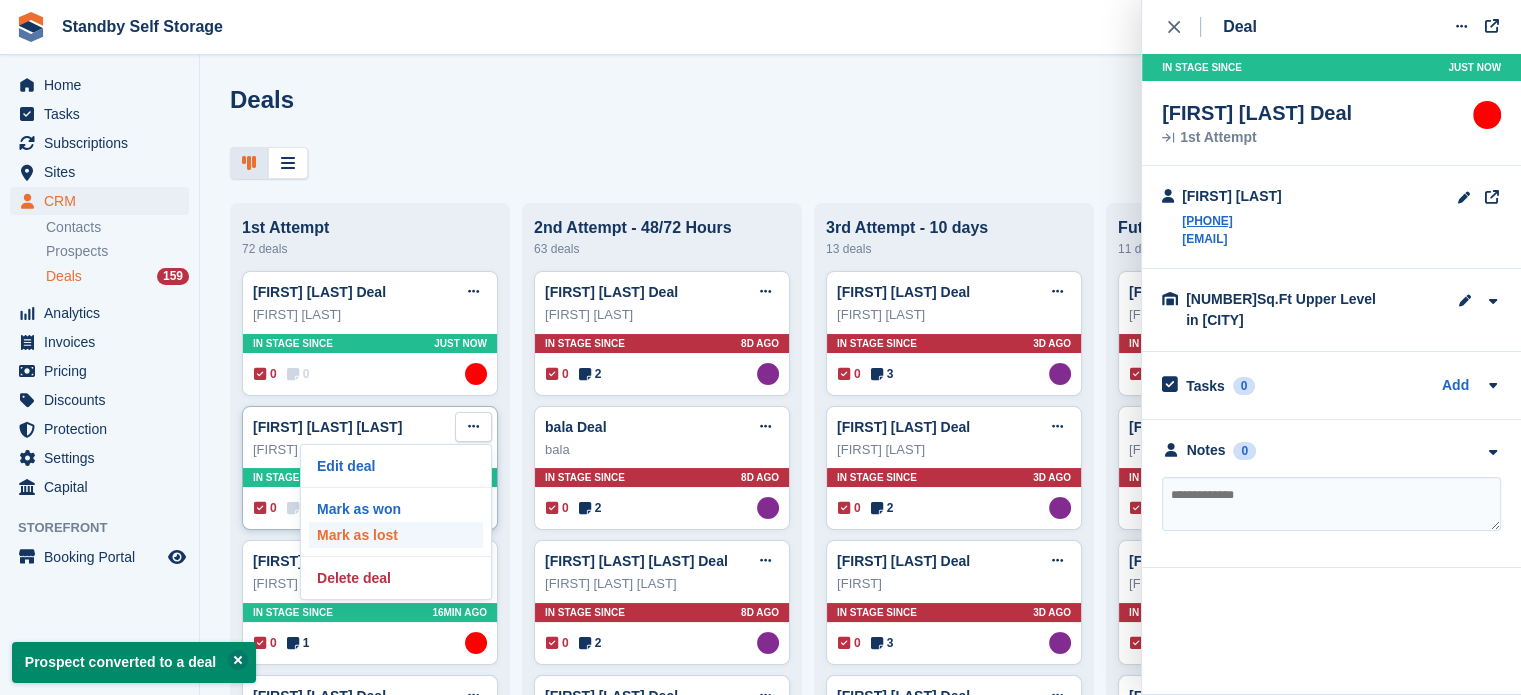 click on "Mark as lost" at bounding box center (396, 535) 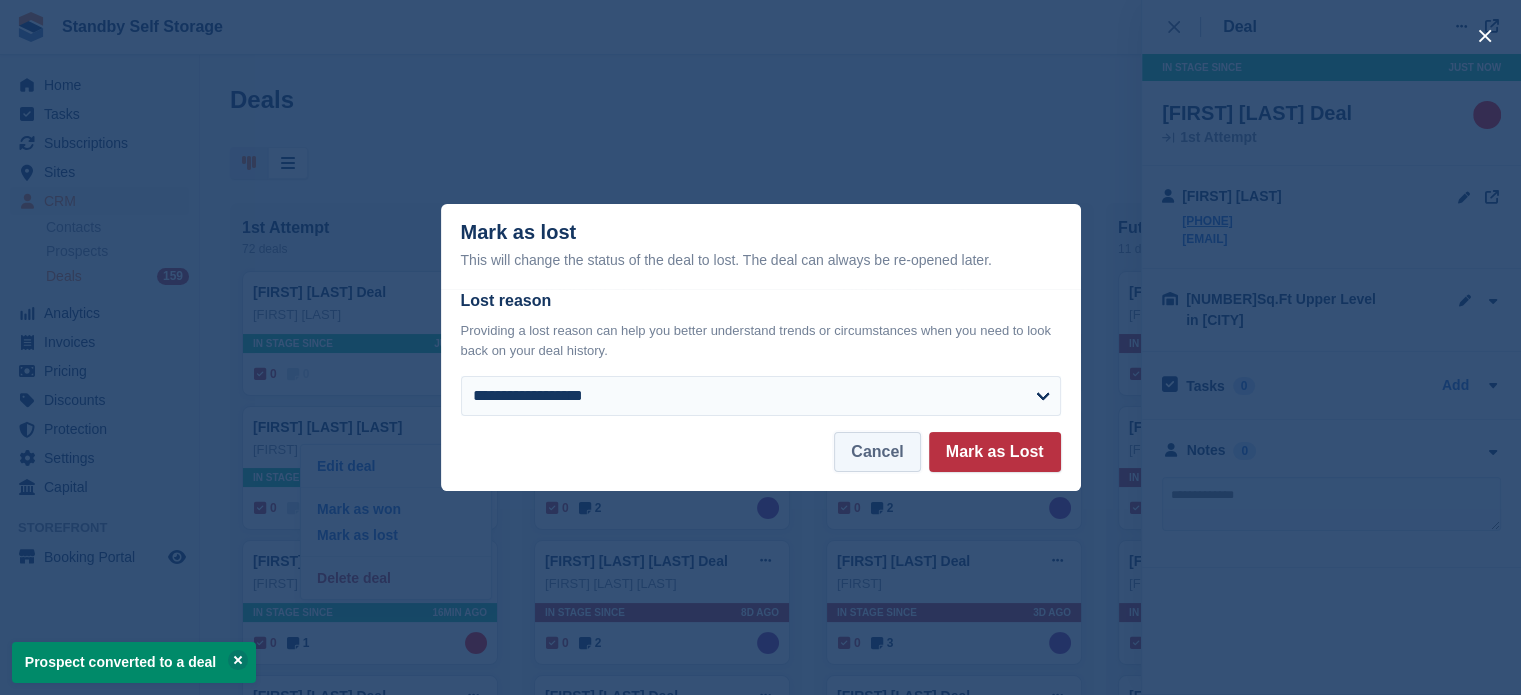 click on "Cancel" at bounding box center (877, 452) 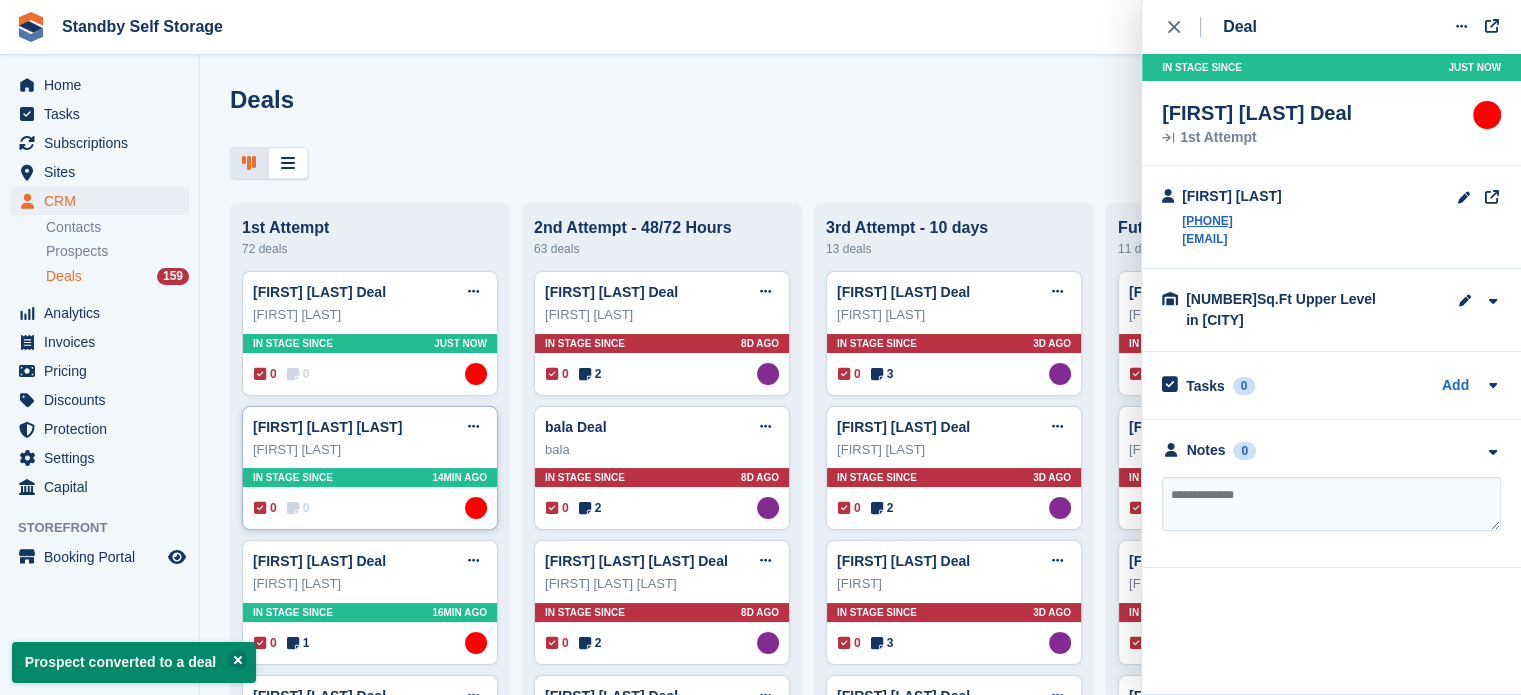 click on "In stage since 14MIN AGO" at bounding box center (370, 477) 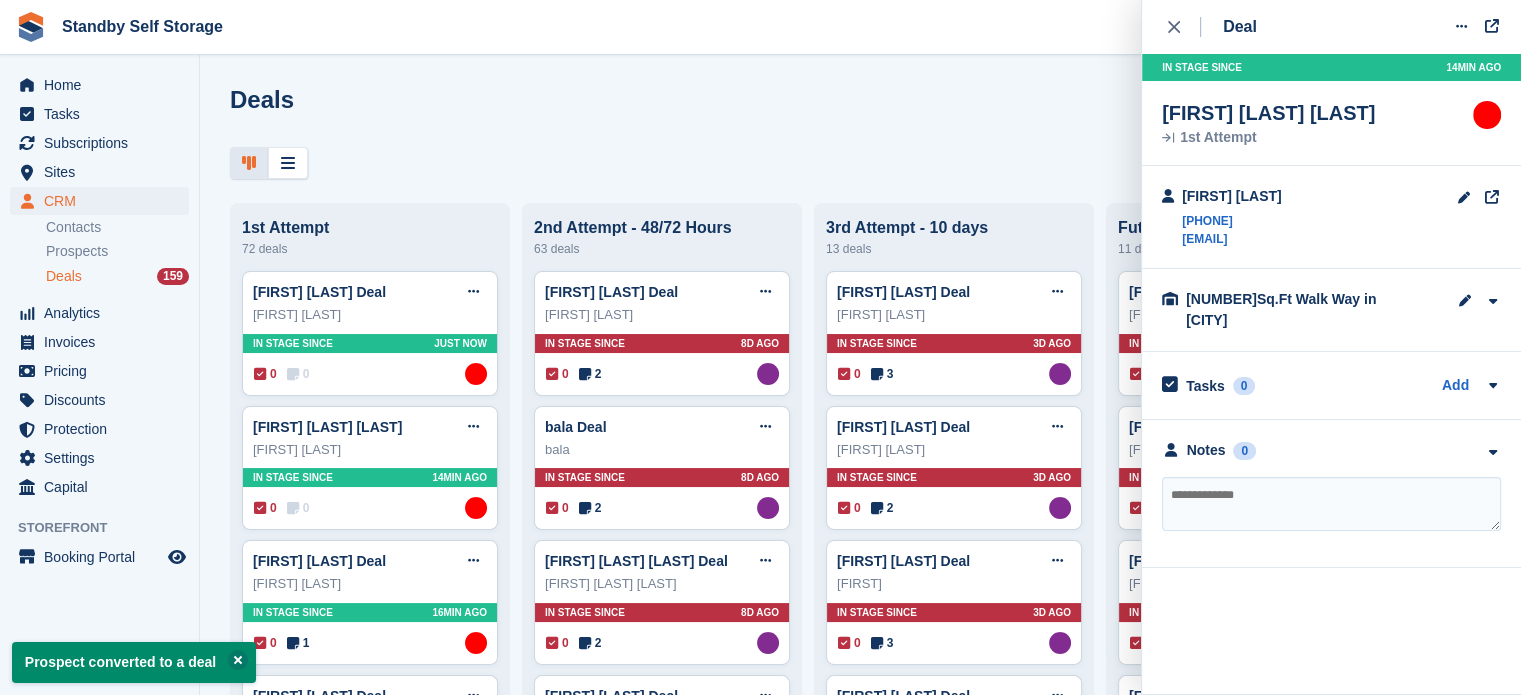 click at bounding box center (1331, 504) 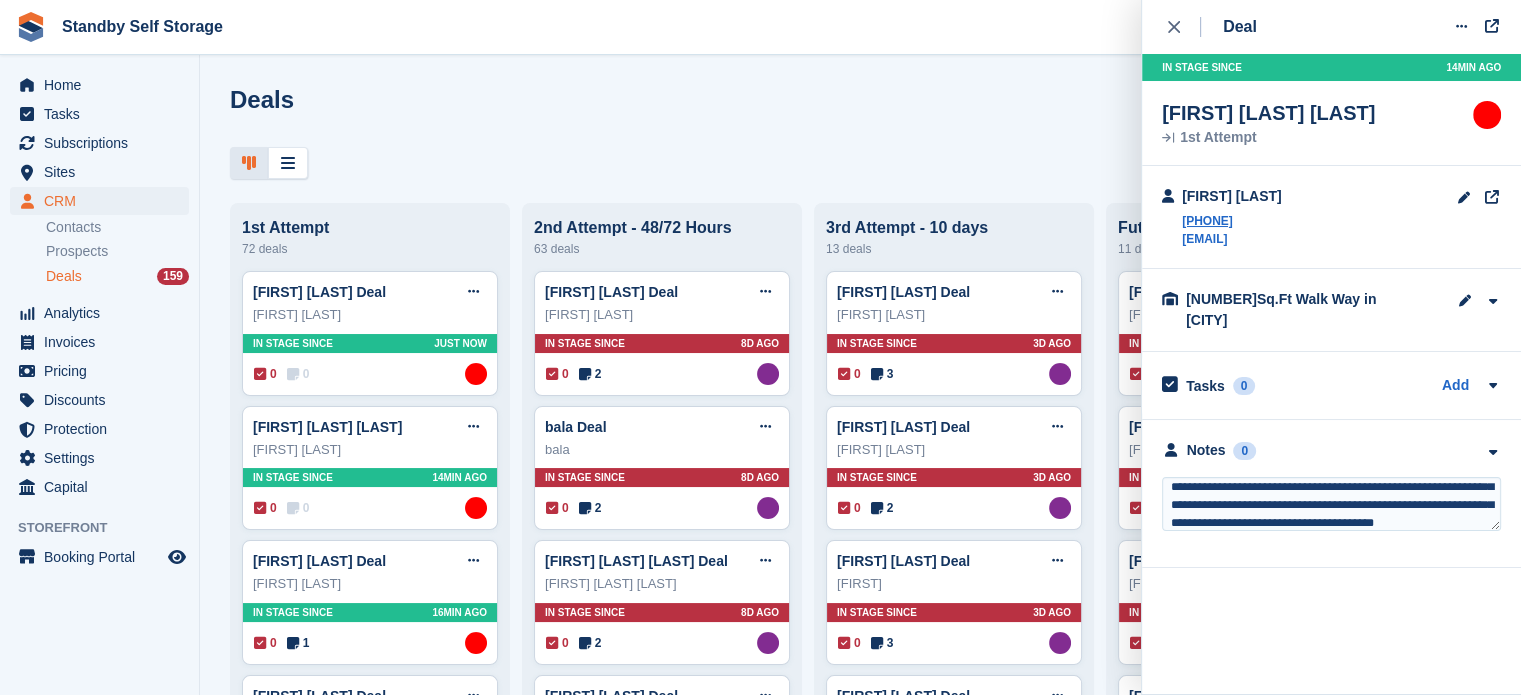 scroll, scrollTop: 63, scrollLeft: 0, axis: vertical 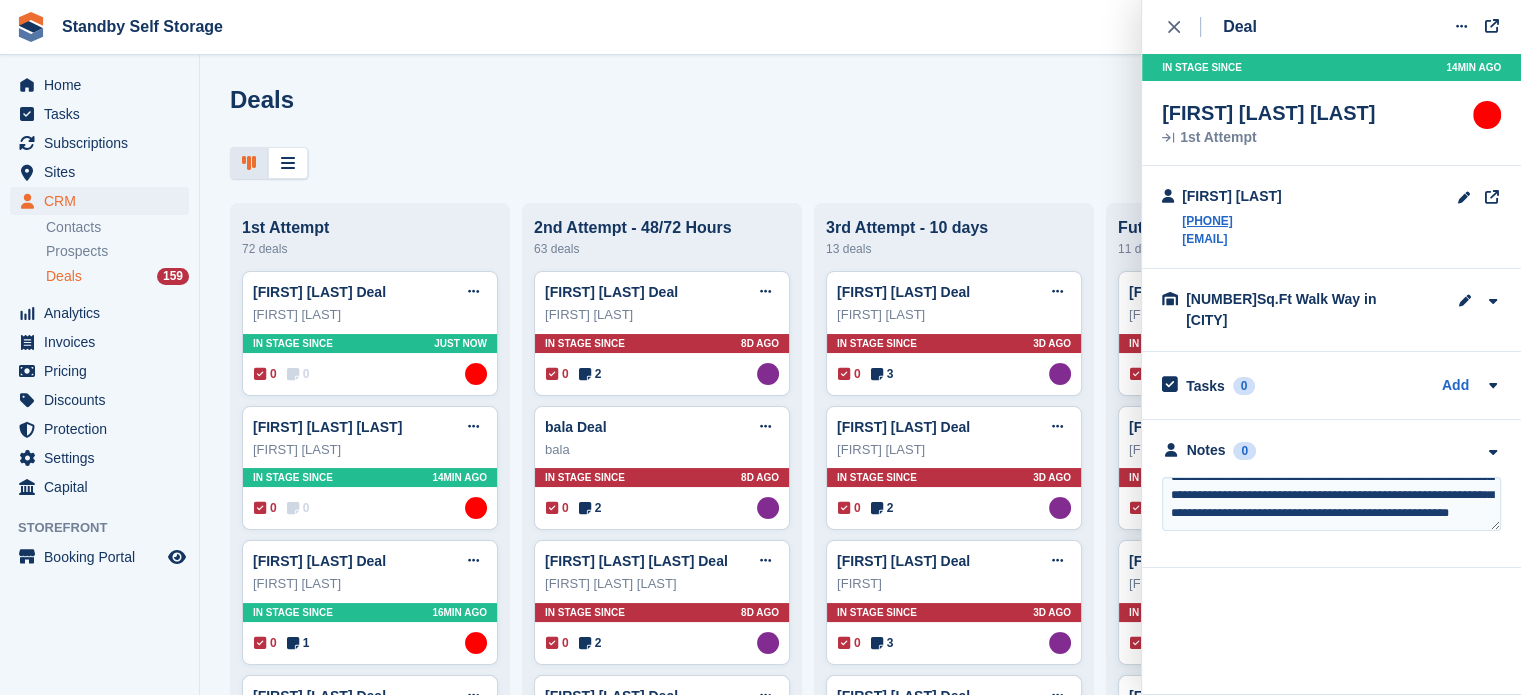 type on "**********" 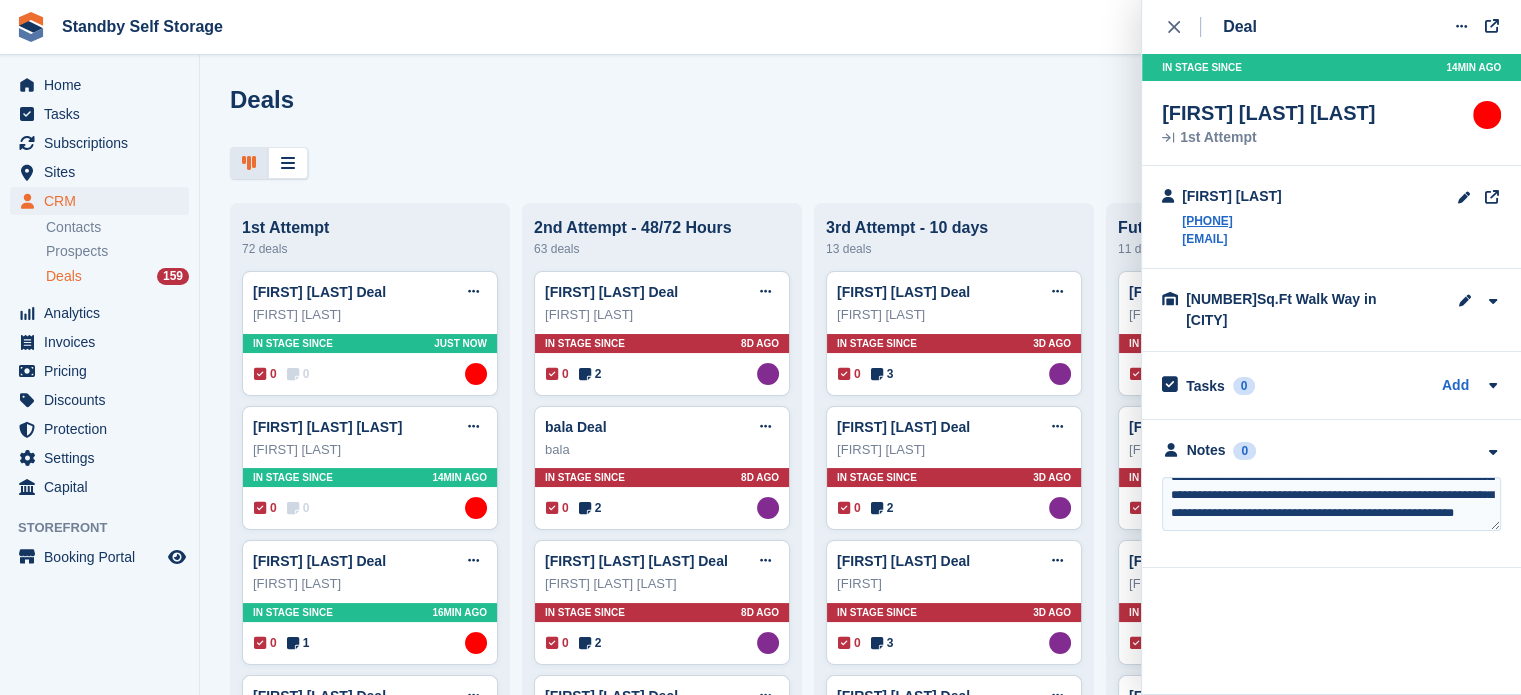type 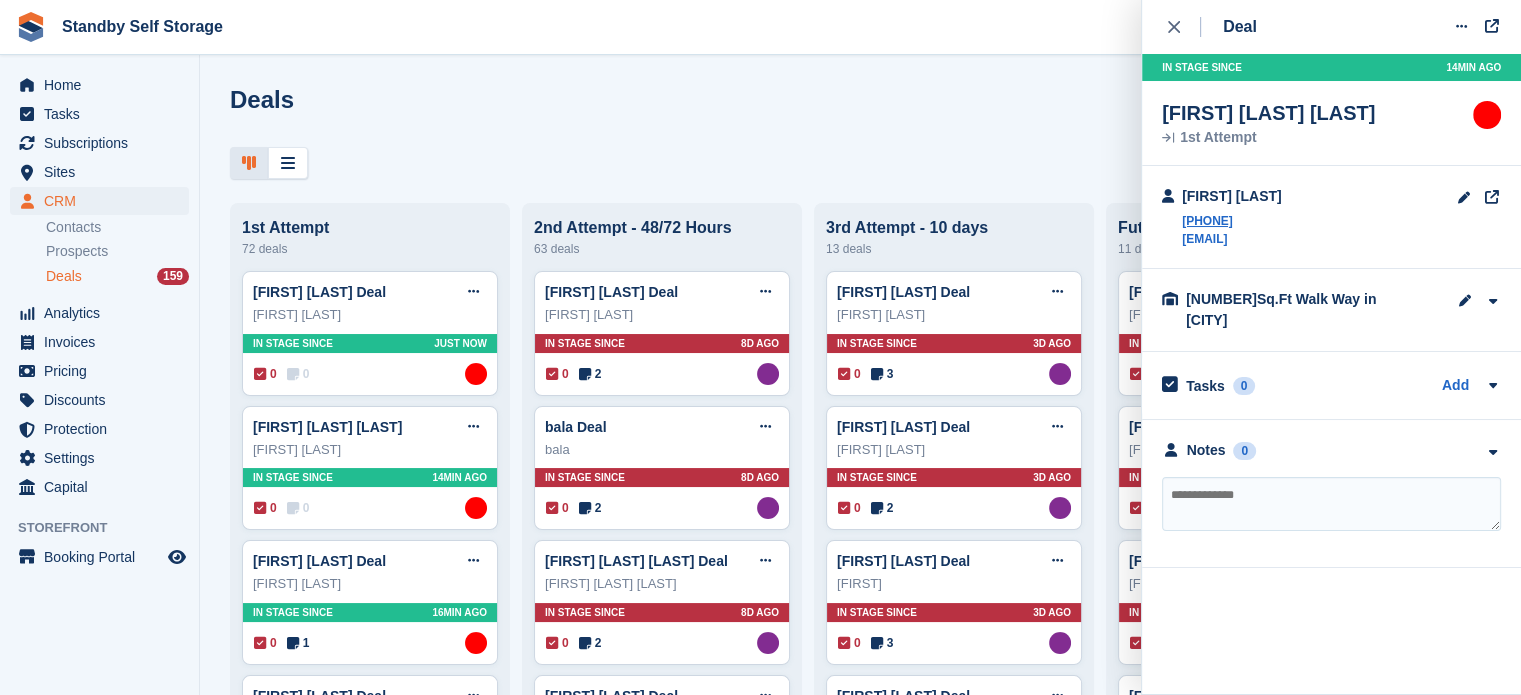scroll, scrollTop: 0, scrollLeft: 0, axis: both 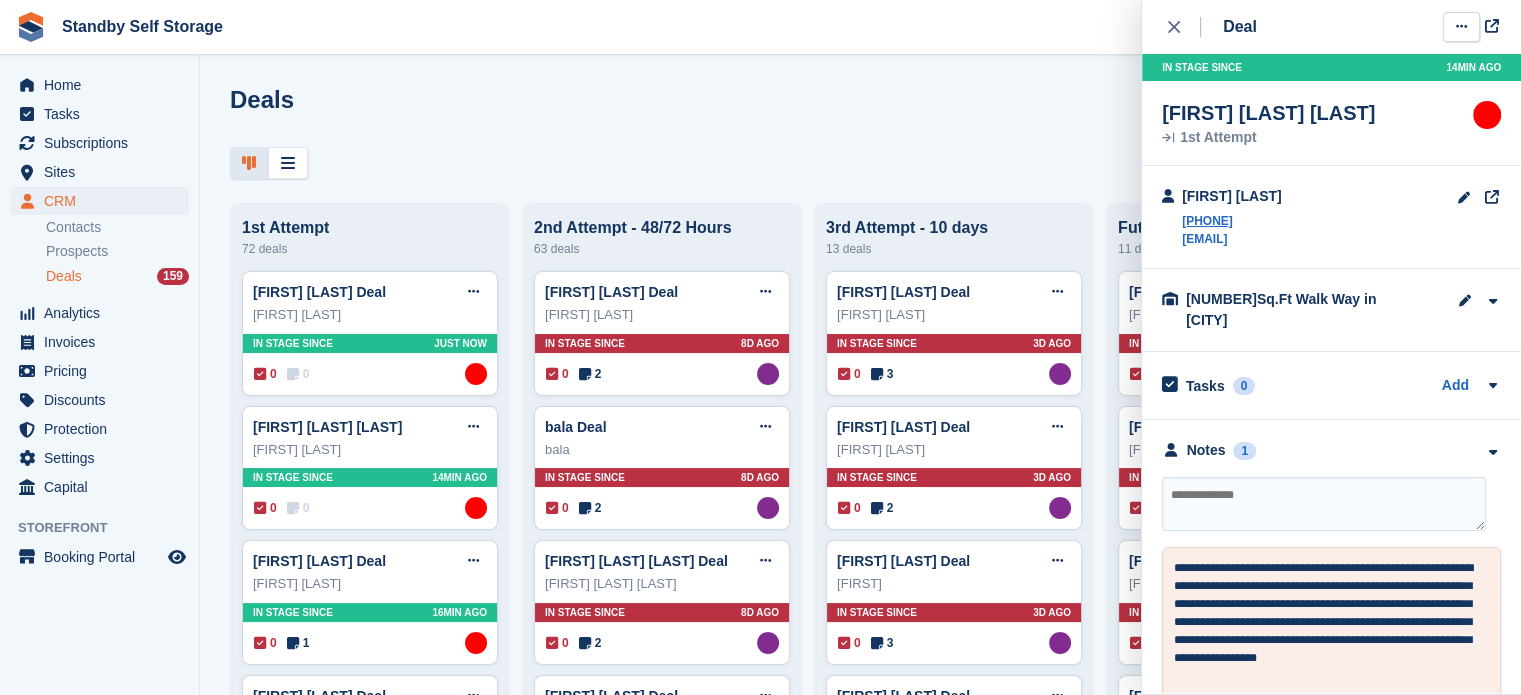 click at bounding box center [1461, 27] 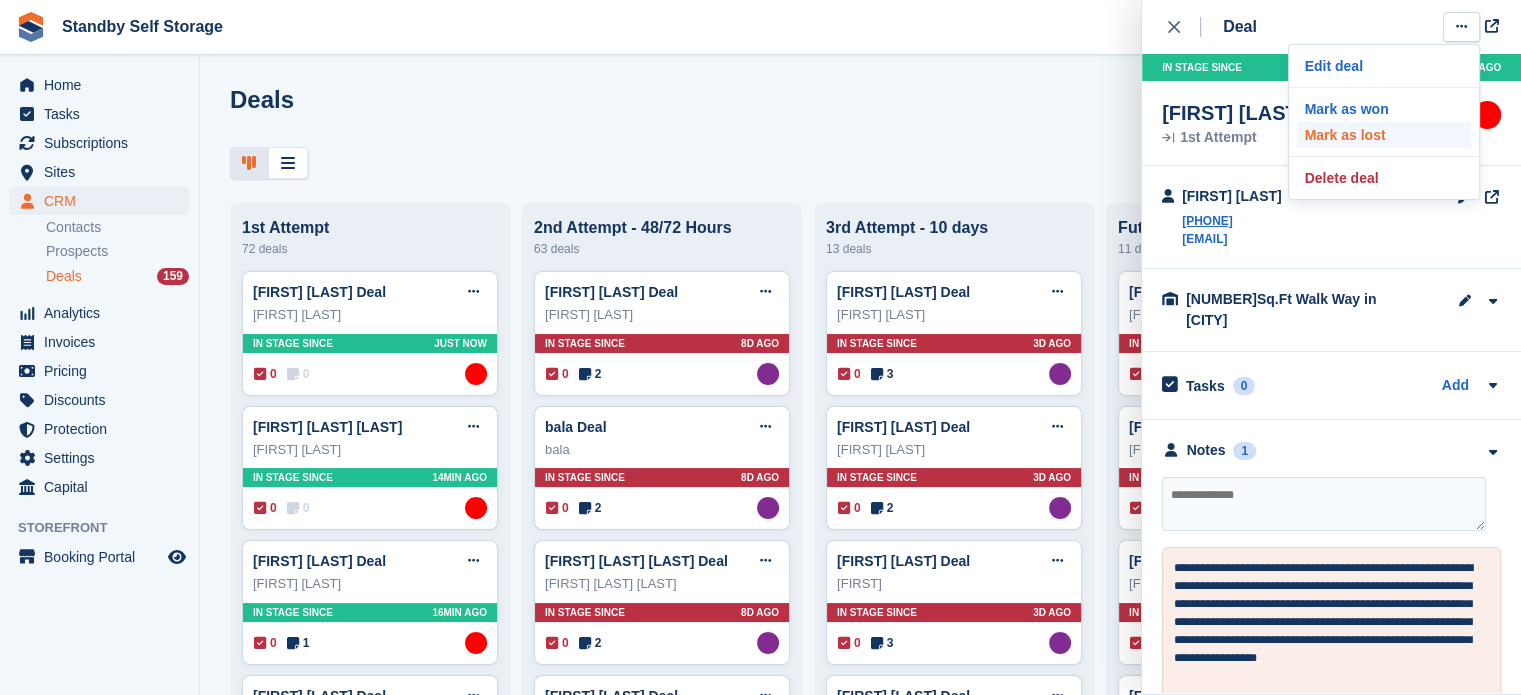 click on "Mark as lost" at bounding box center (1384, 135) 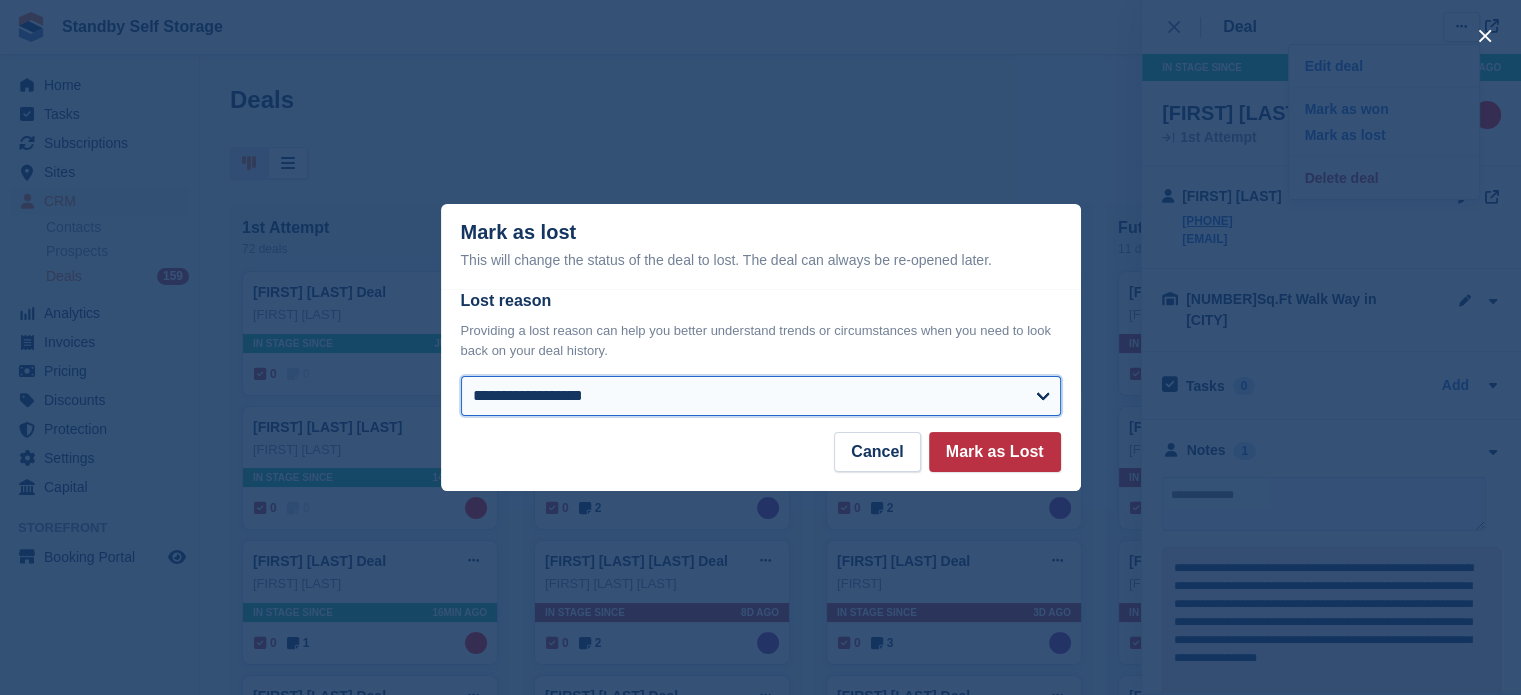 click on "**********" at bounding box center (761, 396) 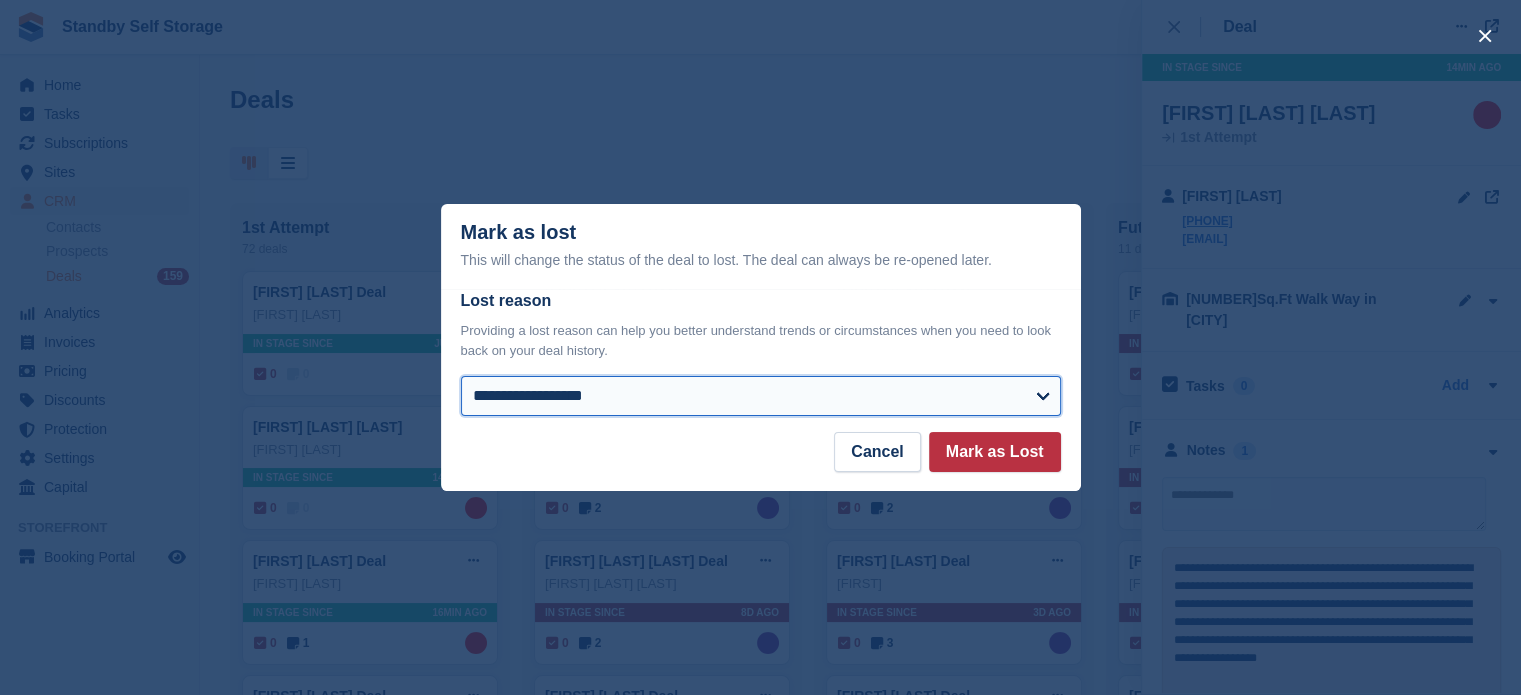 select on "**********" 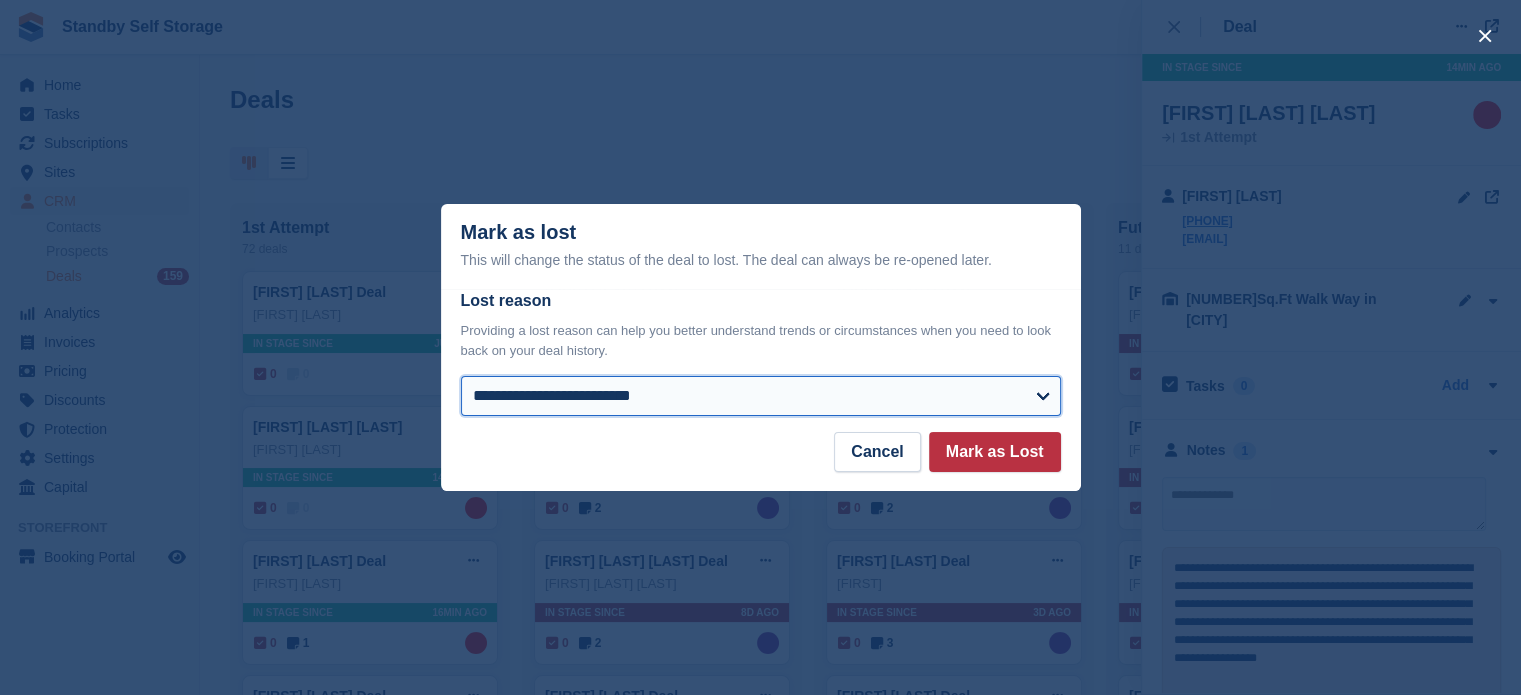 click on "**********" at bounding box center [761, 396] 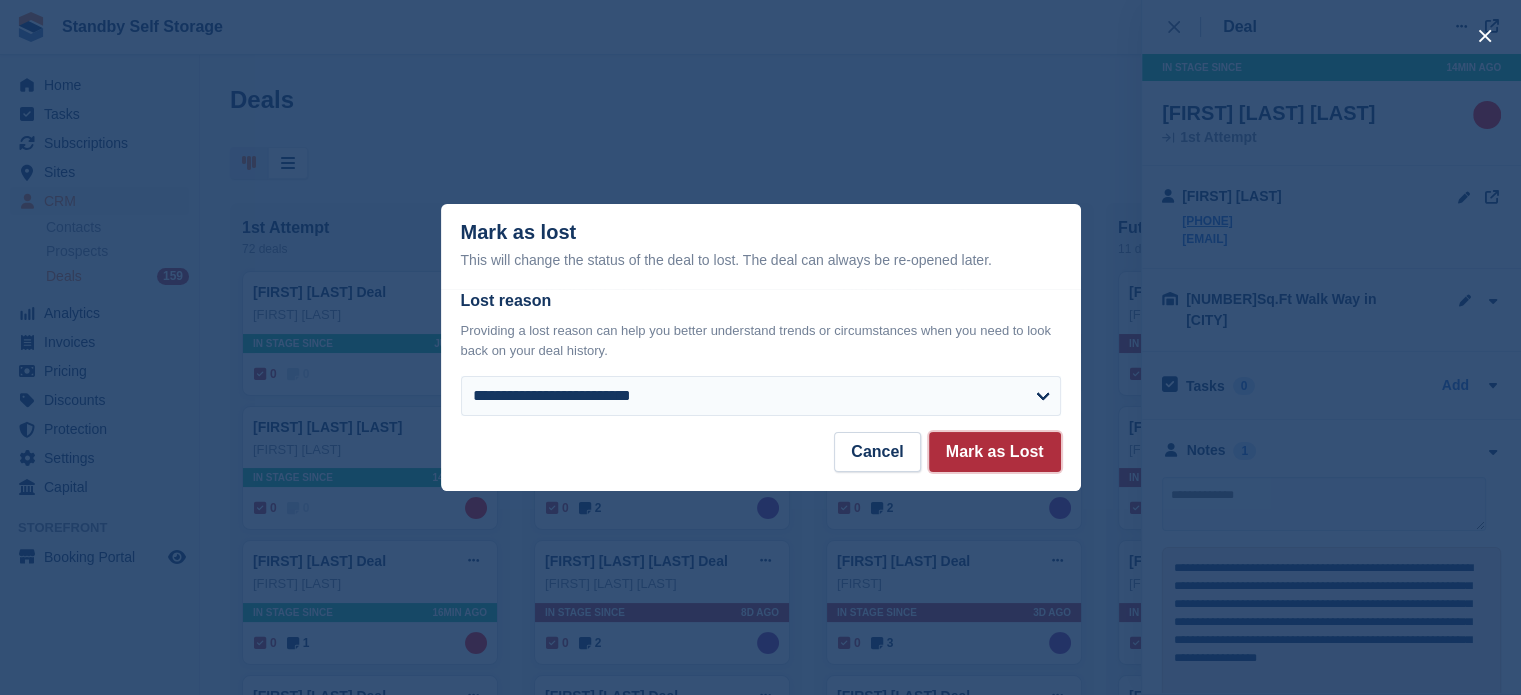 click on "Mark as Lost" at bounding box center (995, 452) 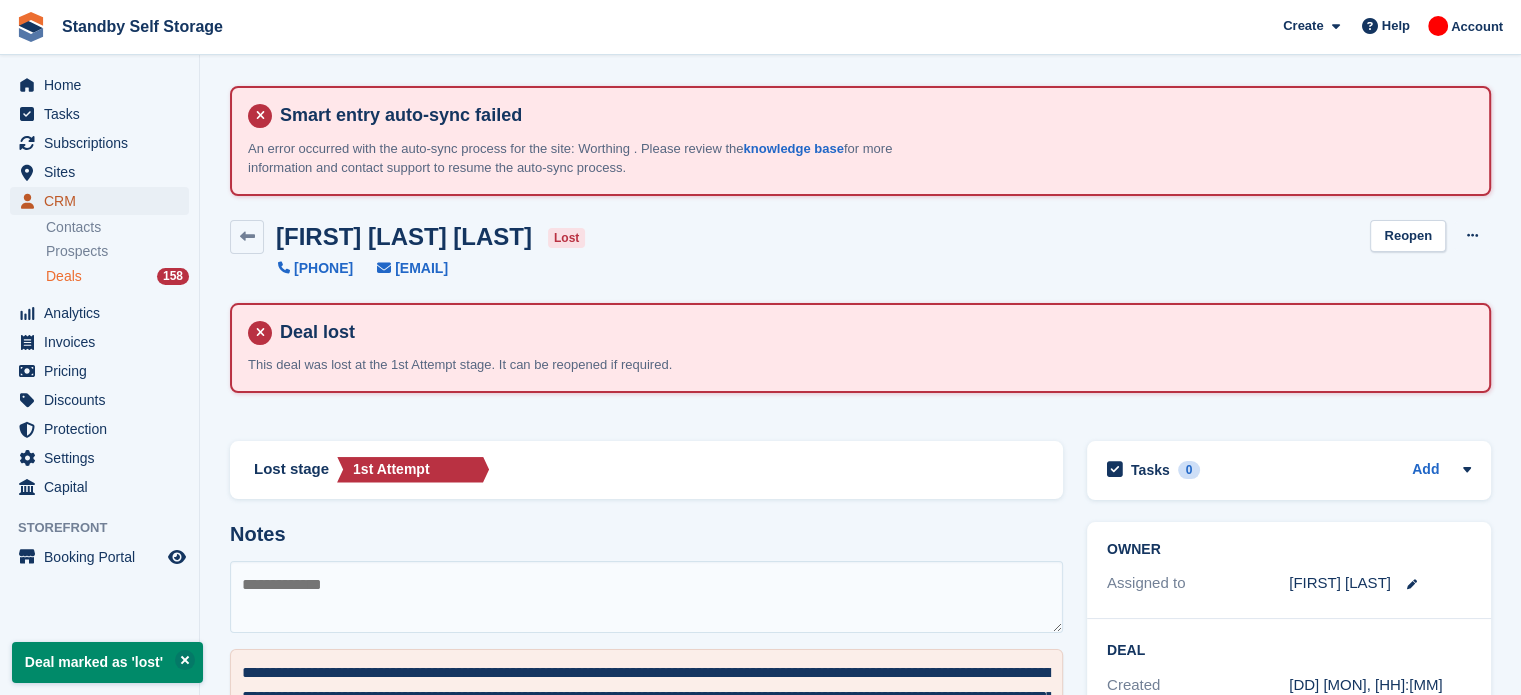 click on "CRM" at bounding box center (104, 201) 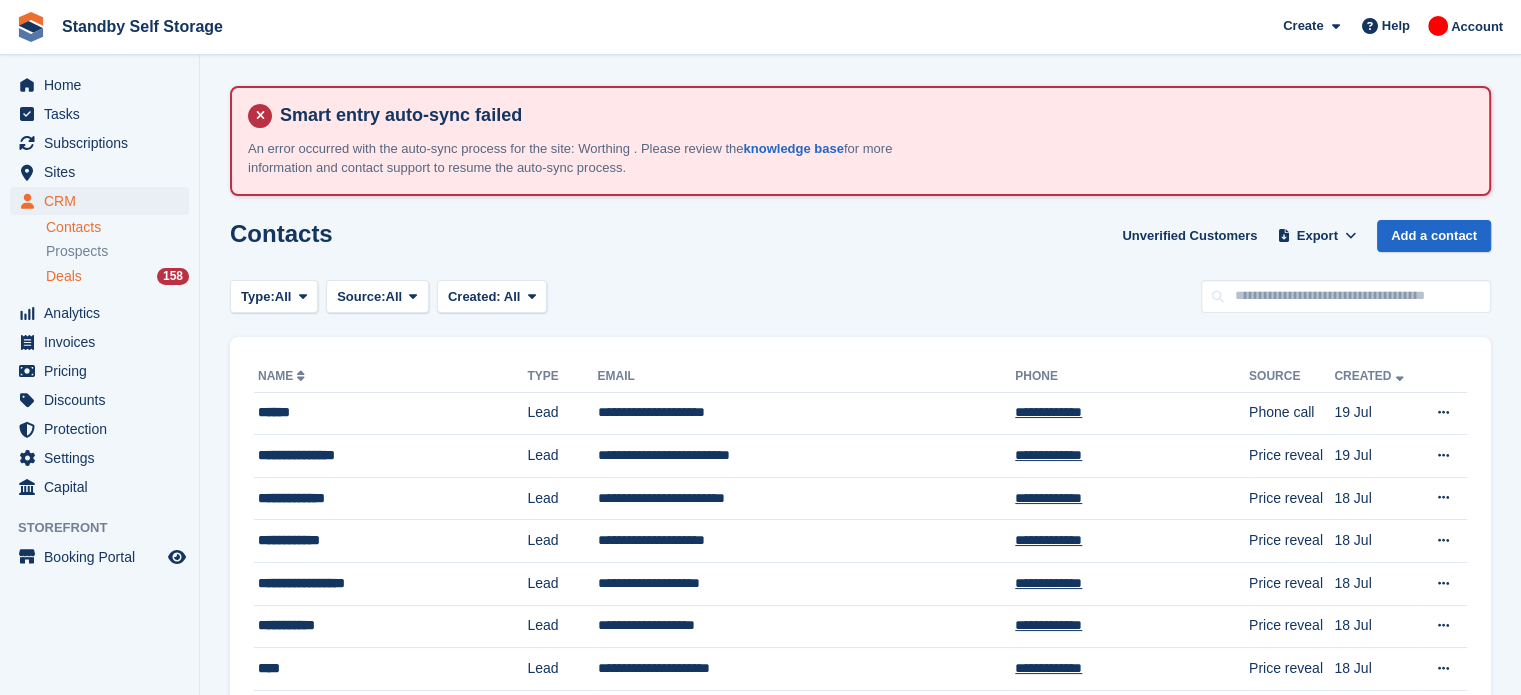 click on "Deals
158" at bounding box center (117, 276) 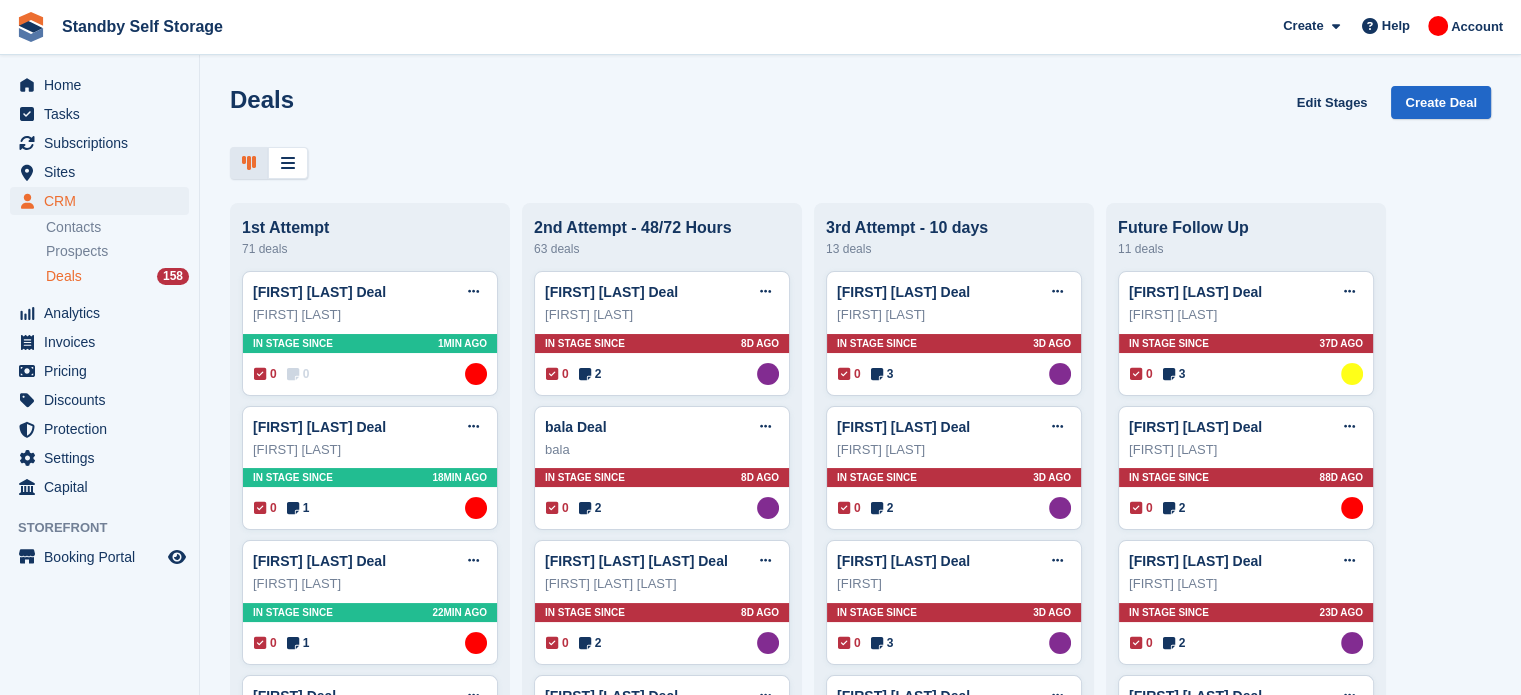 click on "In stage since 1MIN AGO" at bounding box center (370, 343) 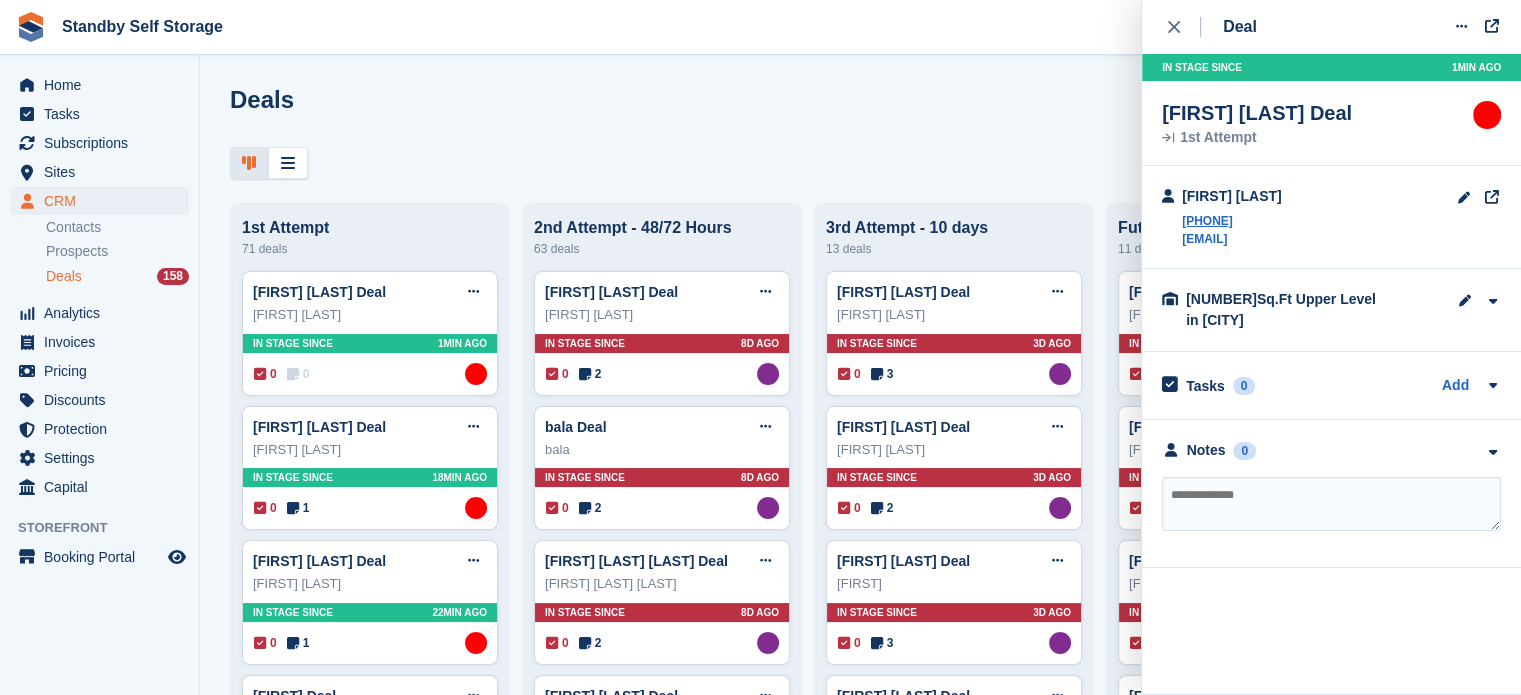 click at bounding box center [1331, 504] 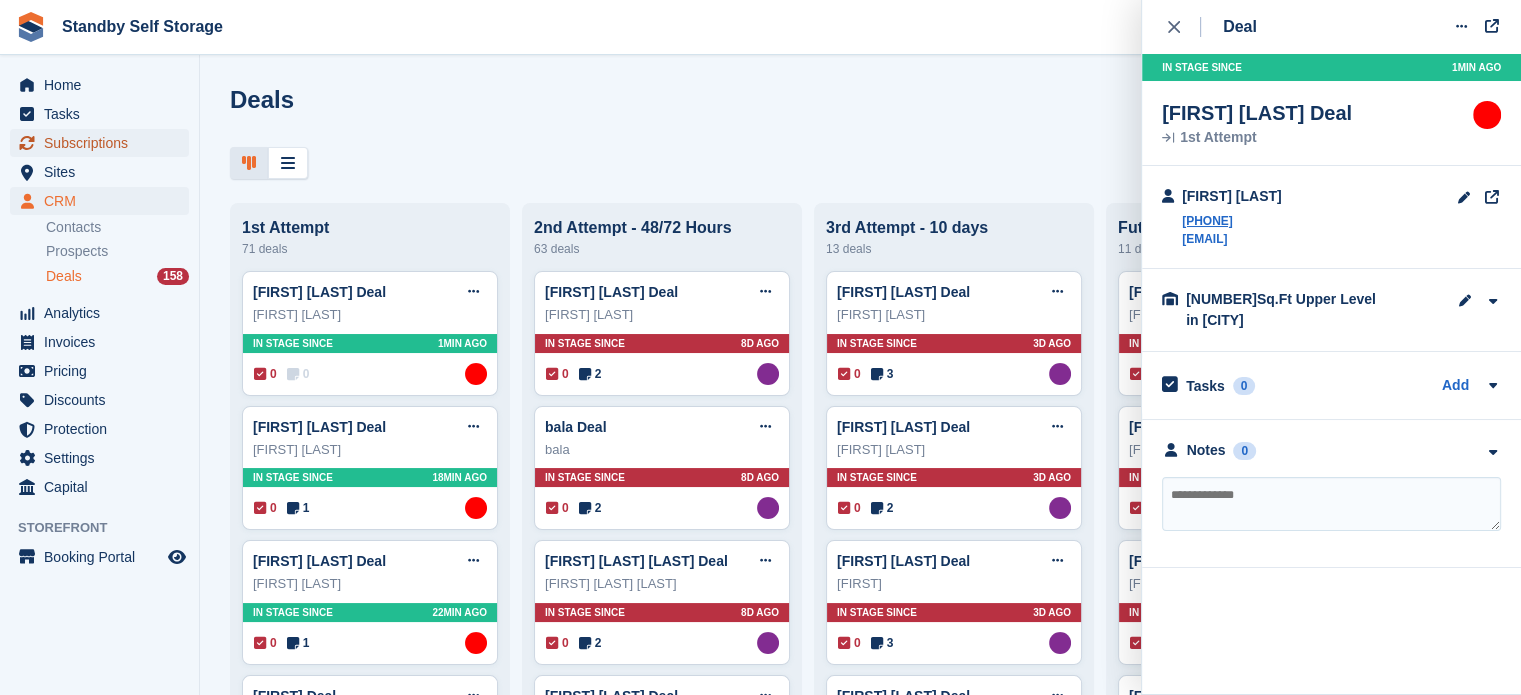 click on "Subscriptions" at bounding box center (104, 143) 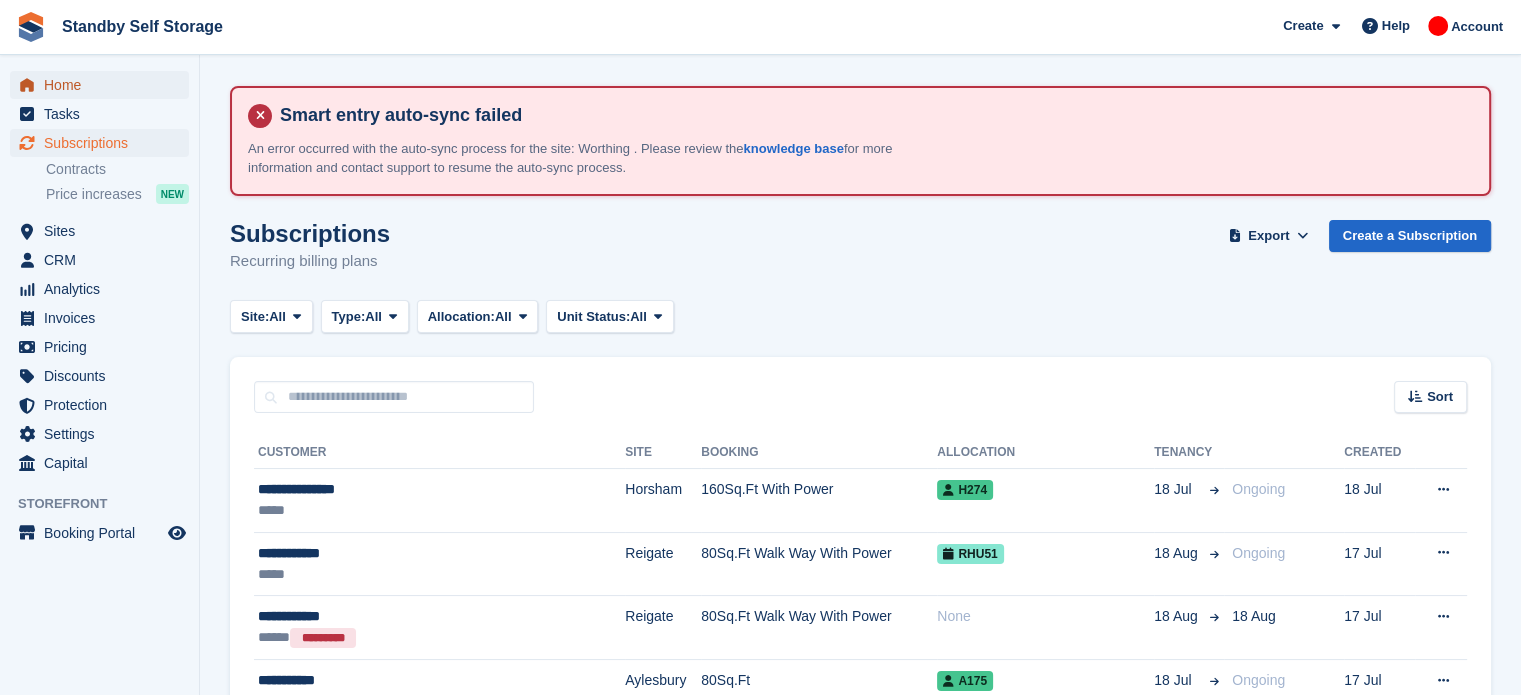 click on "Home" at bounding box center [104, 85] 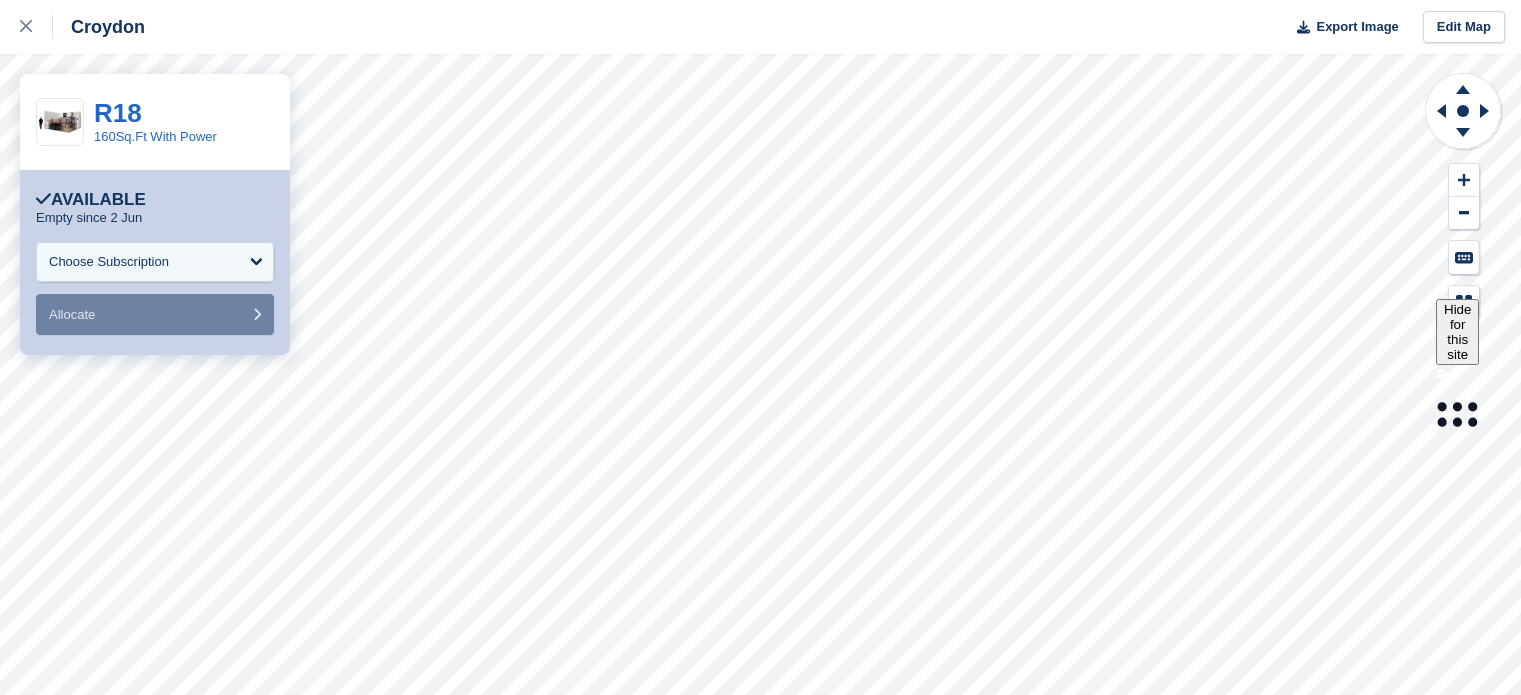 scroll, scrollTop: 0, scrollLeft: 0, axis: both 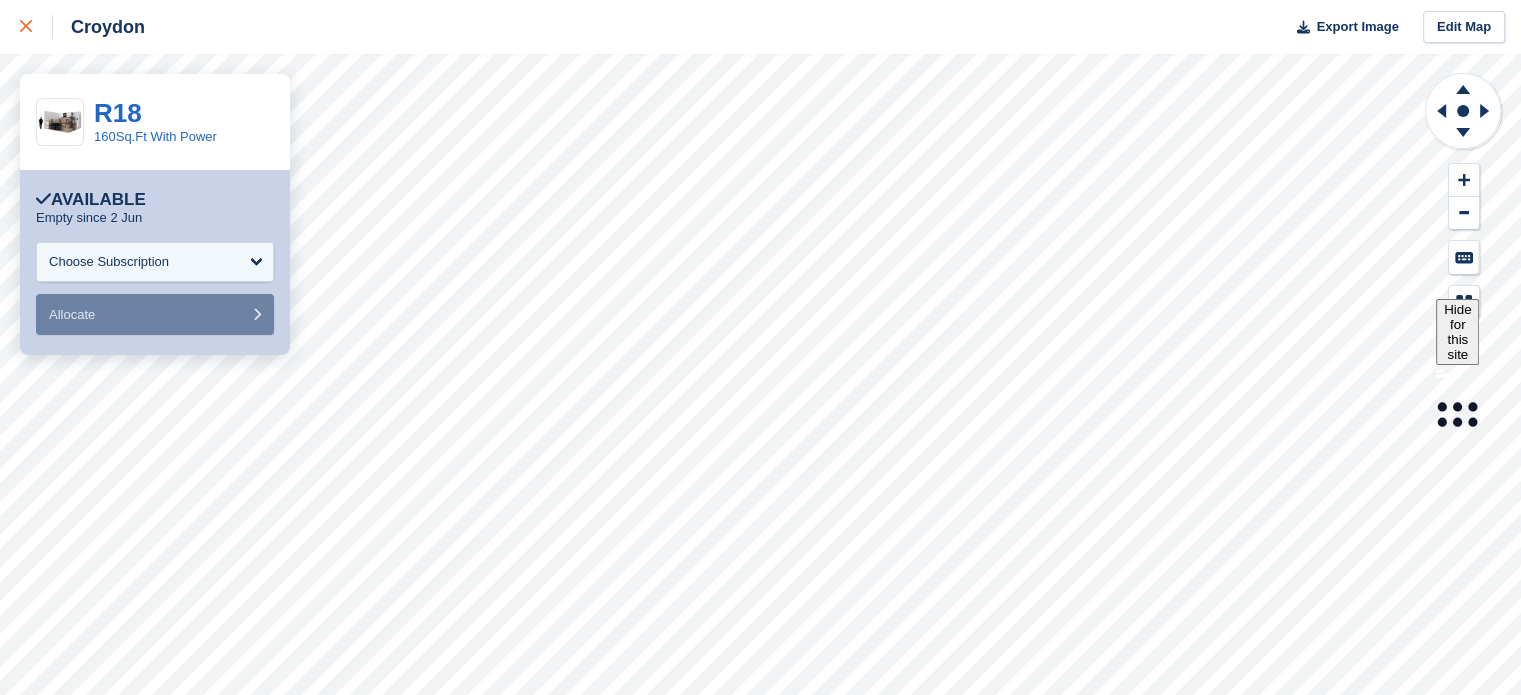click at bounding box center [36, 27] 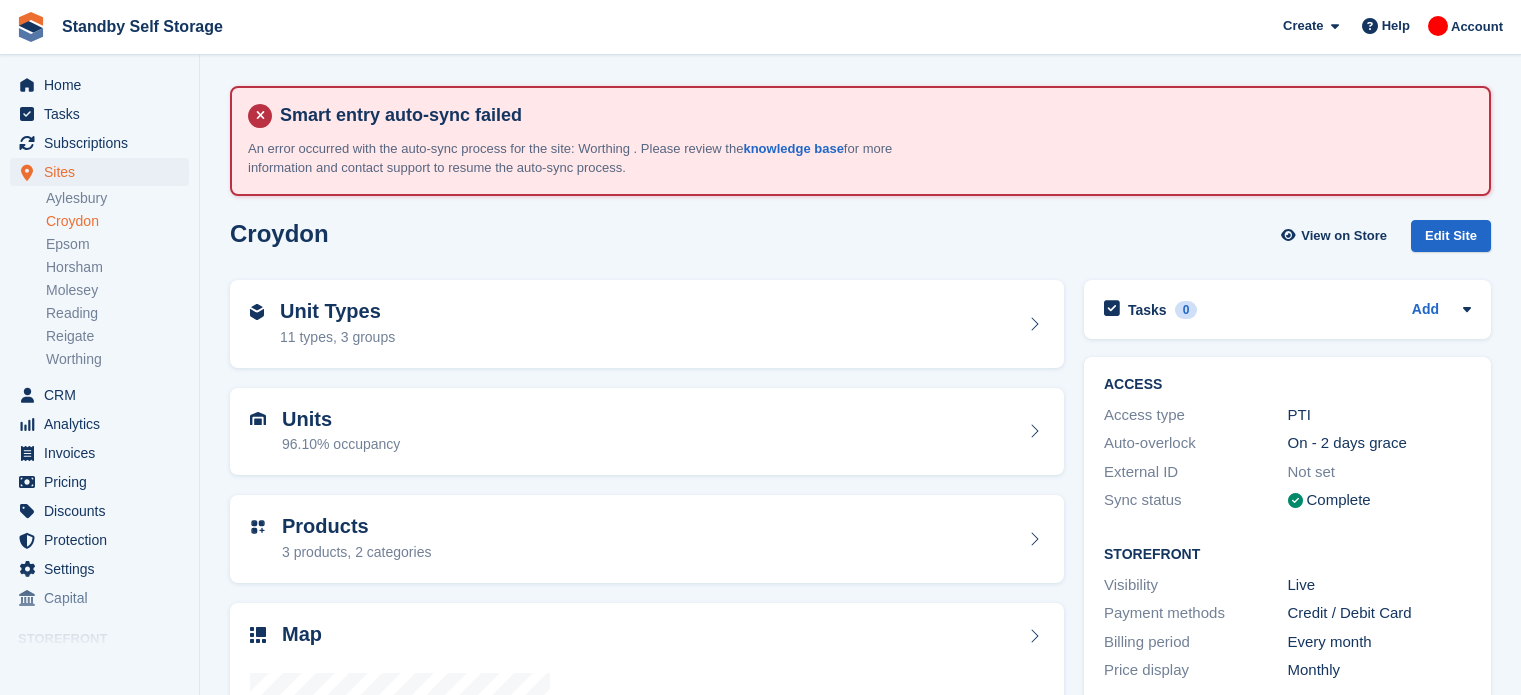 scroll, scrollTop: 0, scrollLeft: 0, axis: both 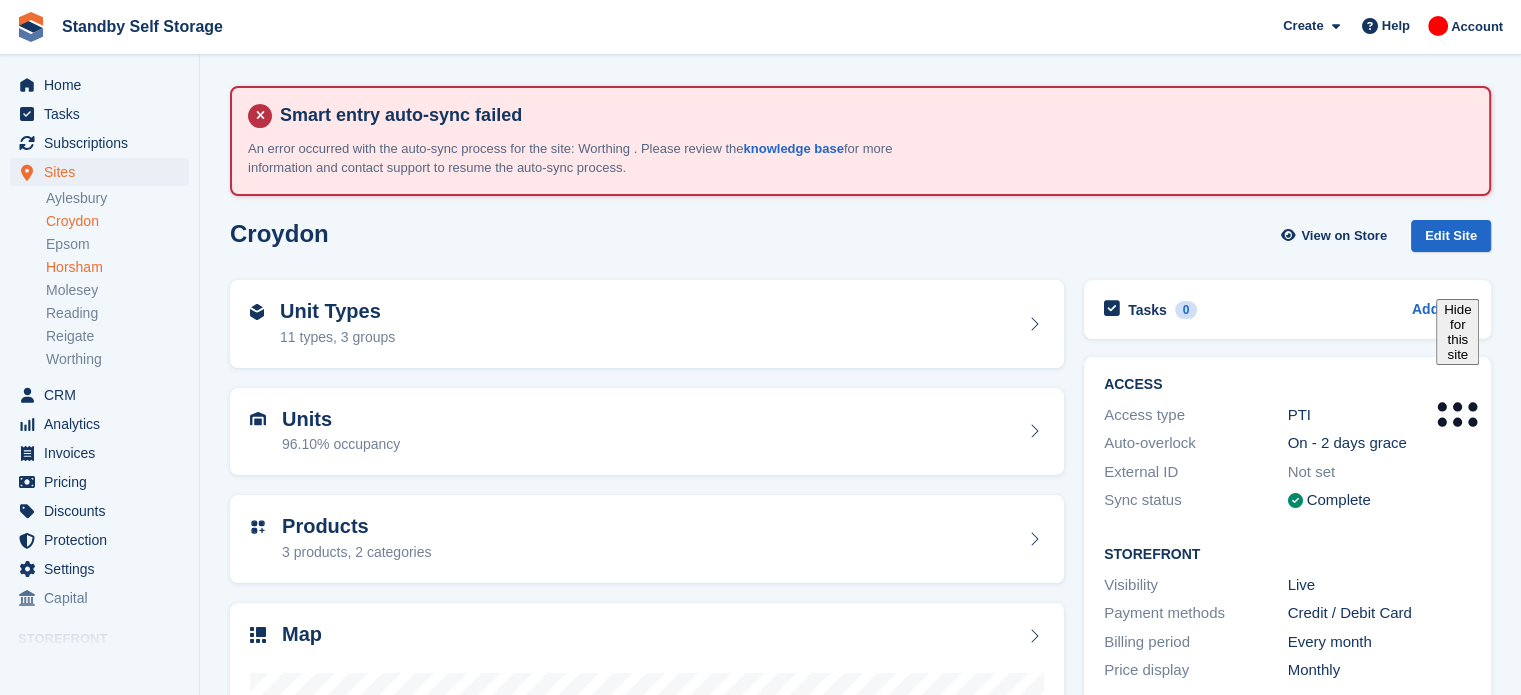 click on "Horsham" at bounding box center (117, 267) 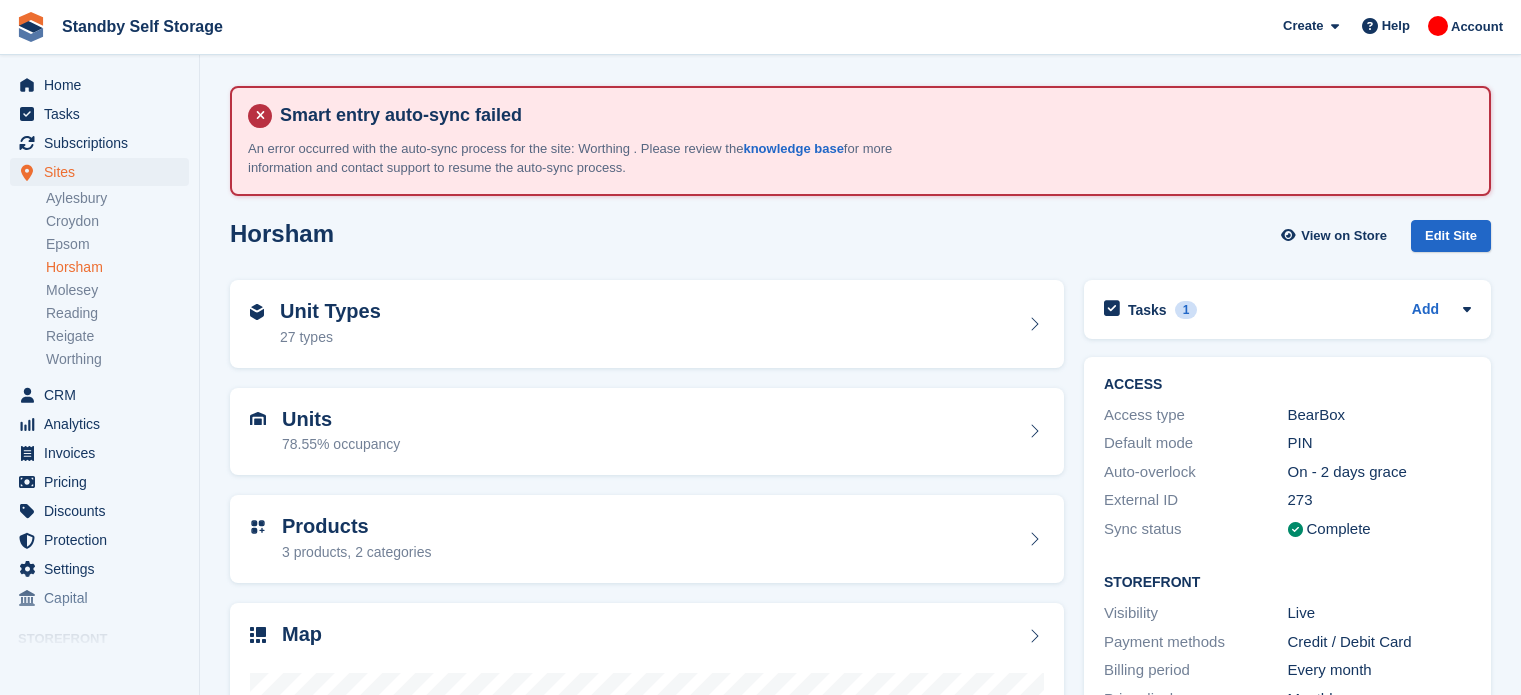 scroll, scrollTop: 0, scrollLeft: 0, axis: both 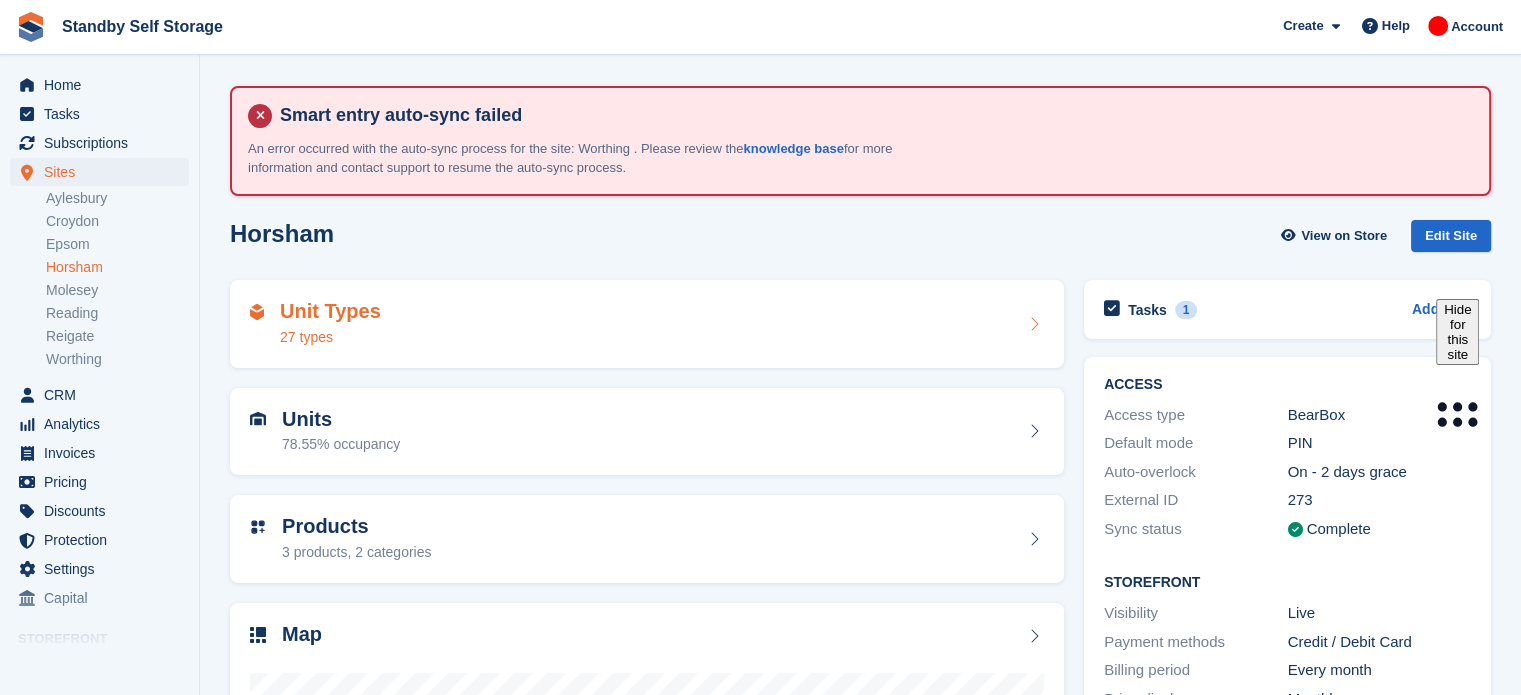 click on "Unit Types
27 types" at bounding box center (647, 324) 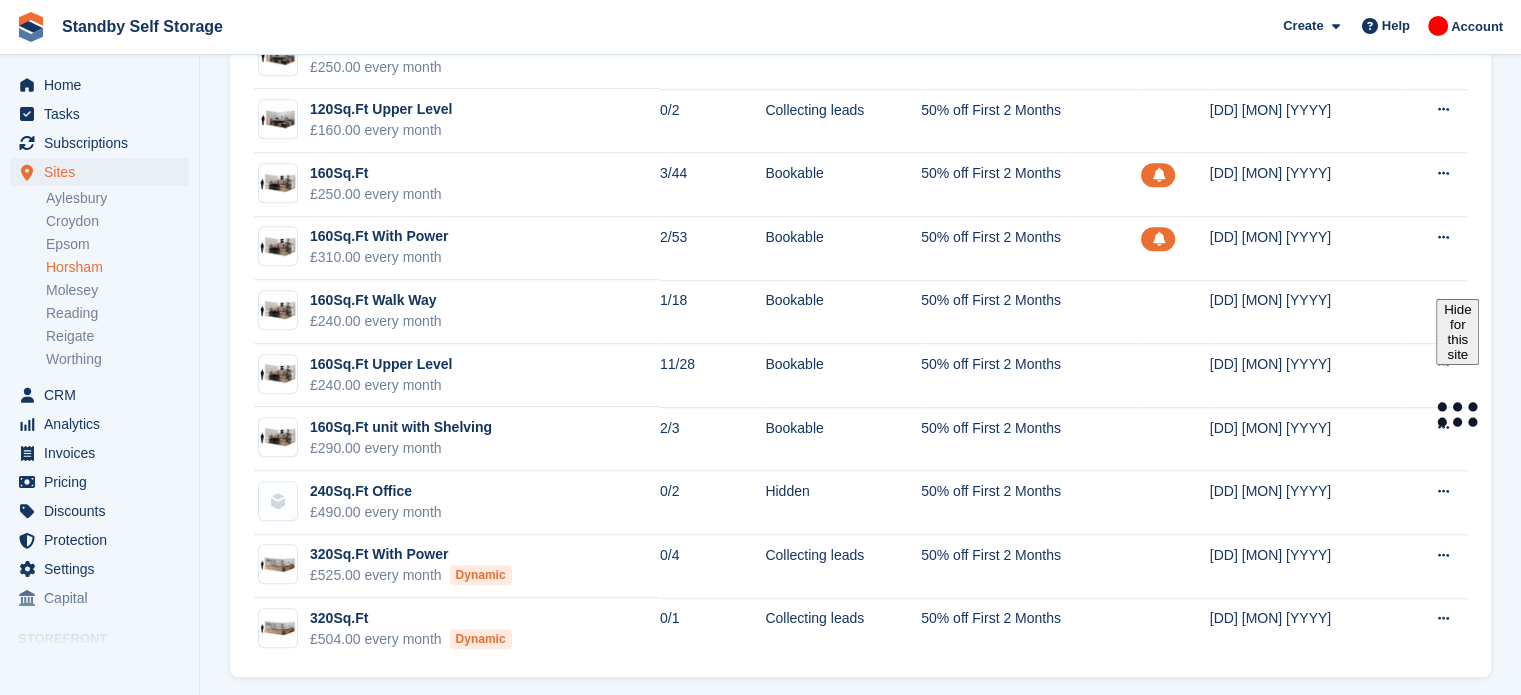scroll, scrollTop: 1398, scrollLeft: 0, axis: vertical 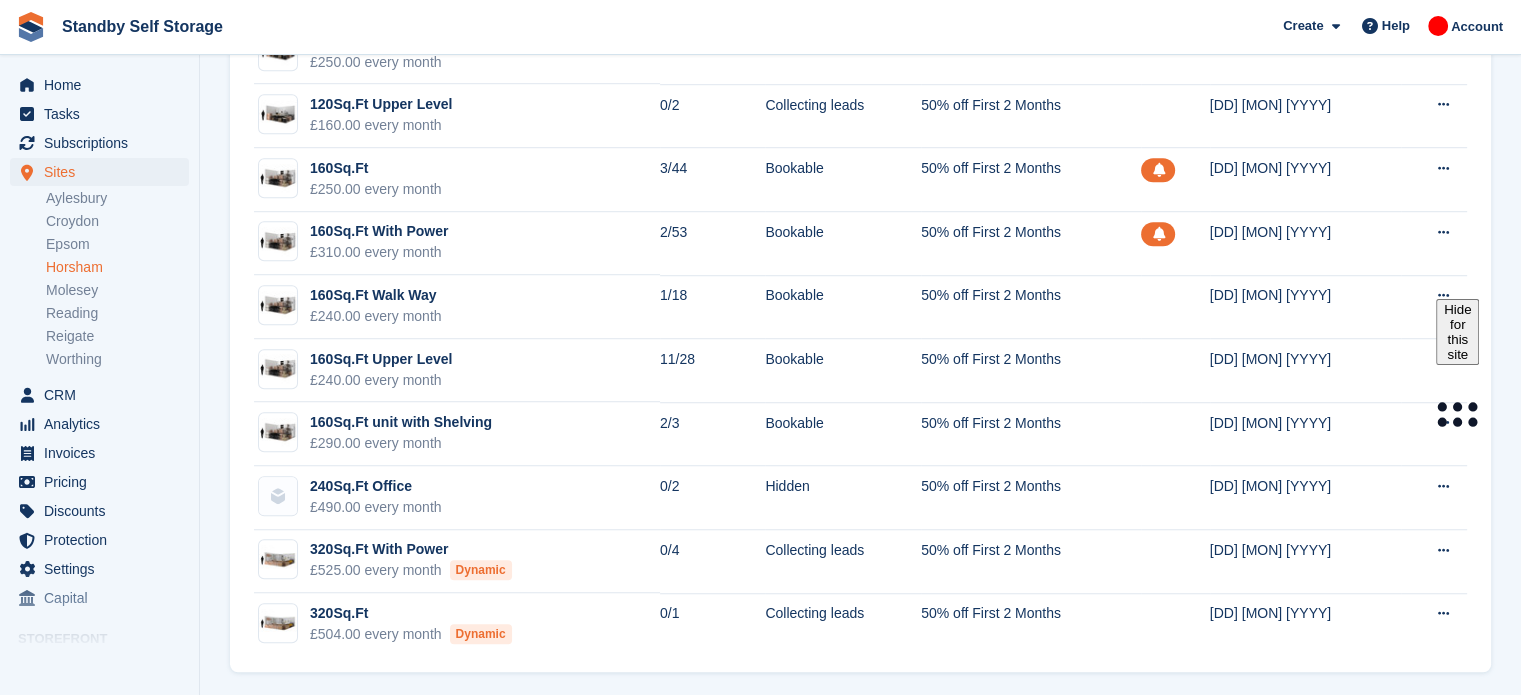 click on "Standby Self Storage
Create
Subscription
Invoice
Contact
Deal
Discount
Page
Help
Chat Support
Submit a support request
Help Center
Get answers to Stora questions
What's New" at bounding box center (760, -1051) 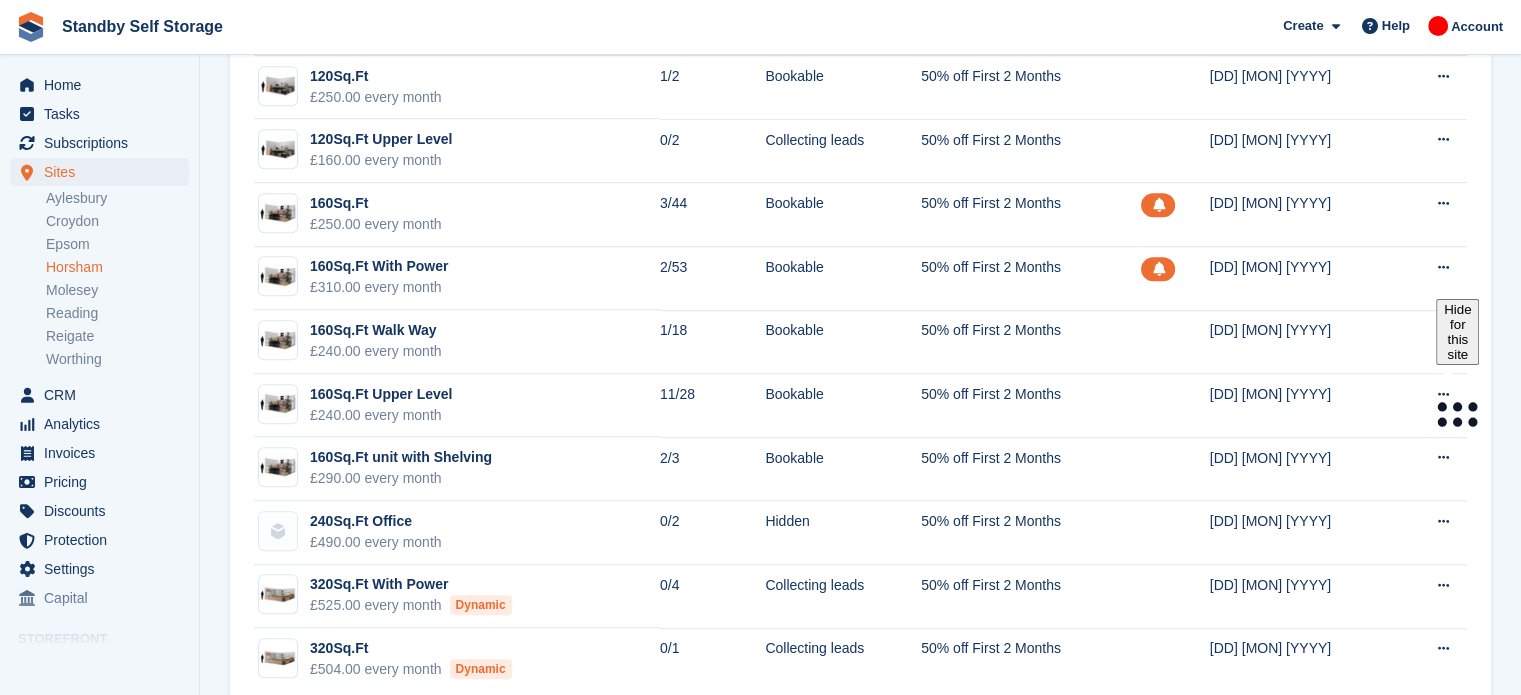 scroll, scrollTop: 1360, scrollLeft: 0, axis: vertical 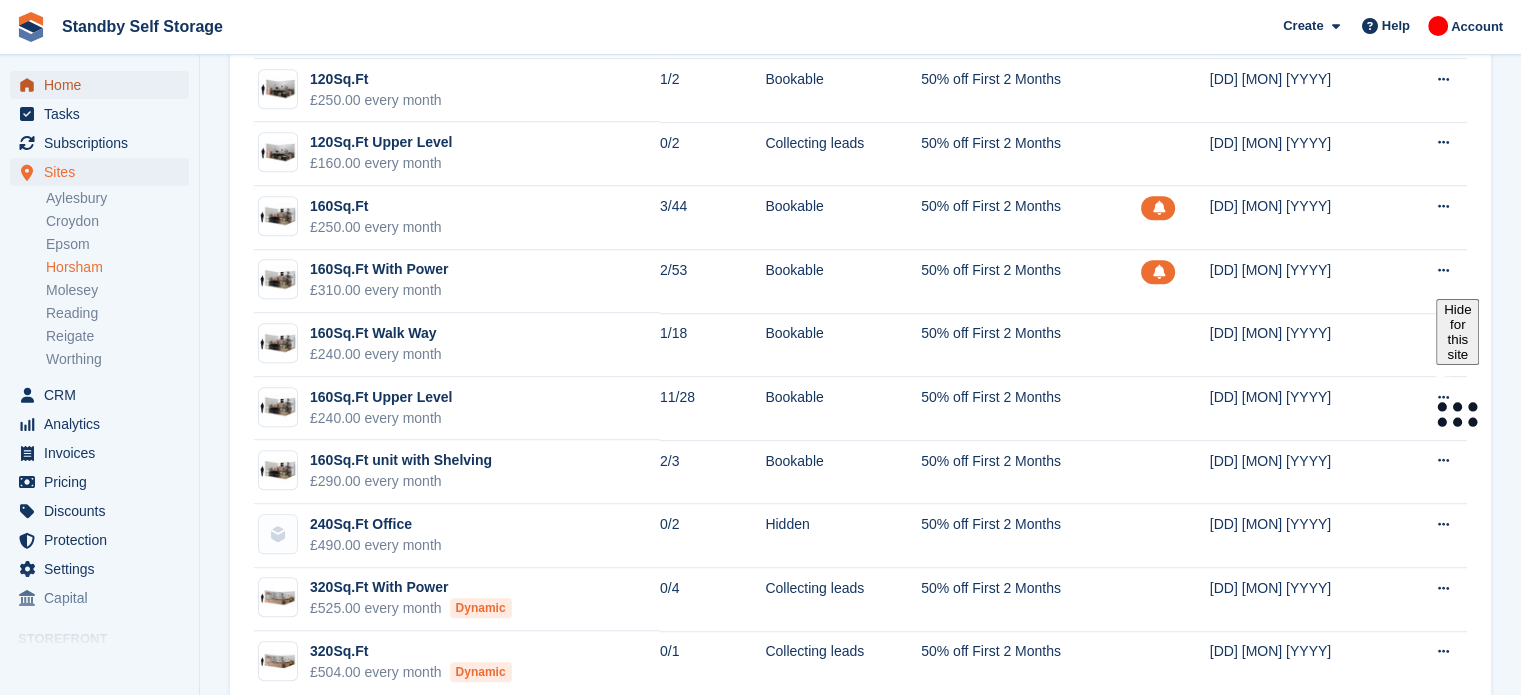 click on "Home" at bounding box center [104, 85] 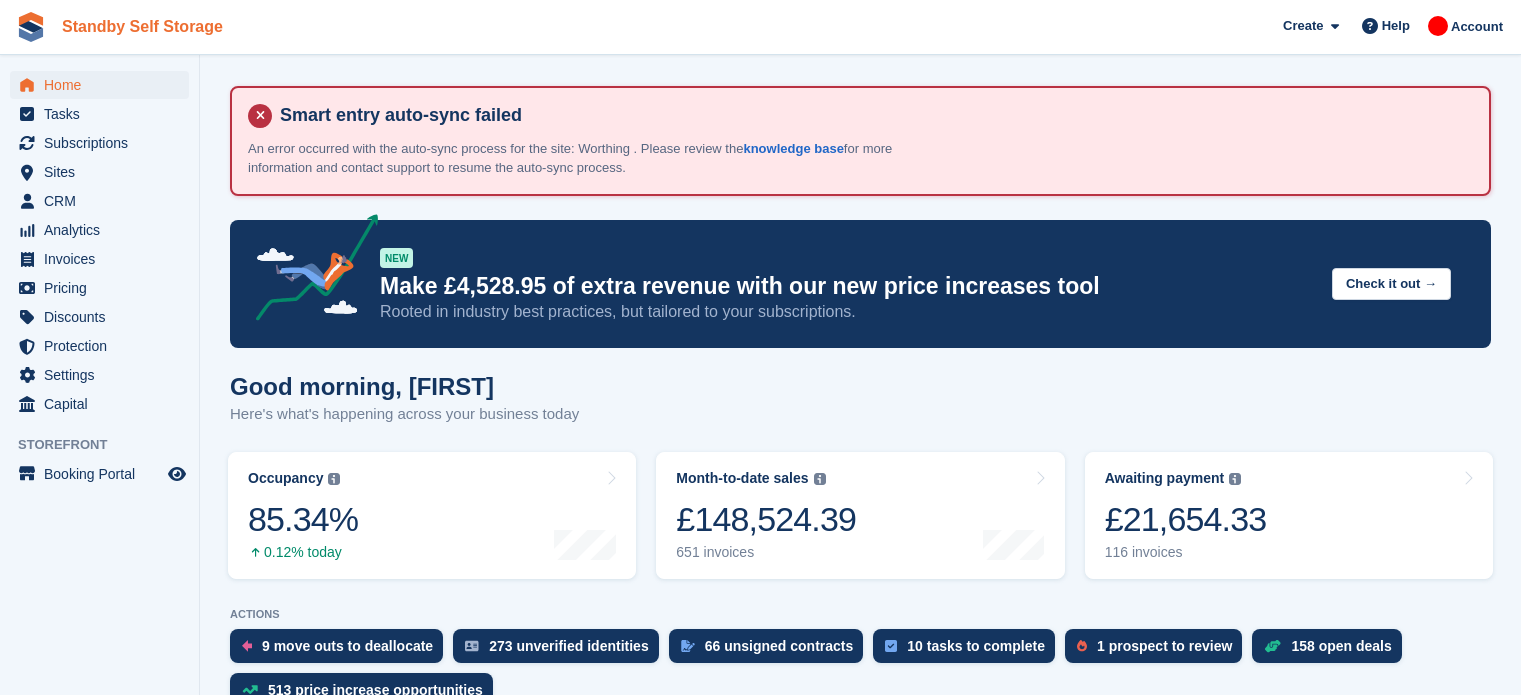 scroll, scrollTop: 0, scrollLeft: 0, axis: both 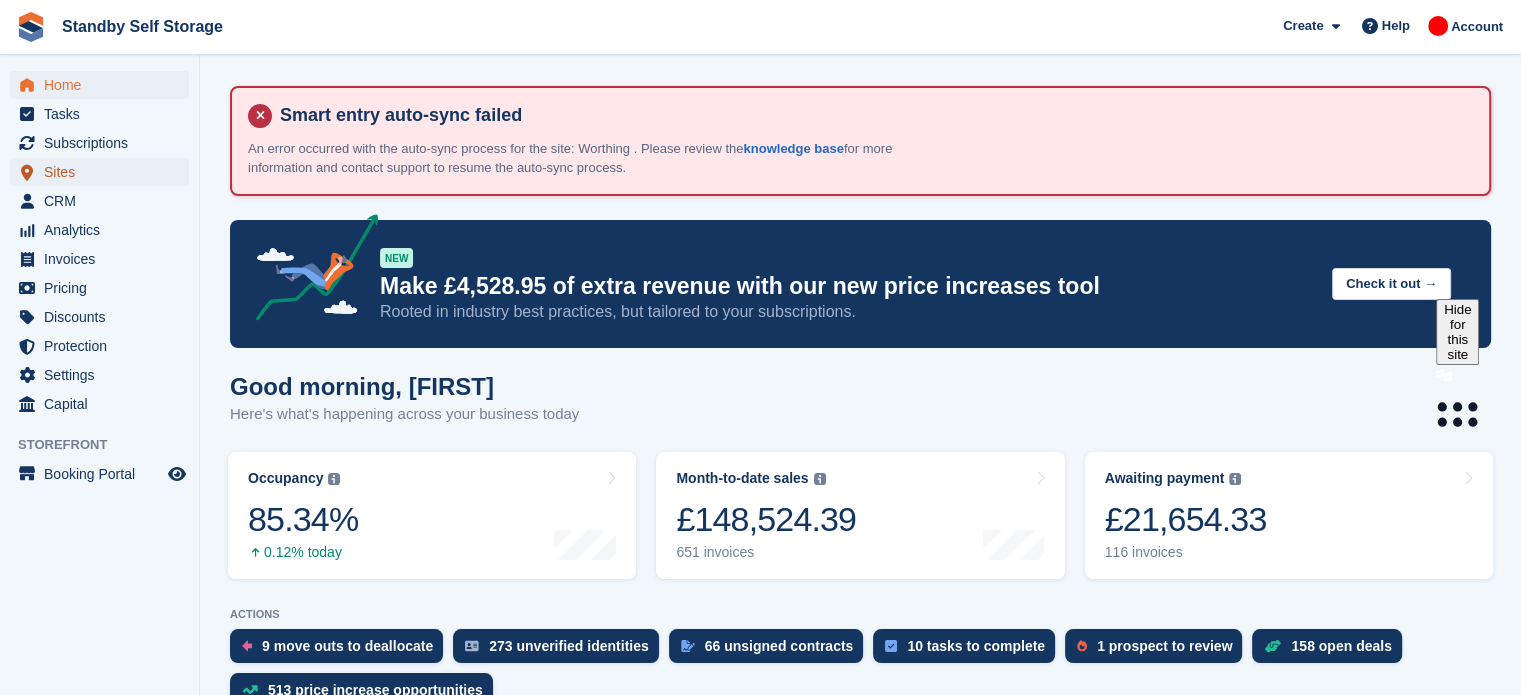 click on "Sites" at bounding box center [104, 172] 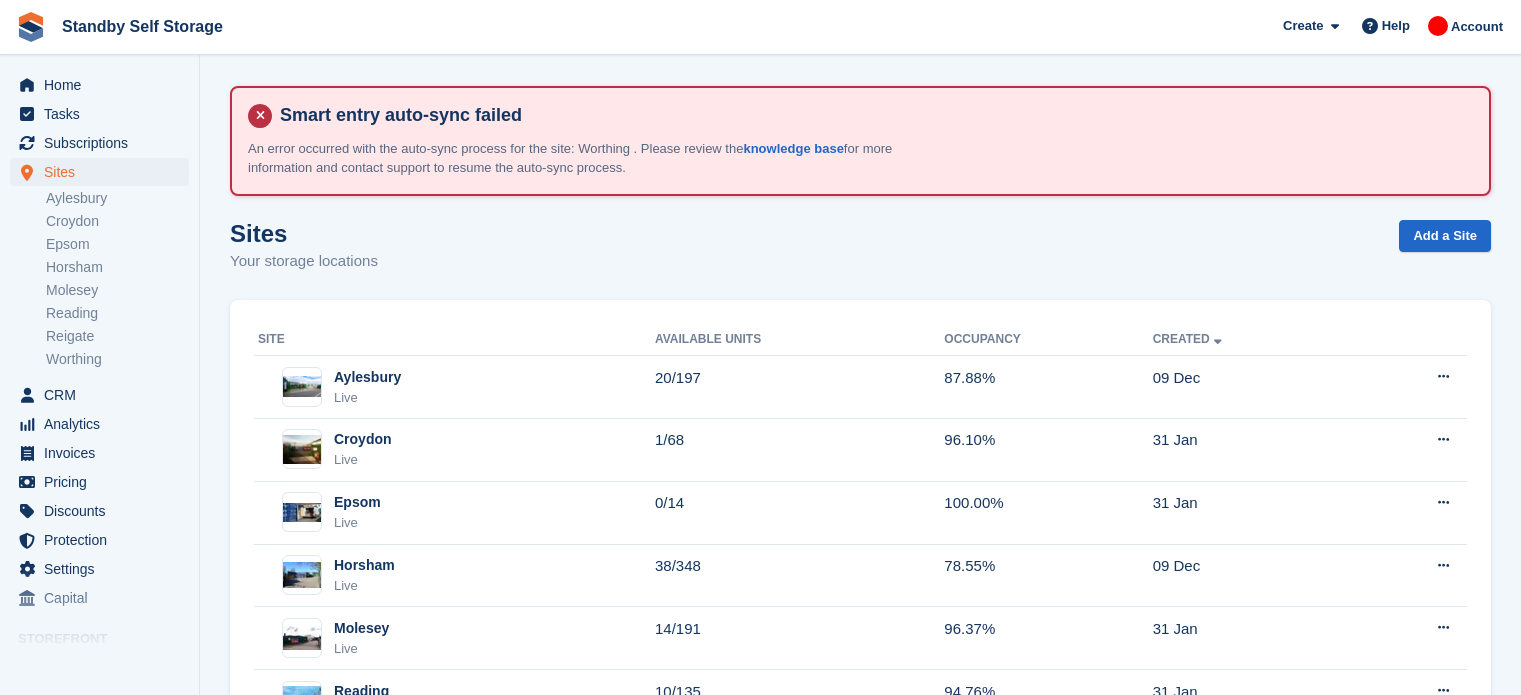 scroll, scrollTop: 0, scrollLeft: 0, axis: both 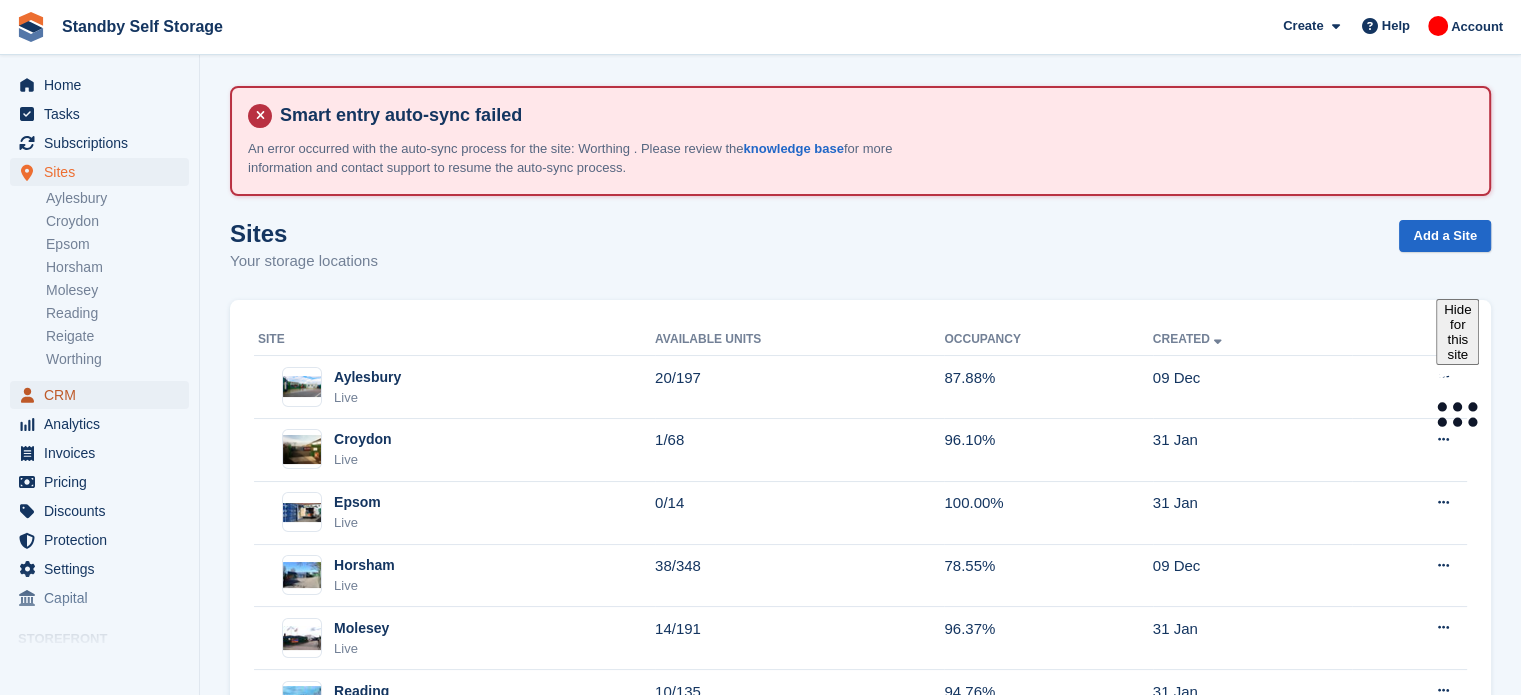 click on "CRM" at bounding box center (104, 395) 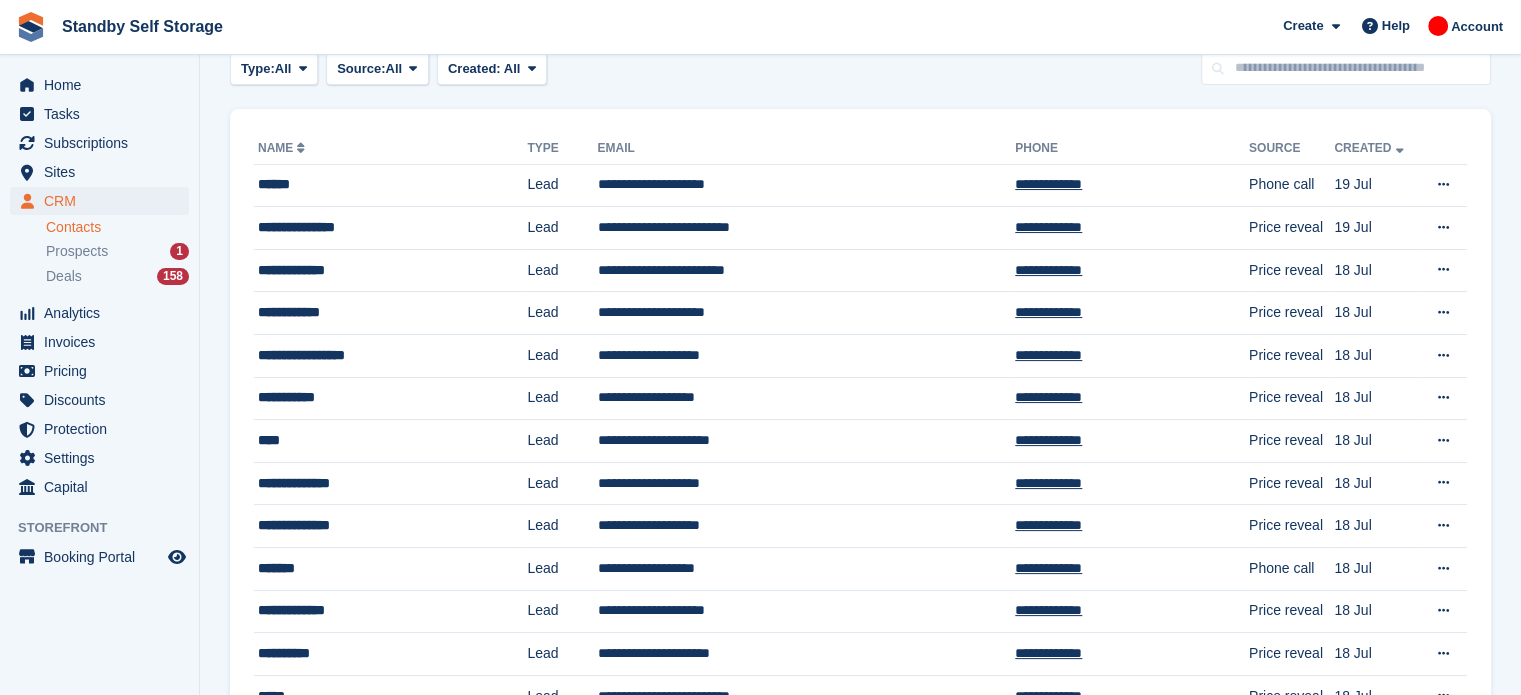 scroll, scrollTop: 232, scrollLeft: 0, axis: vertical 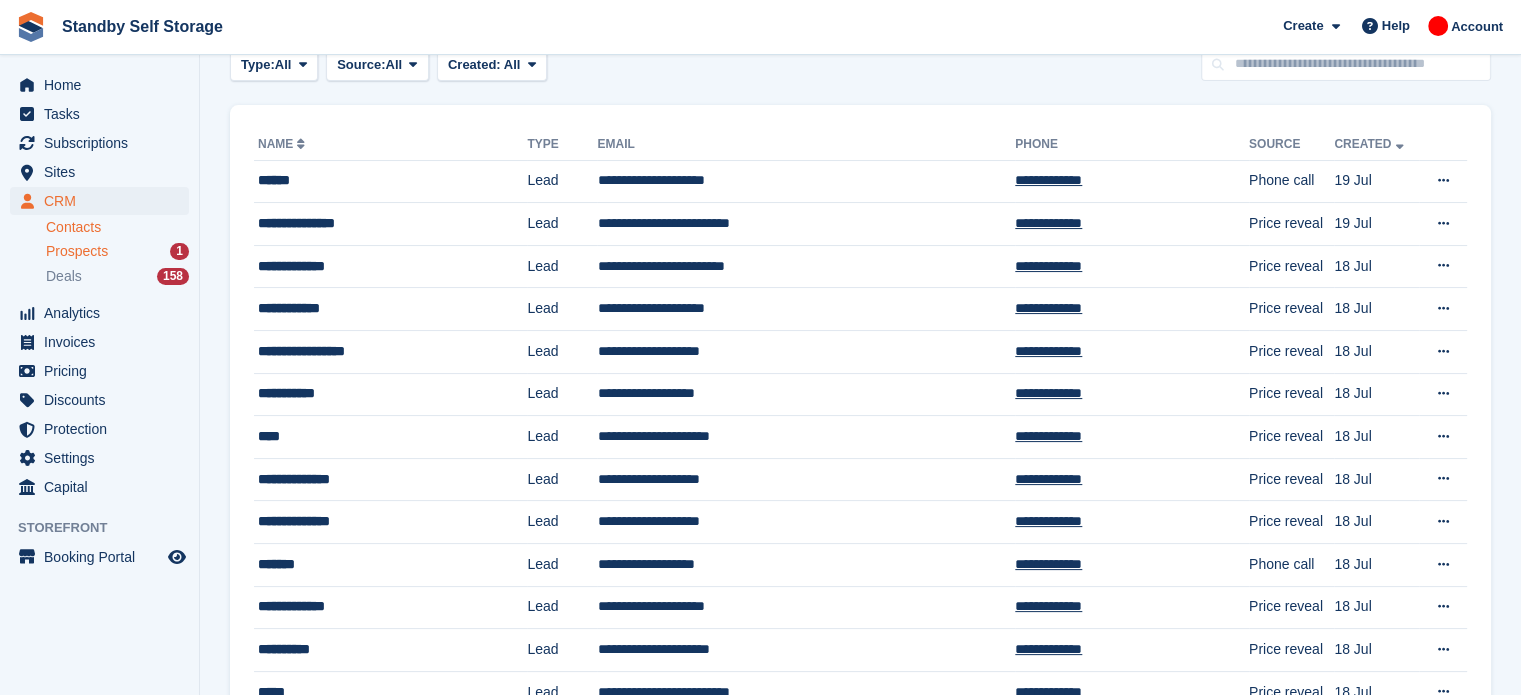 click on "Prospects
1" at bounding box center [117, 251] 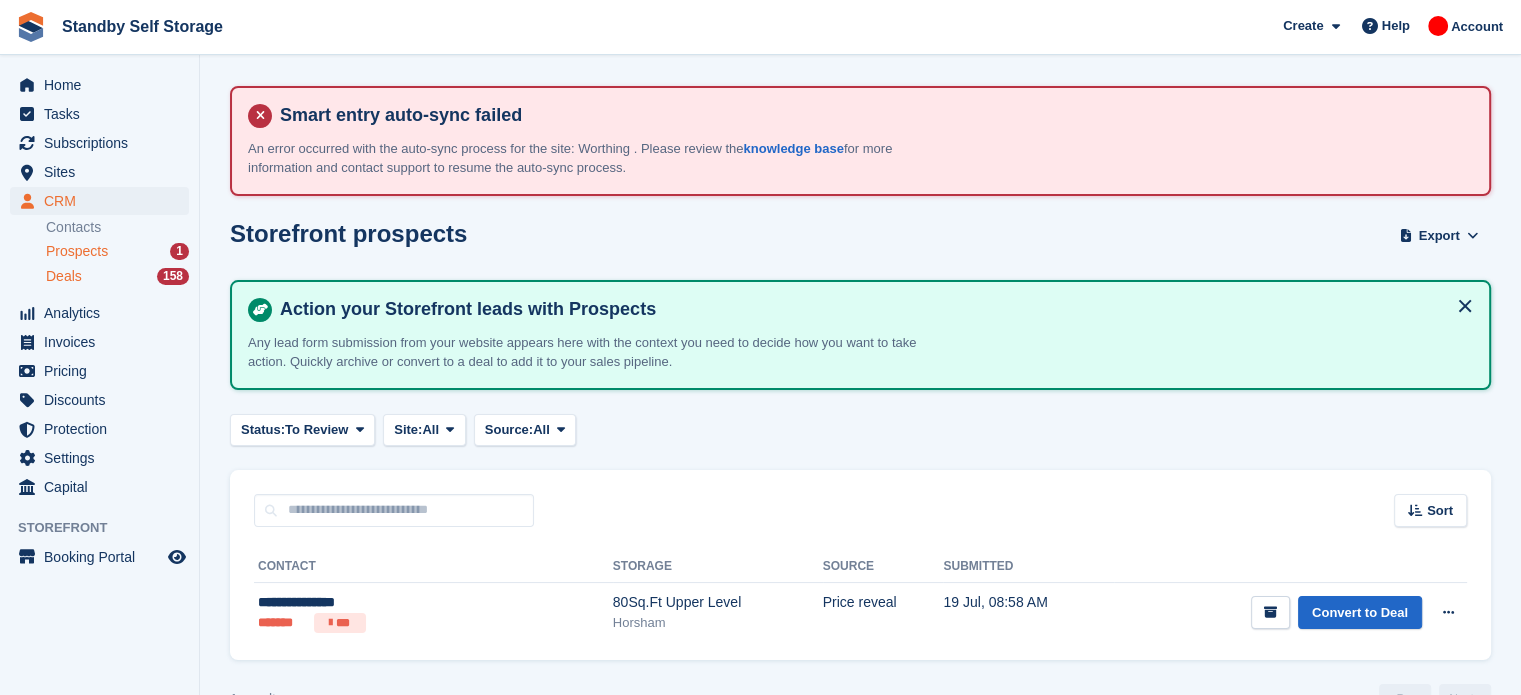 click on "Deals" at bounding box center (64, 276) 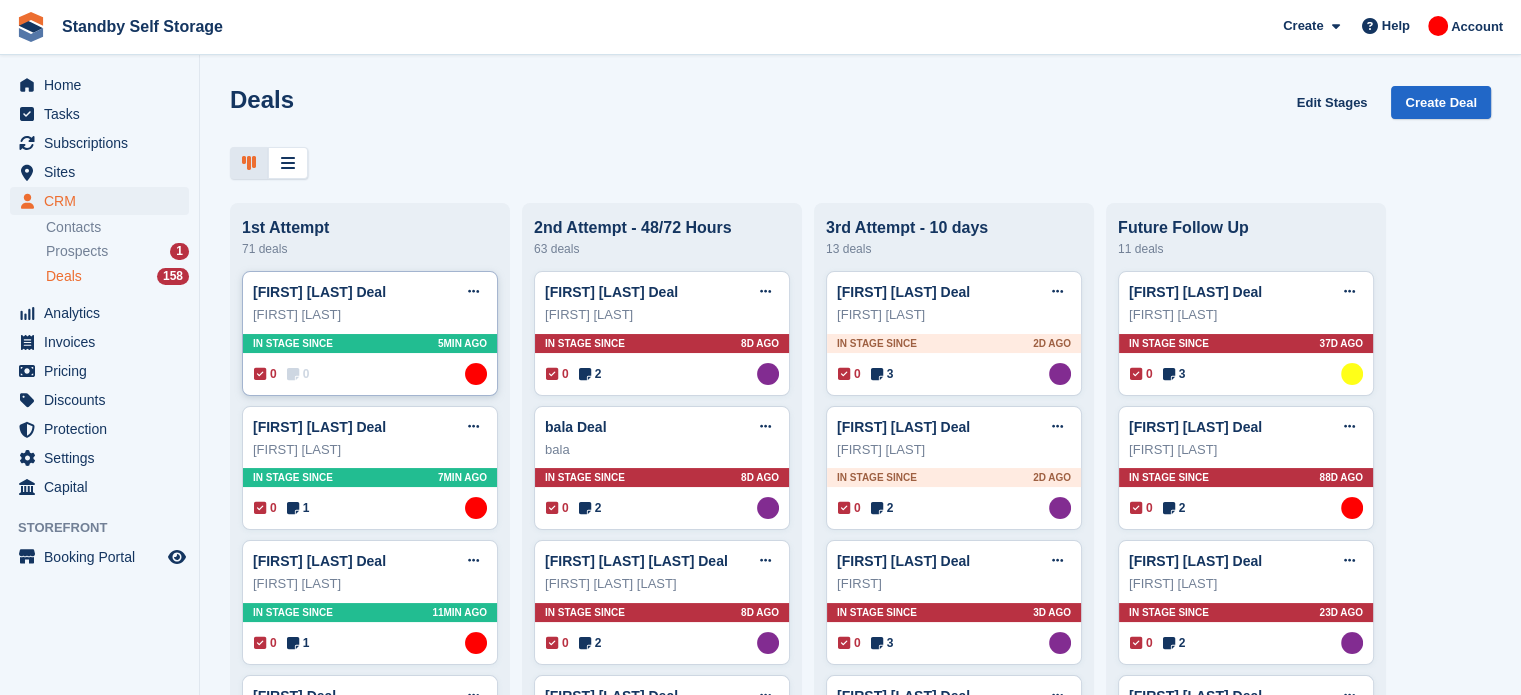 click on "Louise Winder" at bounding box center [370, 315] 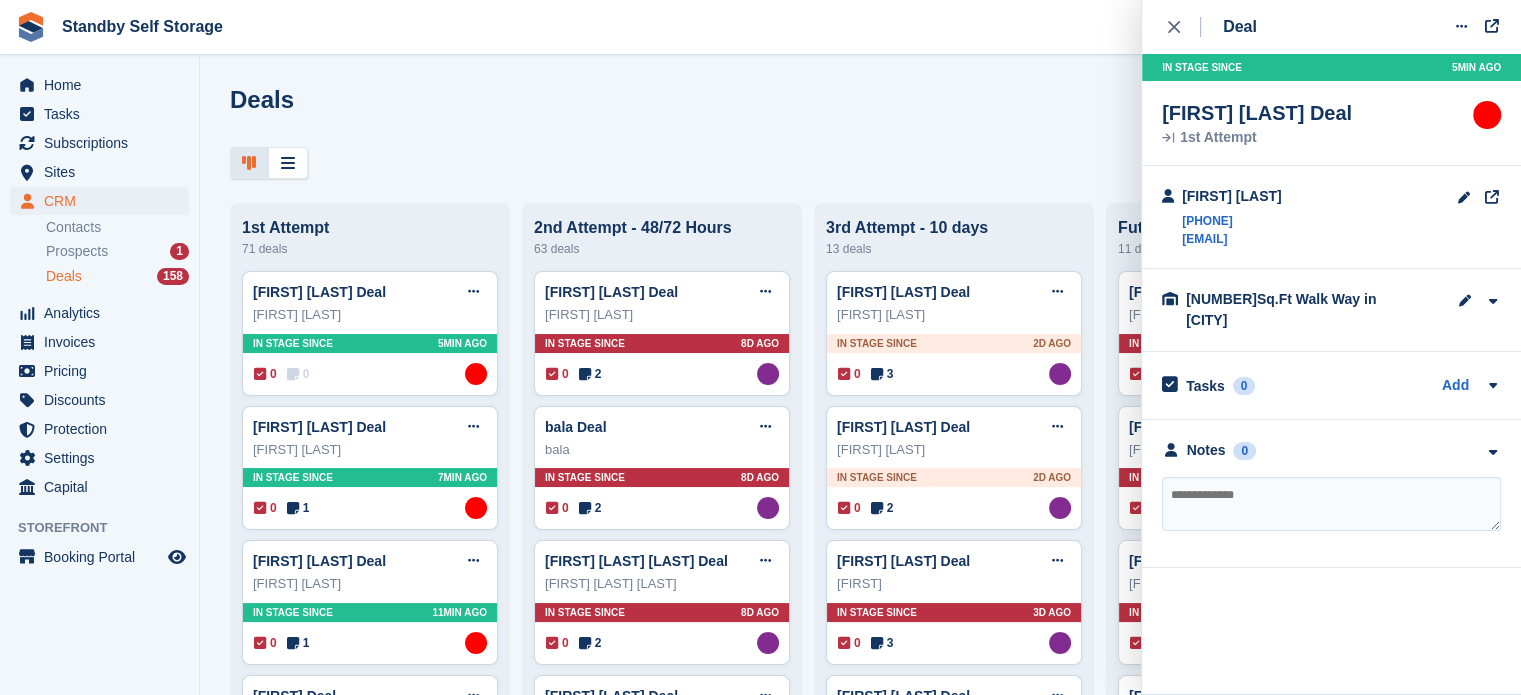 drag, startPoint x: 1359, startPoint y: 232, endPoint x: 1177, endPoint y: 250, distance: 182.88794 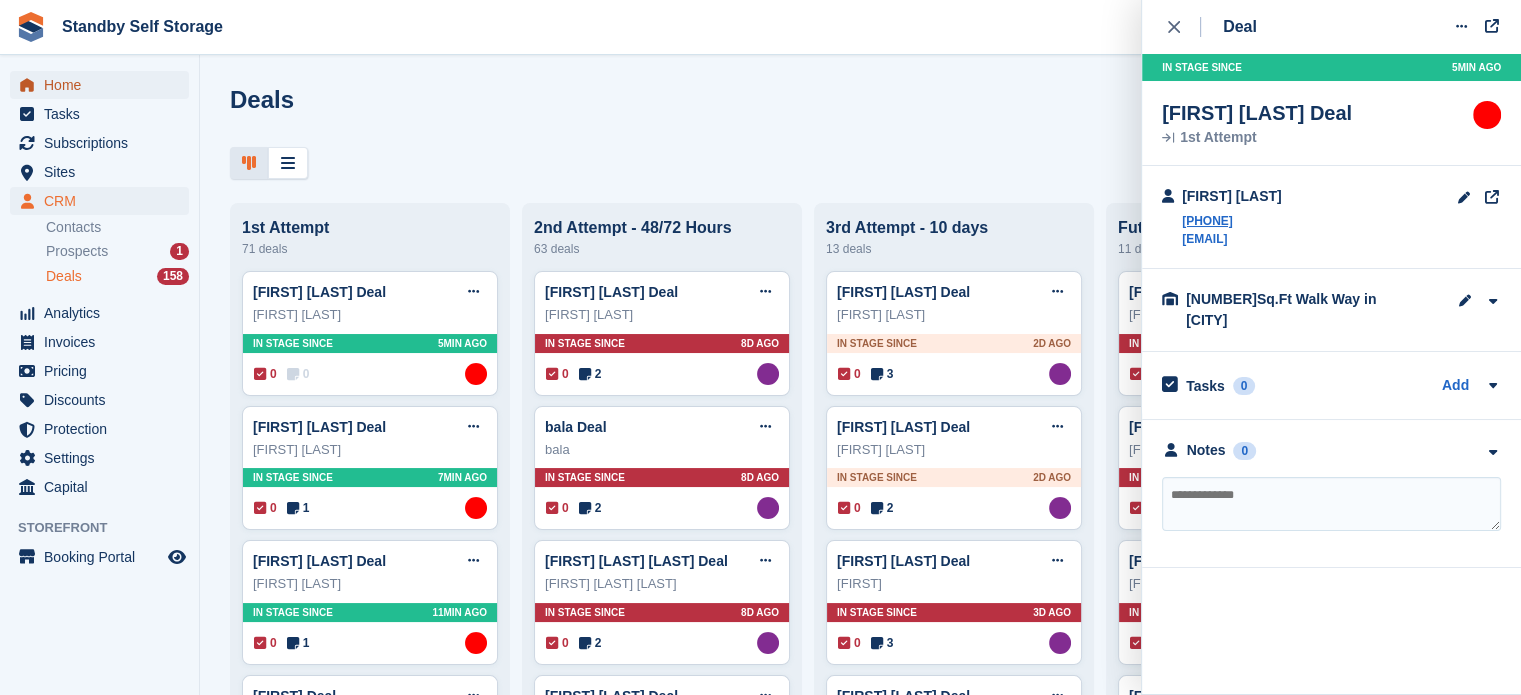 click on "Home" at bounding box center [104, 85] 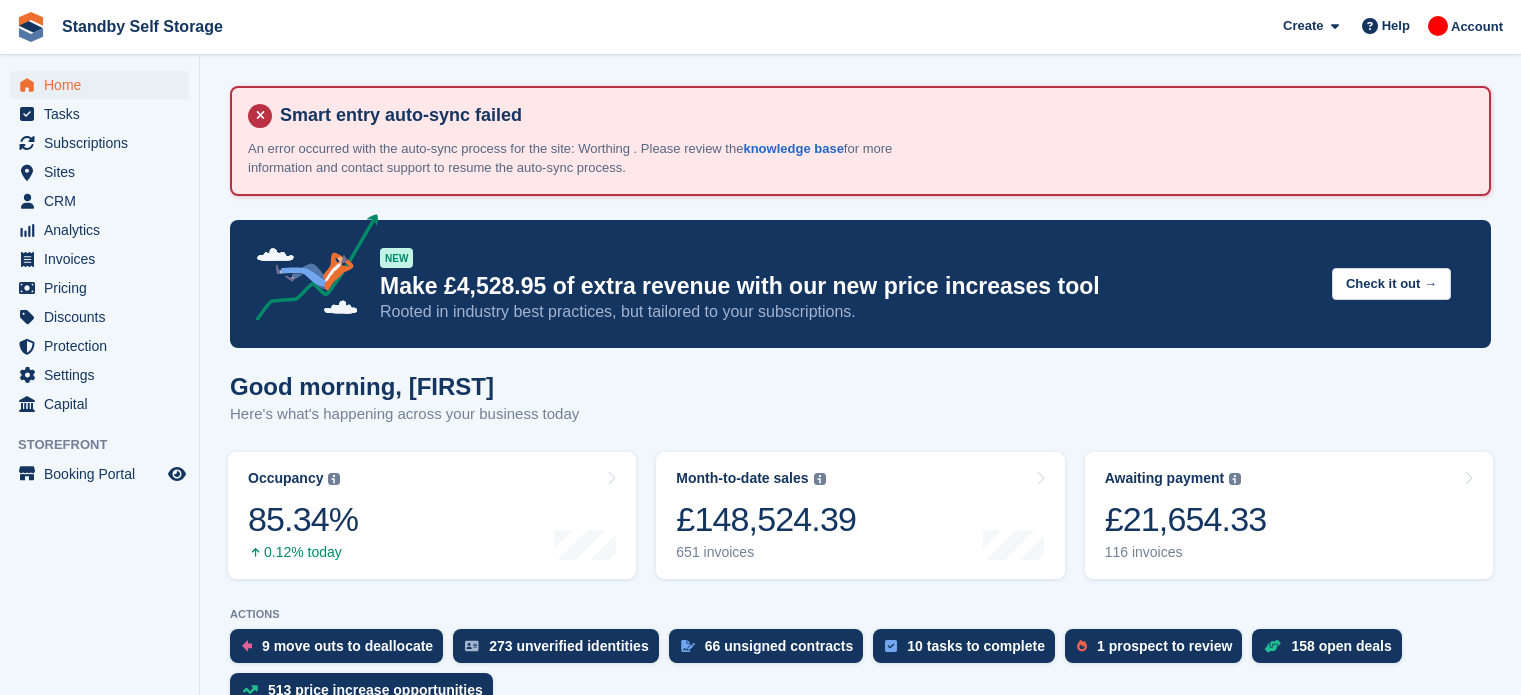 scroll, scrollTop: 0, scrollLeft: 0, axis: both 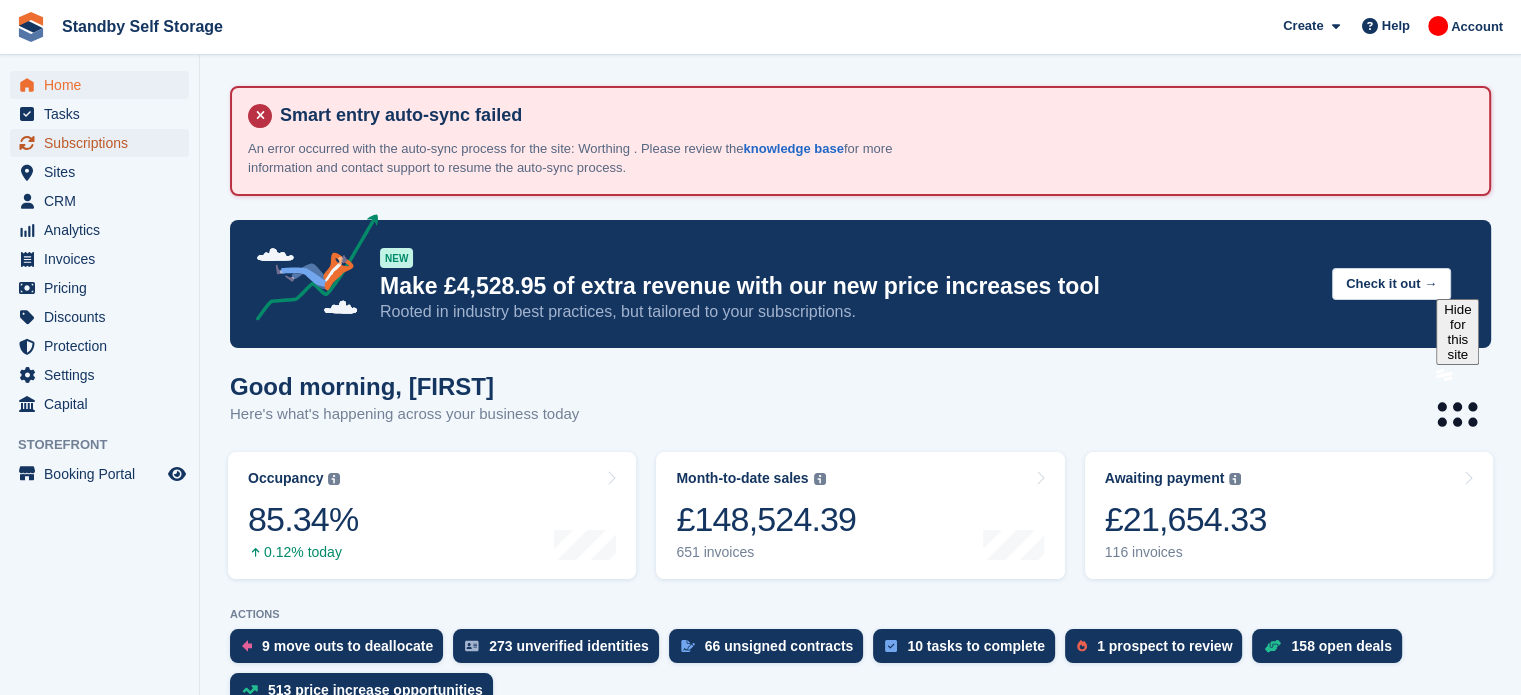 click on "Subscriptions" at bounding box center [104, 143] 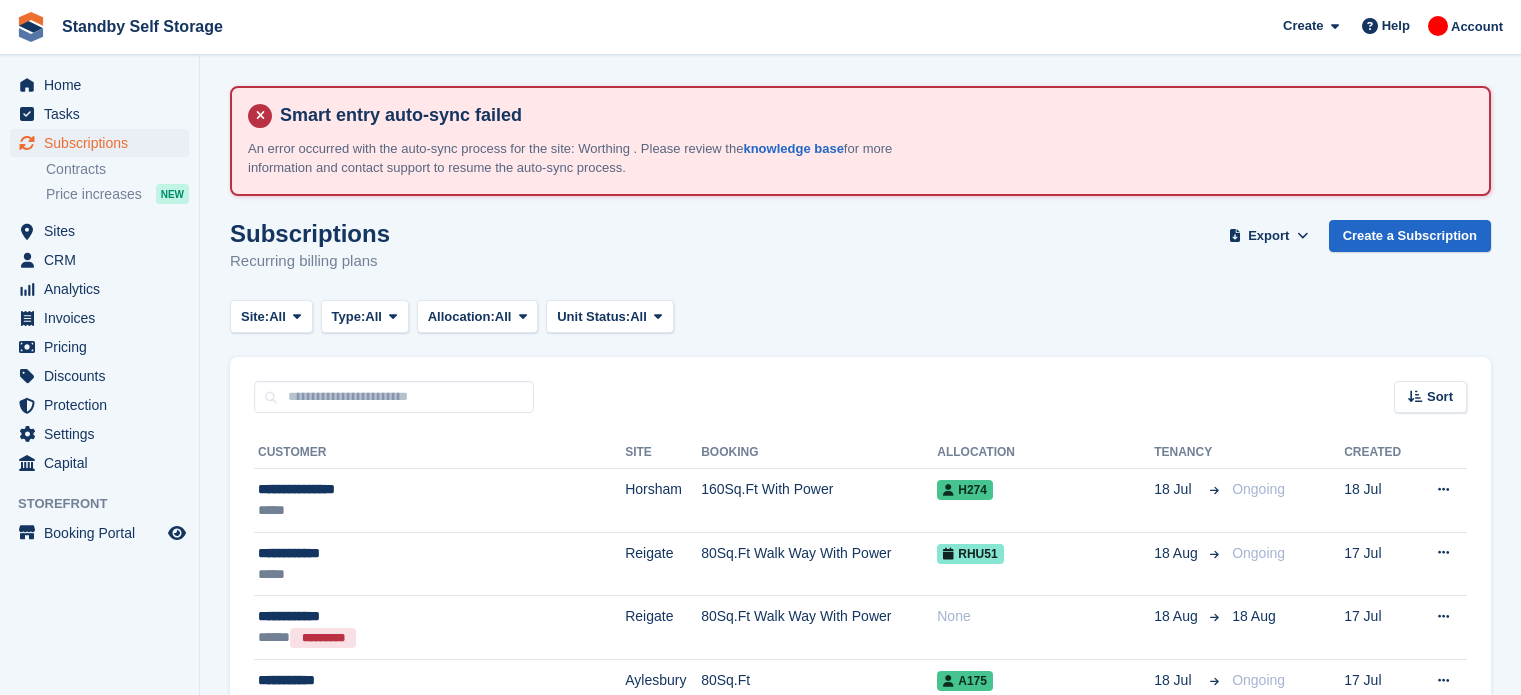 scroll, scrollTop: 0, scrollLeft: 0, axis: both 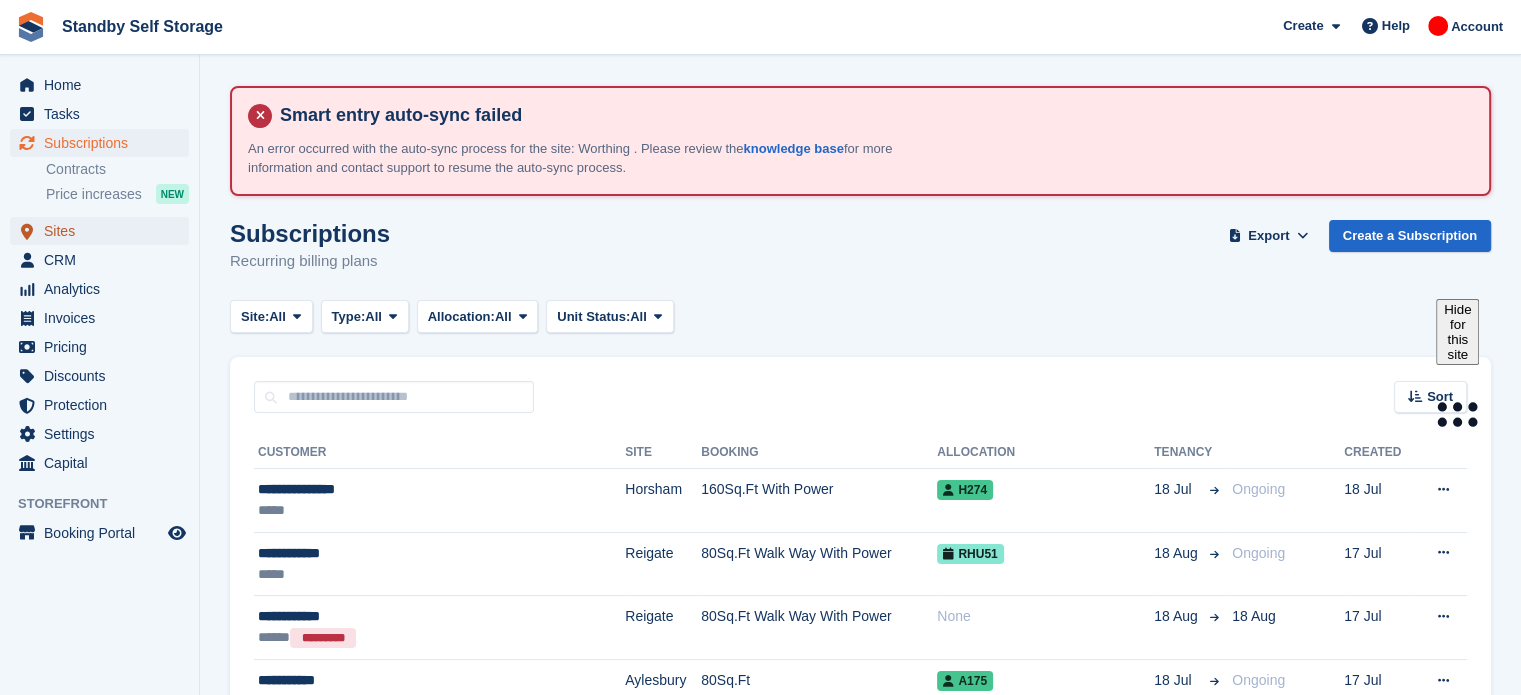 click on "Sites" at bounding box center (104, 231) 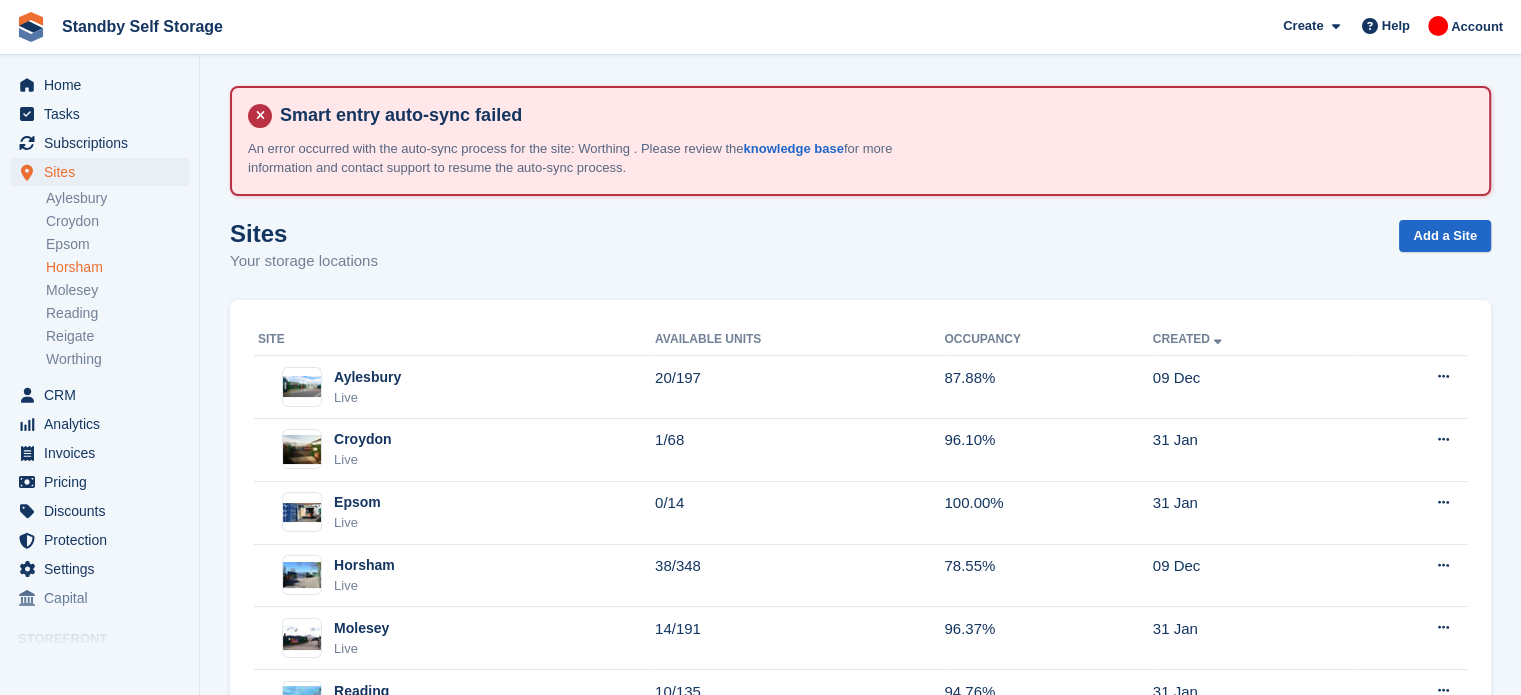 click on "Horsham" at bounding box center [117, 267] 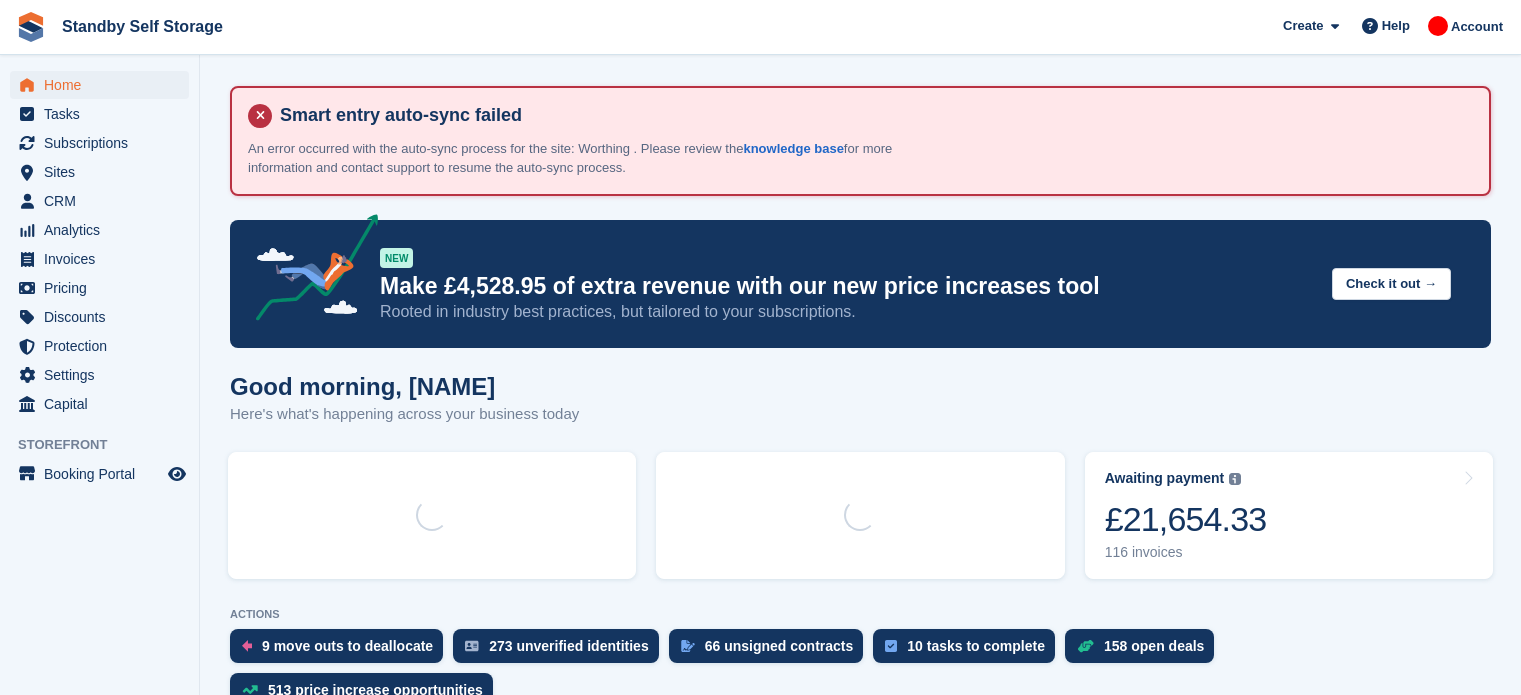 scroll, scrollTop: 0, scrollLeft: 0, axis: both 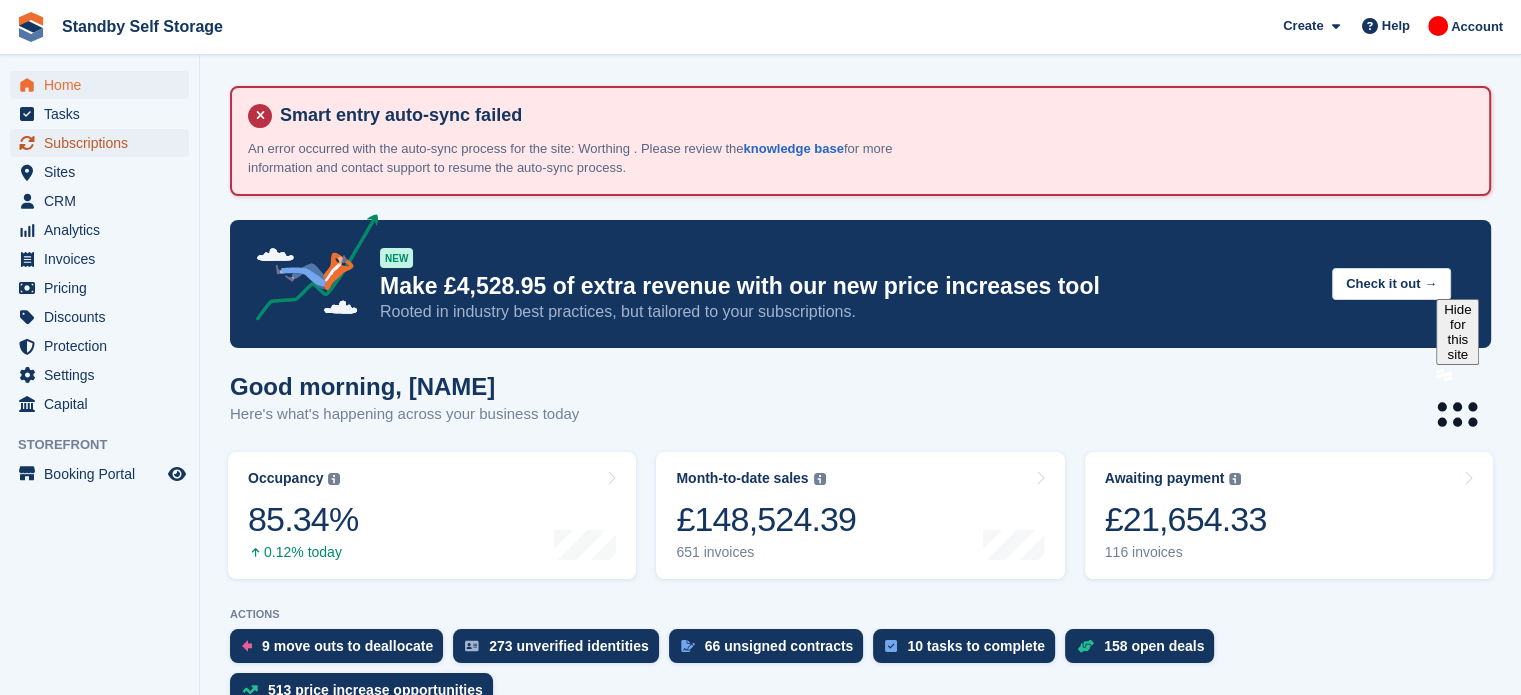 click on "Subscriptions" at bounding box center (104, 143) 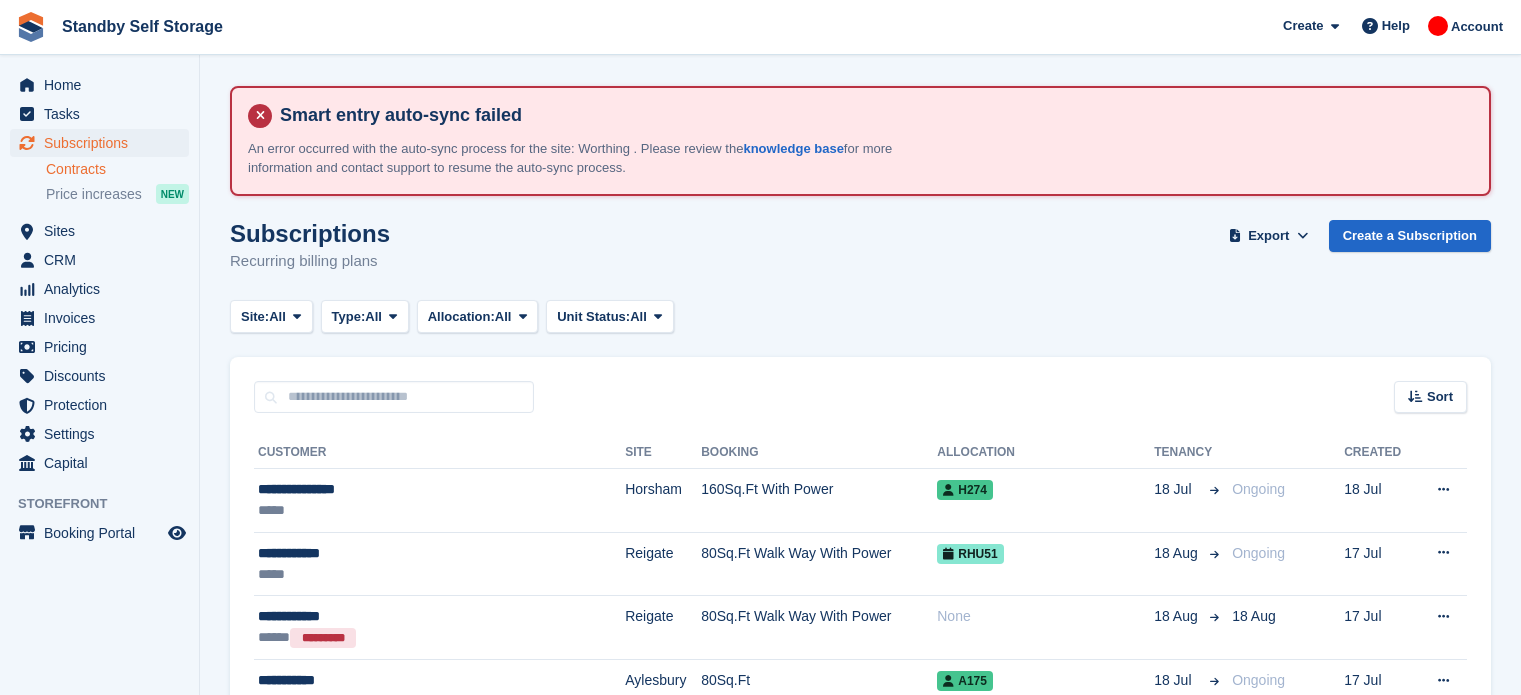 scroll, scrollTop: 0, scrollLeft: 0, axis: both 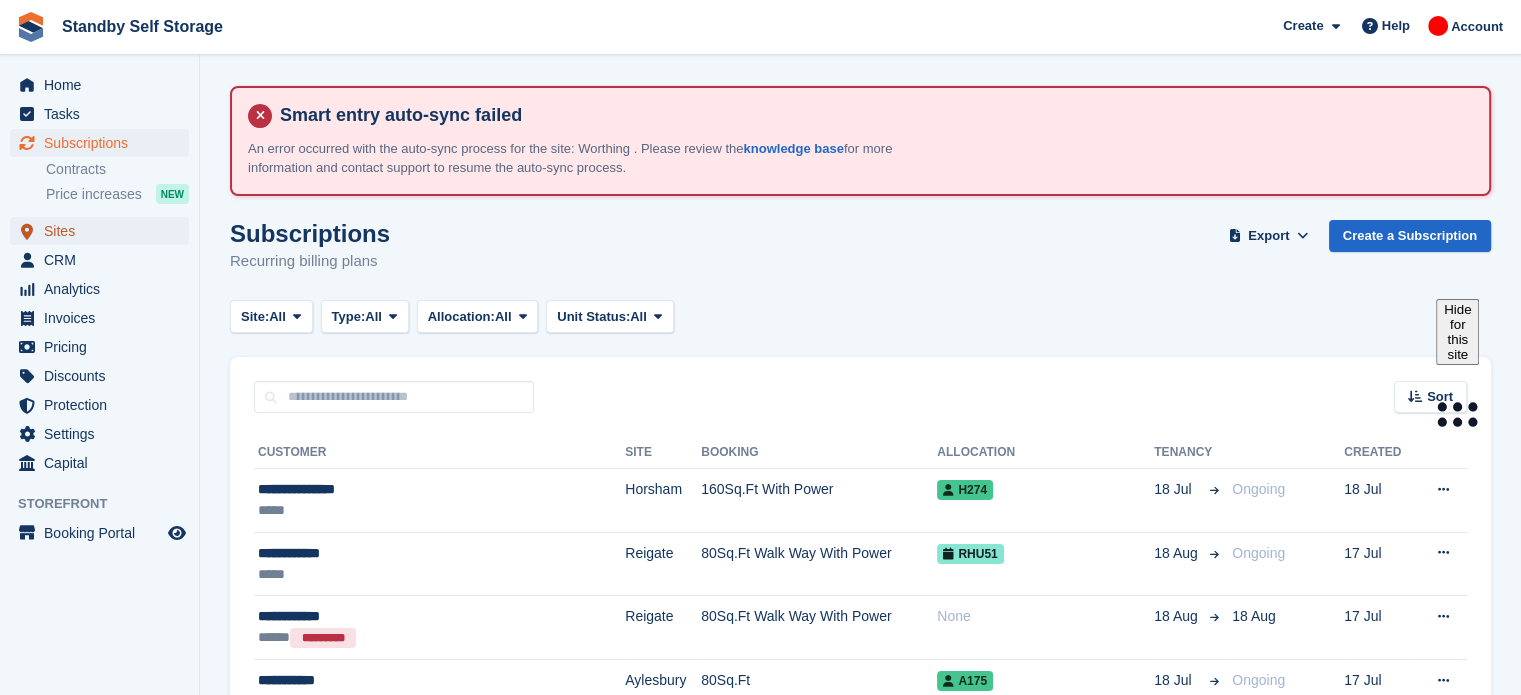 click on "Sites" at bounding box center [104, 231] 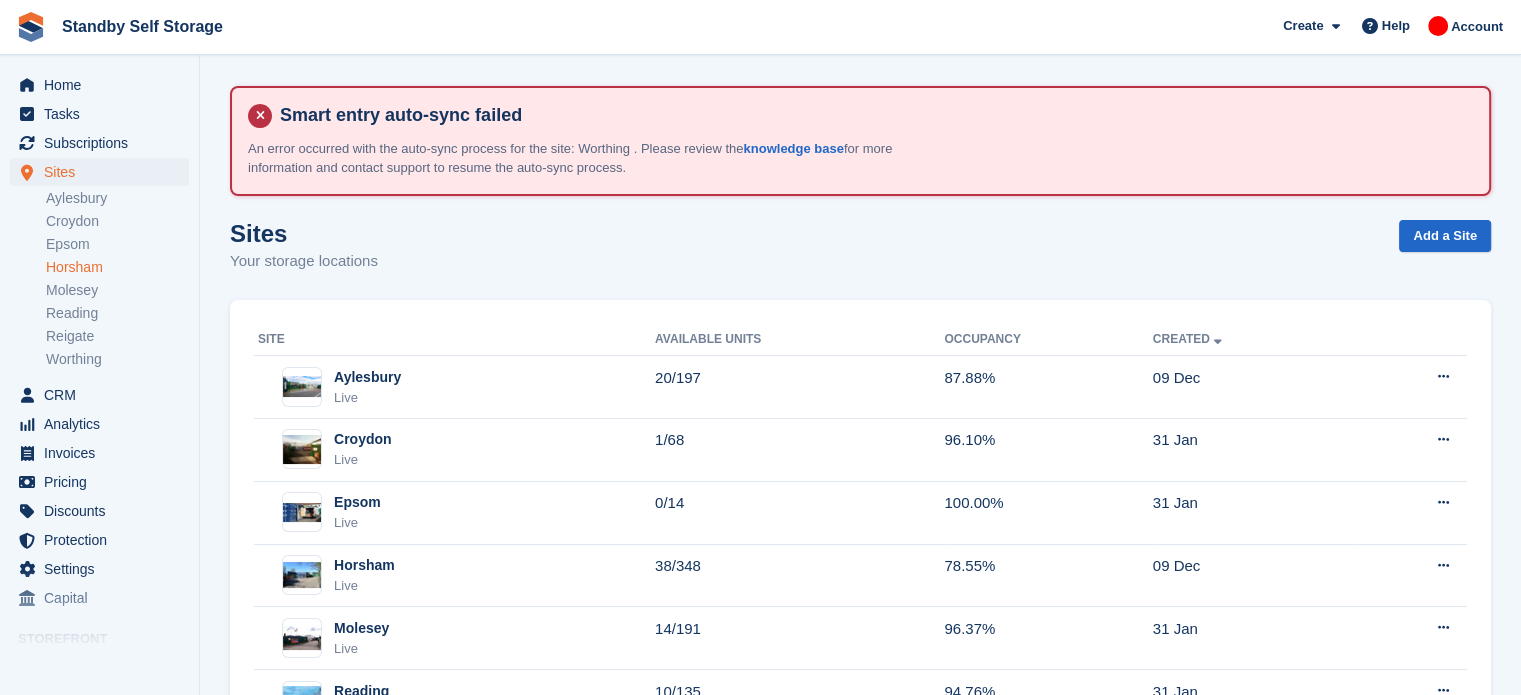 click on "Horsham" at bounding box center (117, 267) 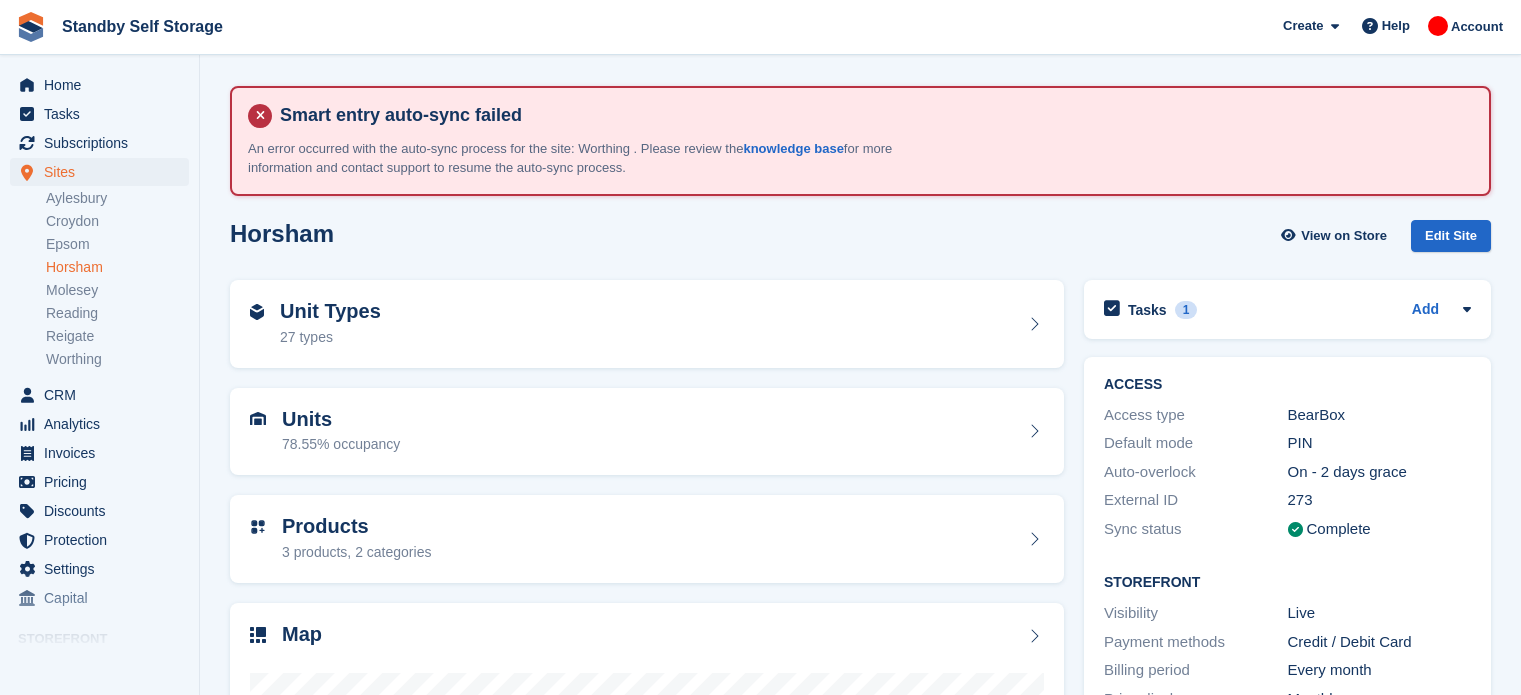 scroll, scrollTop: 0, scrollLeft: 0, axis: both 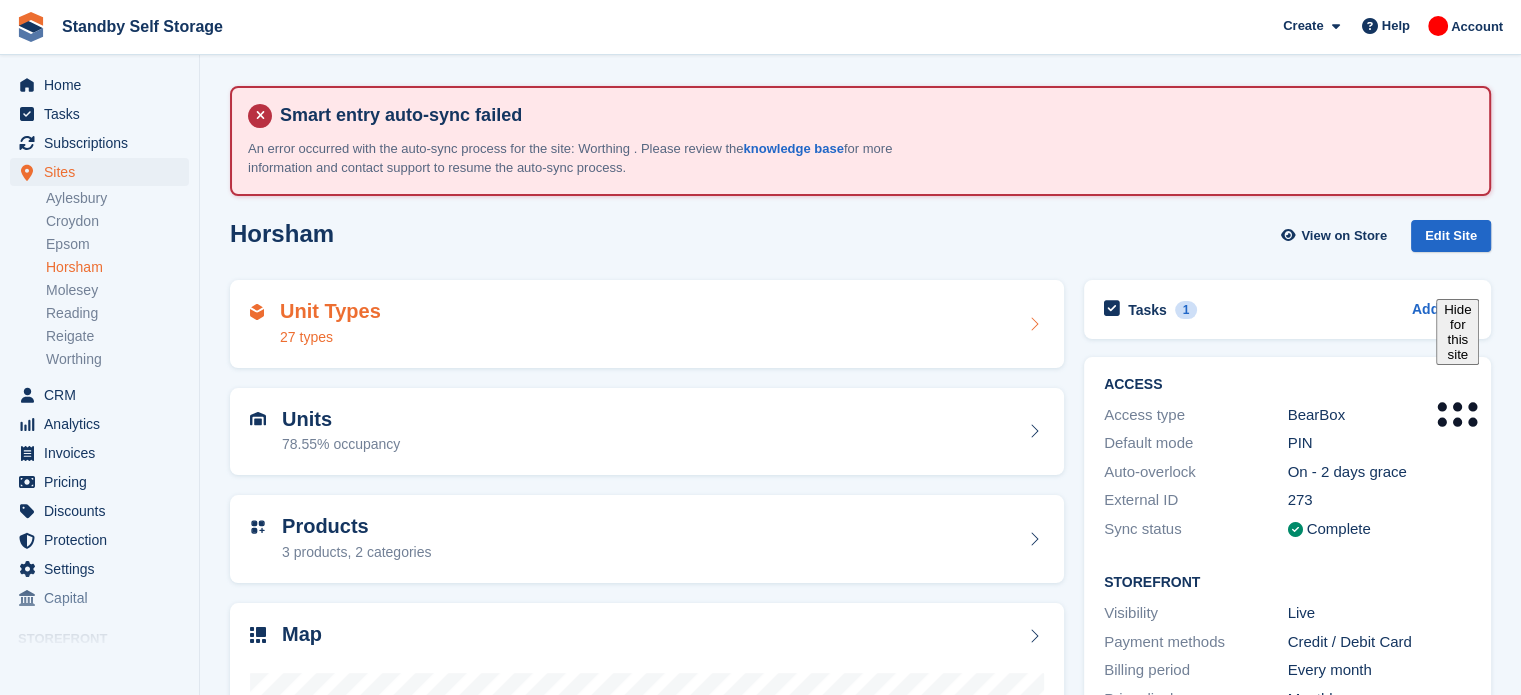 click on "Unit Types
27 types" at bounding box center [647, 324] 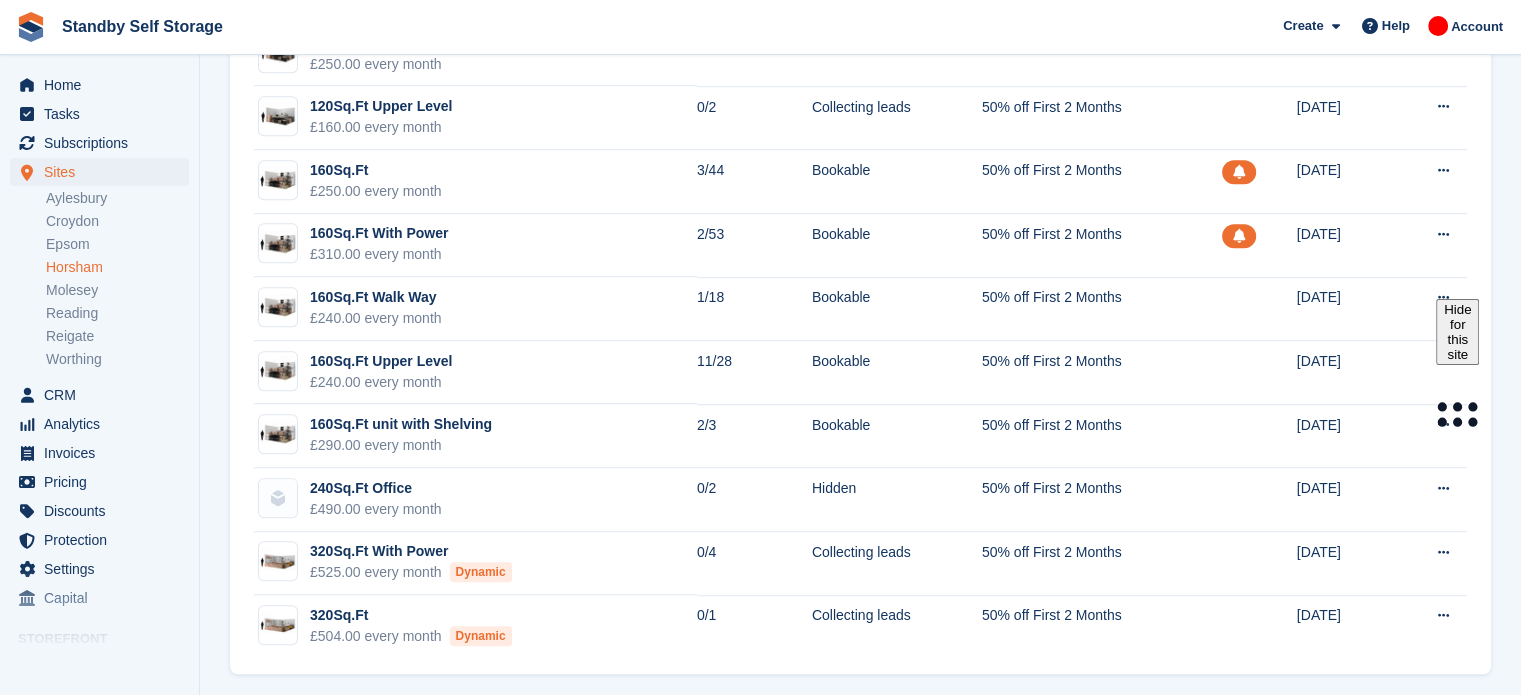scroll, scrollTop: 1398, scrollLeft: 0, axis: vertical 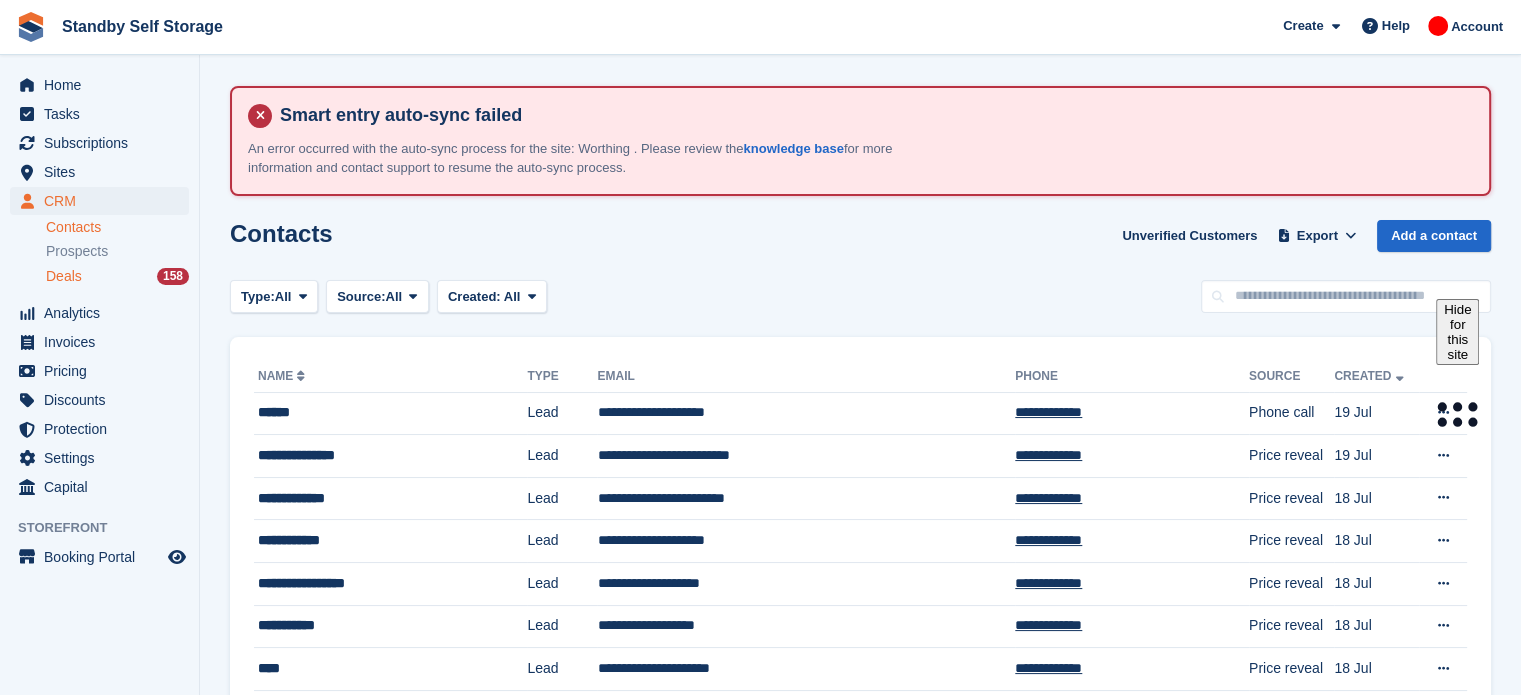 click on "Deals
158" at bounding box center [117, 276] 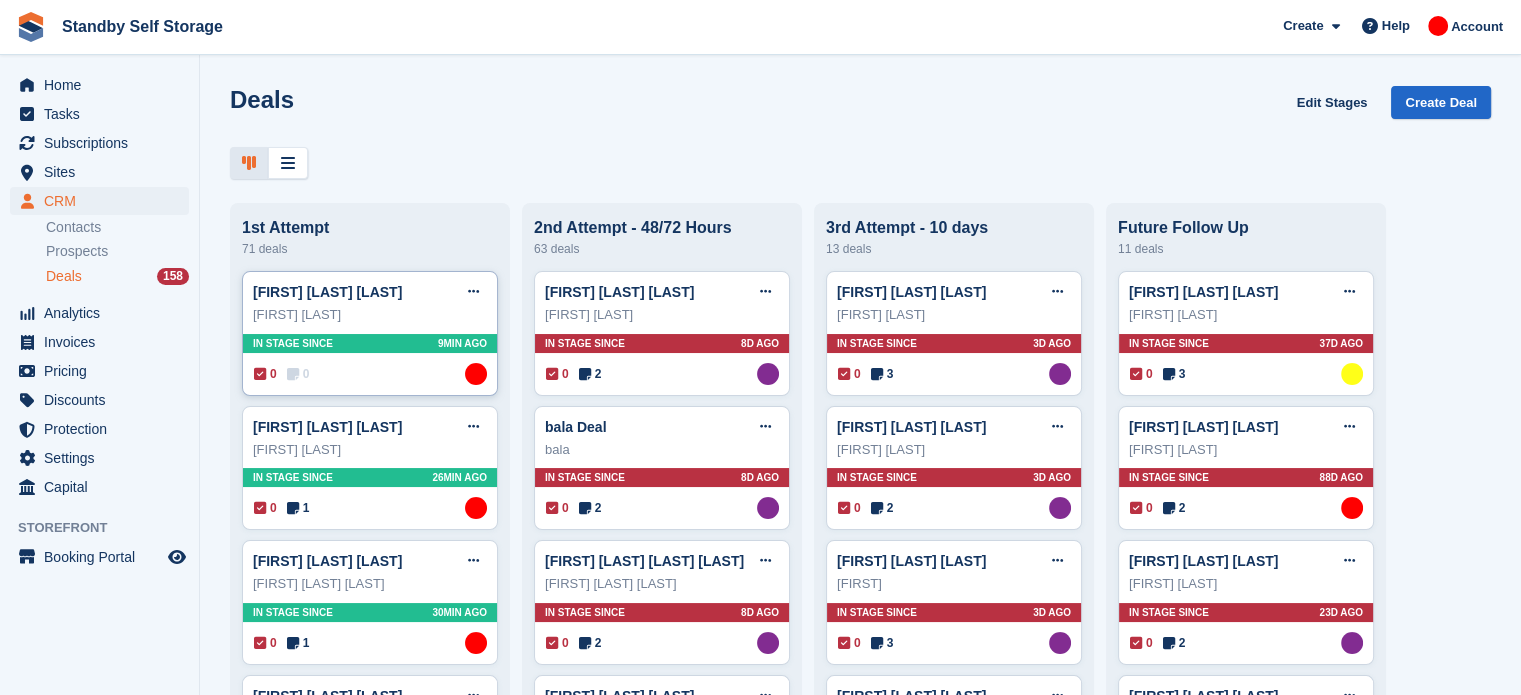 click on "[FIRST] [LAST] [LAST]
Edit deal
Mark as won
Mark as lost
Delete deal
[FIRST] [LAST]
In stage since 9MIN AGO
0
0
Assigned to [FIRST] [LAST]" at bounding box center (370, 333) 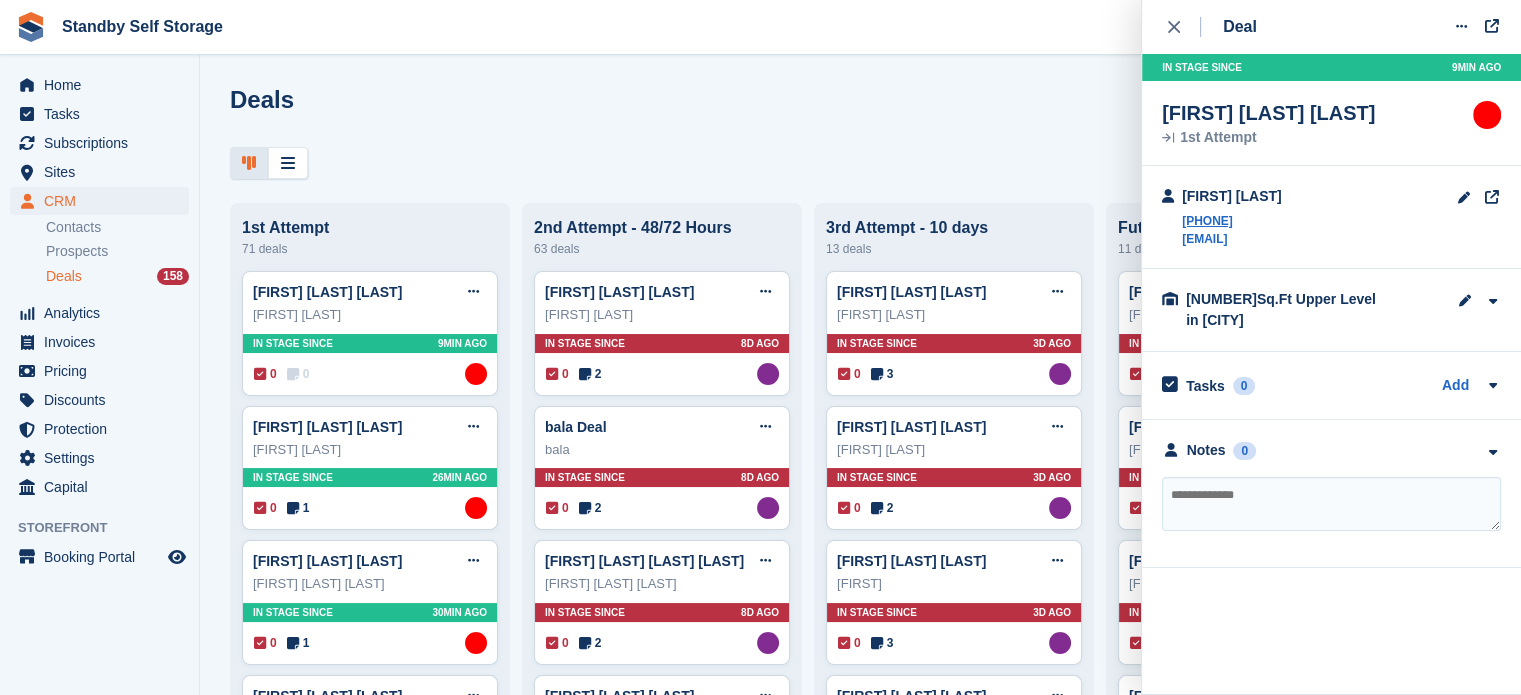 click on "Notes
0
No notes added yet" at bounding box center [1331, 494] 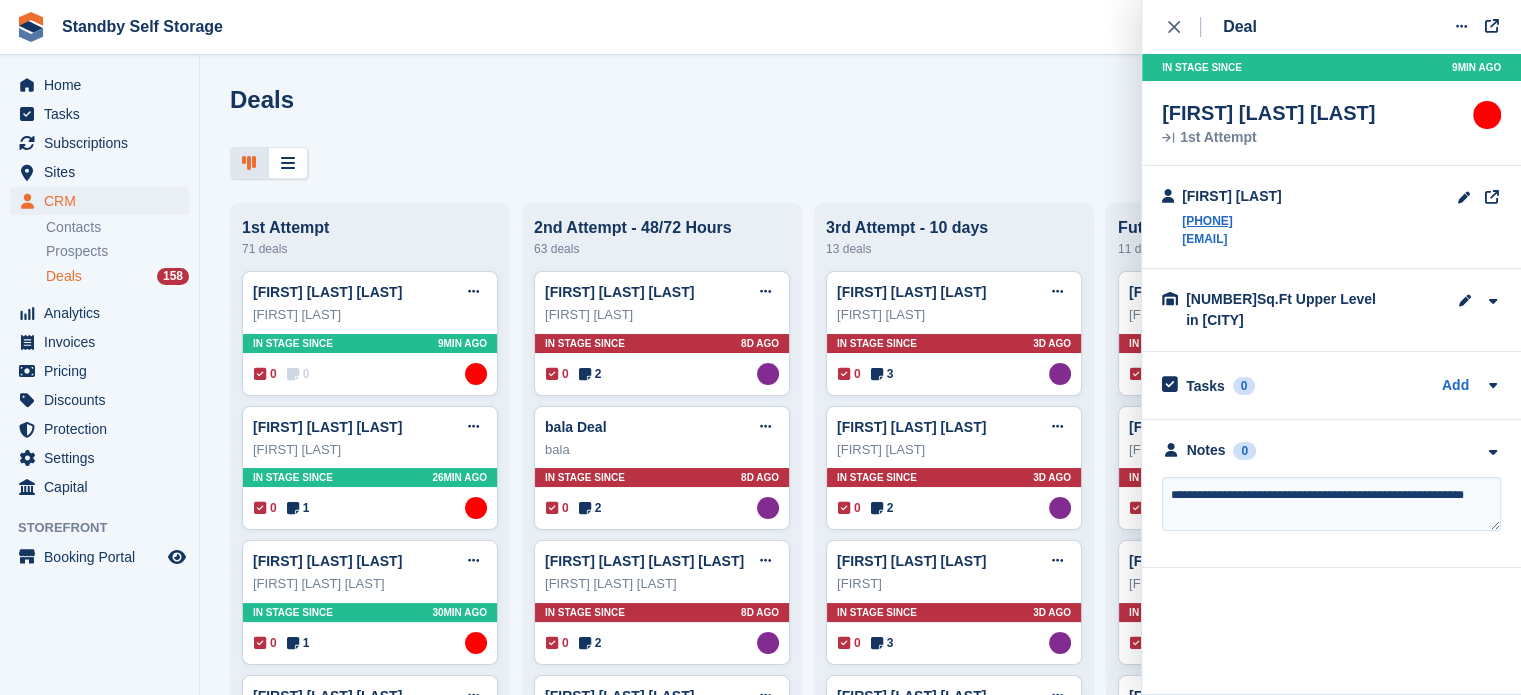 type on "**********" 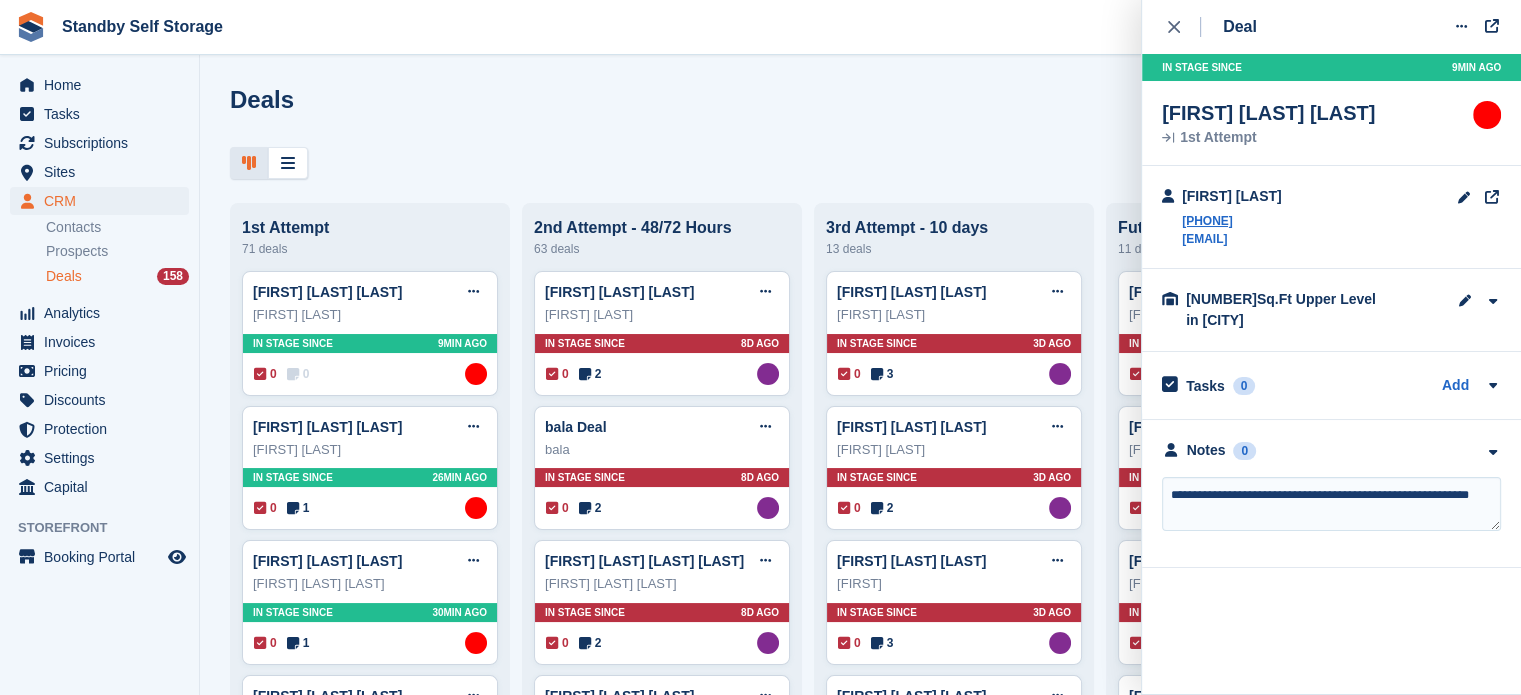 type 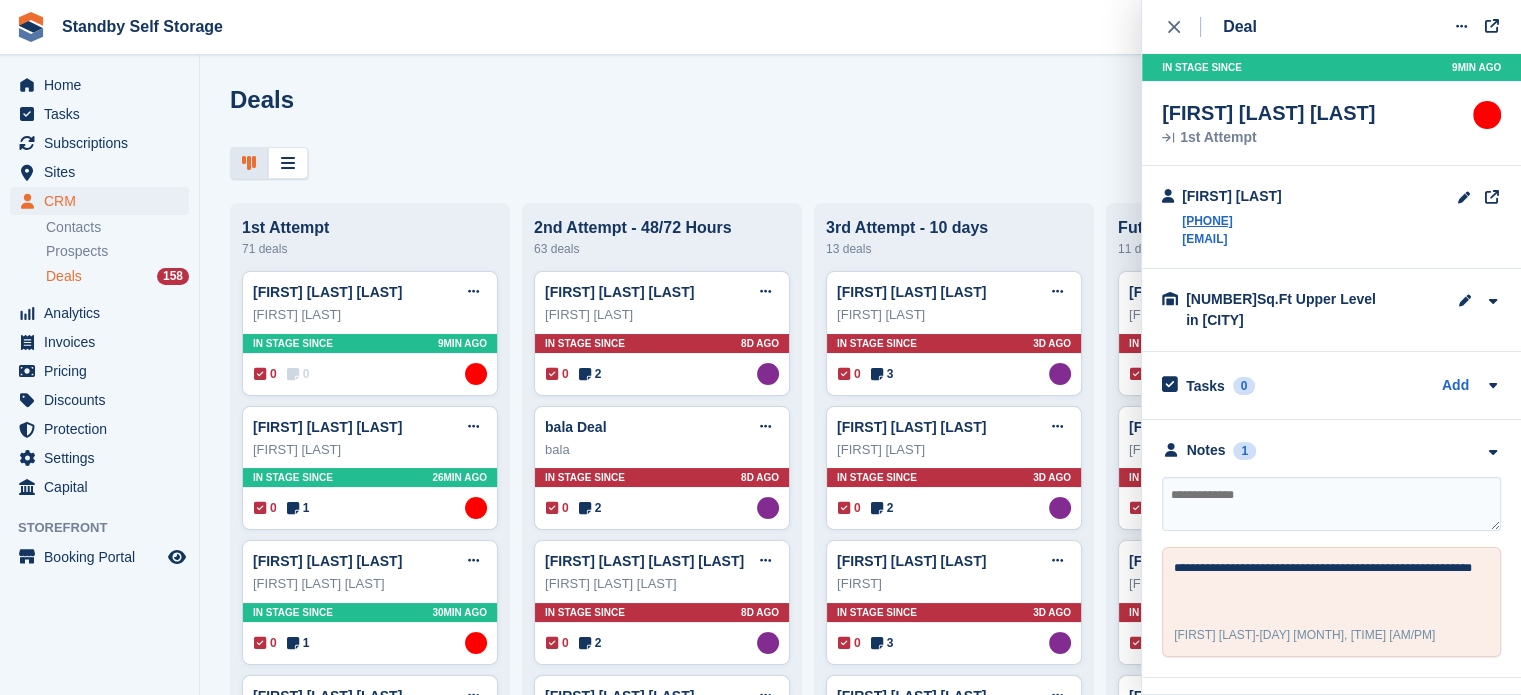 click at bounding box center [860, 163] 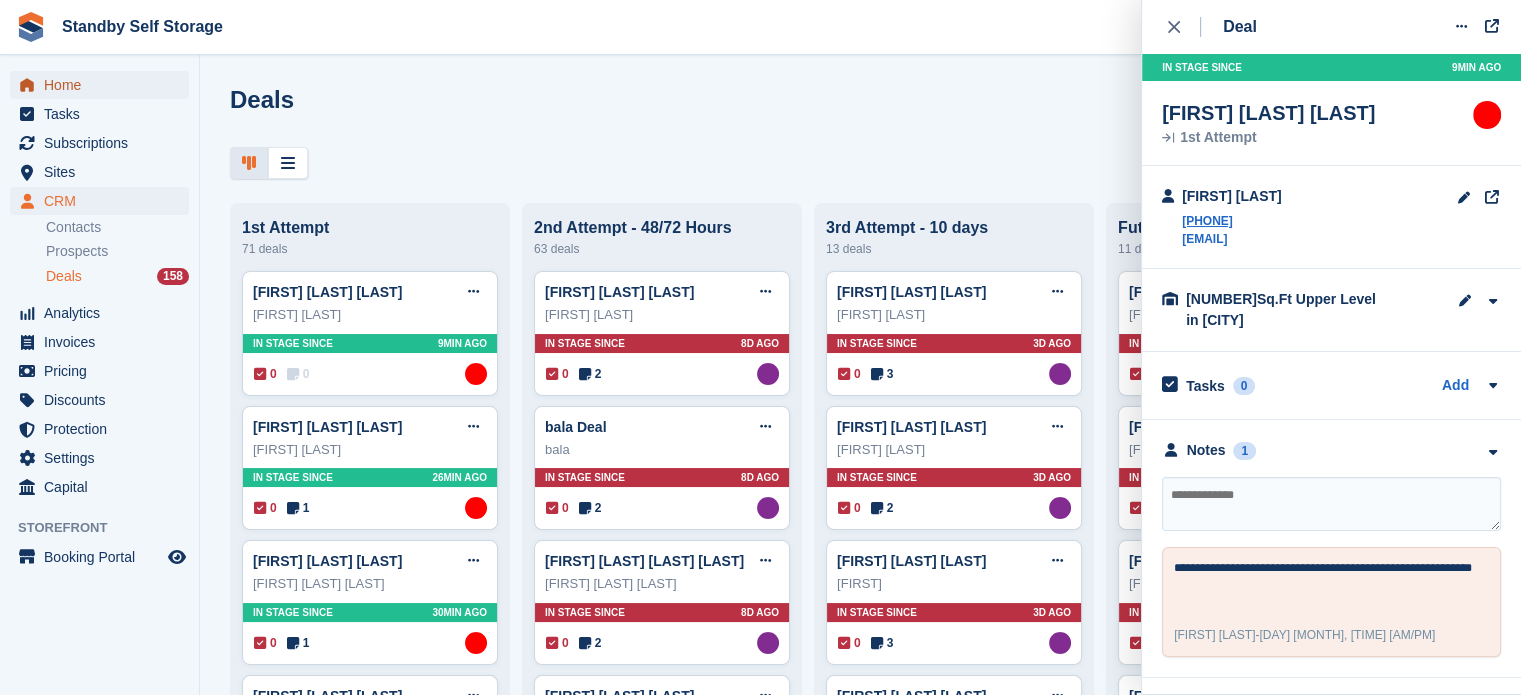 click on "Home" at bounding box center (104, 85) 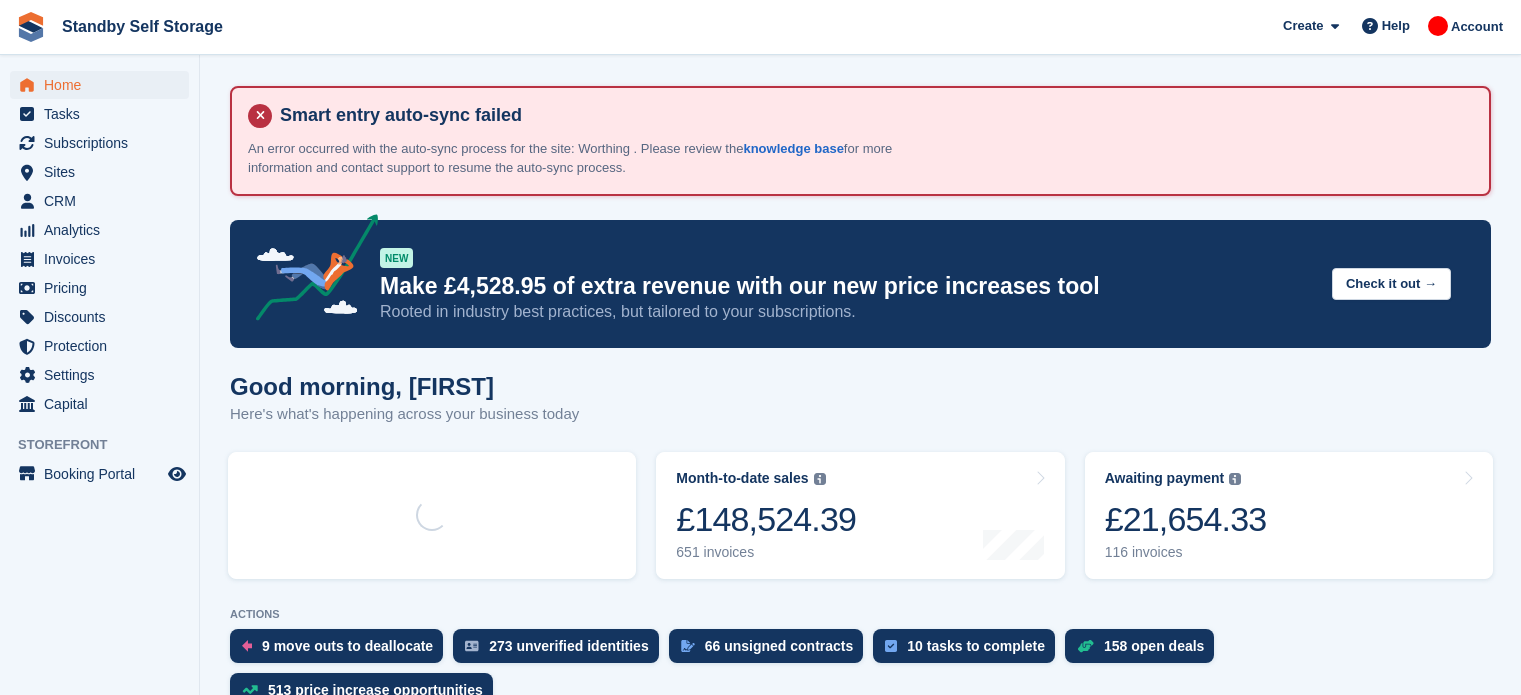 scroll, scrollTop: 0, scrollLeft: 0, axis: both 